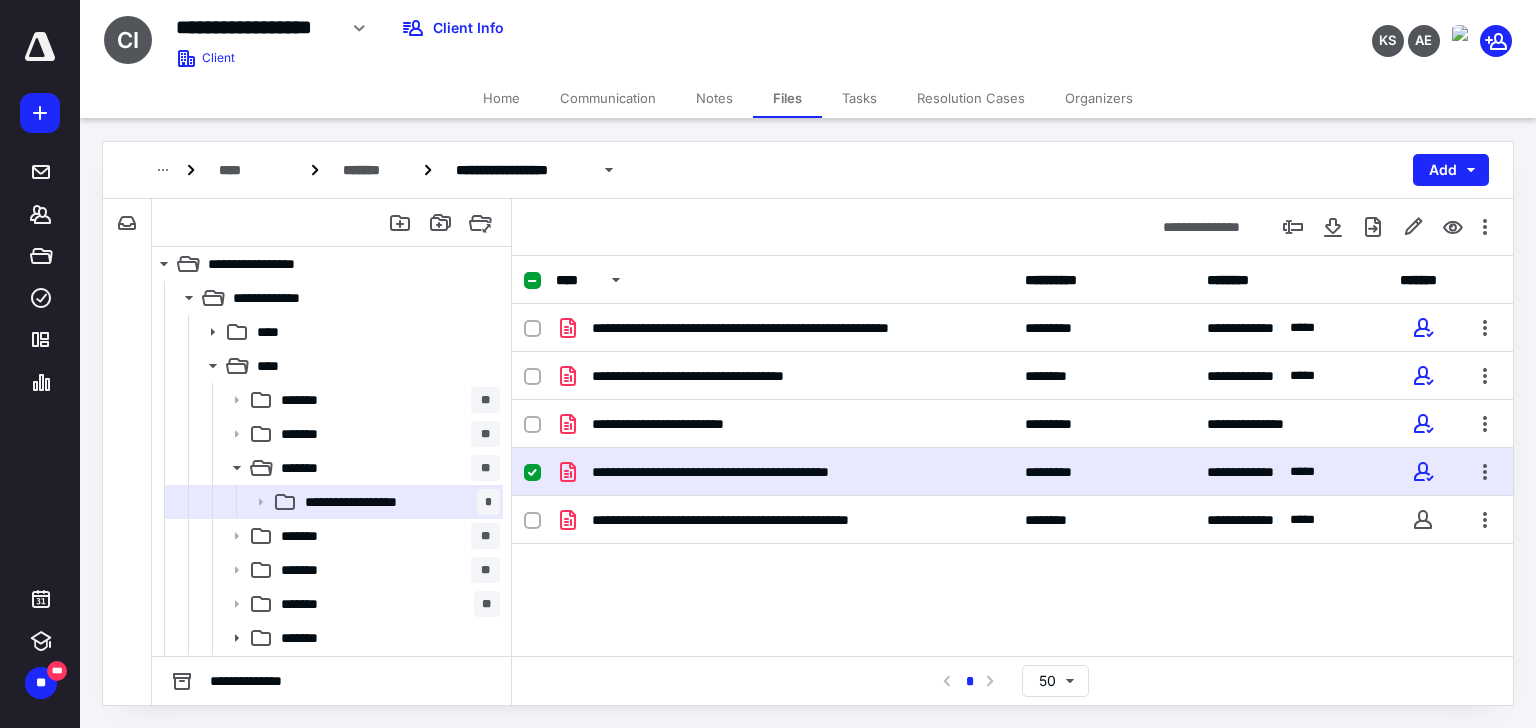 scroll, scrollTop: 0, scrollLeft: 0, axis: both 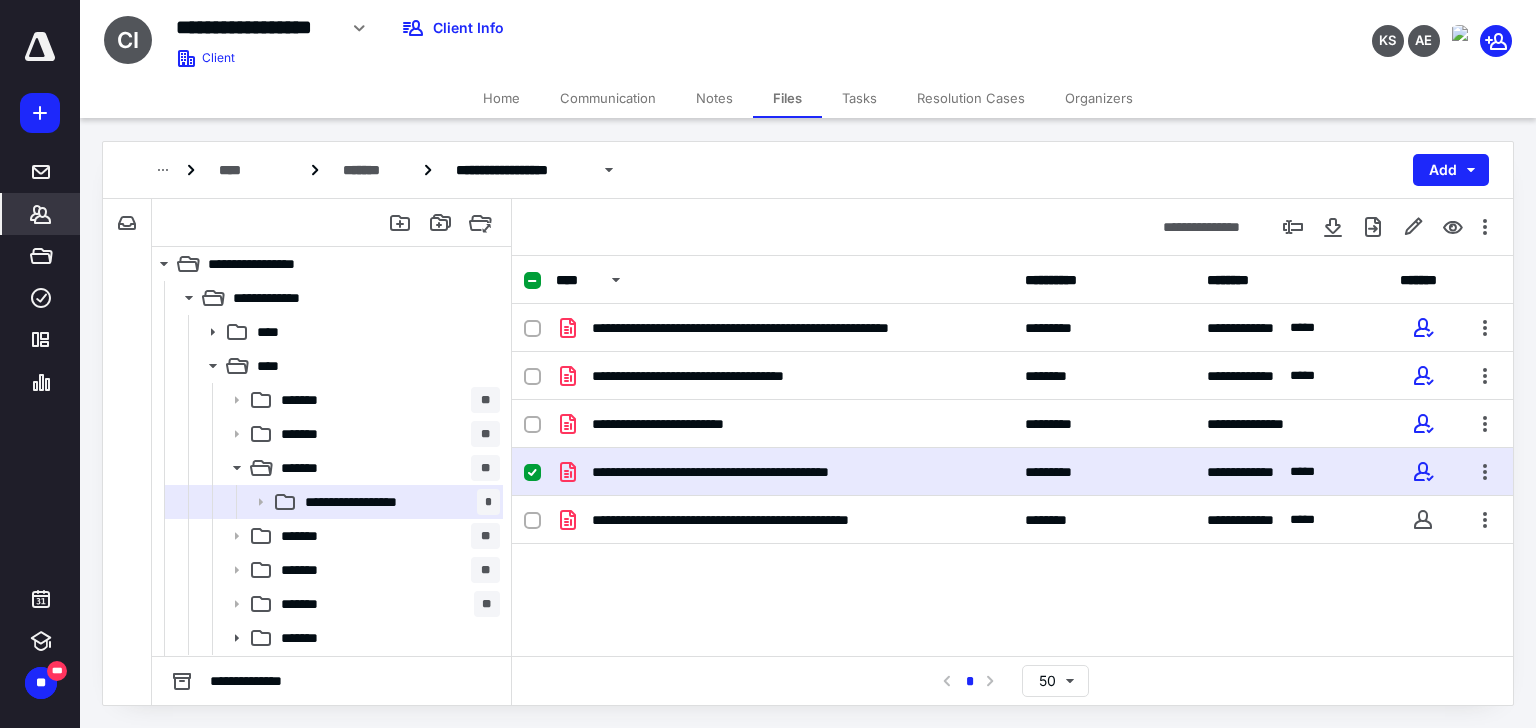 click 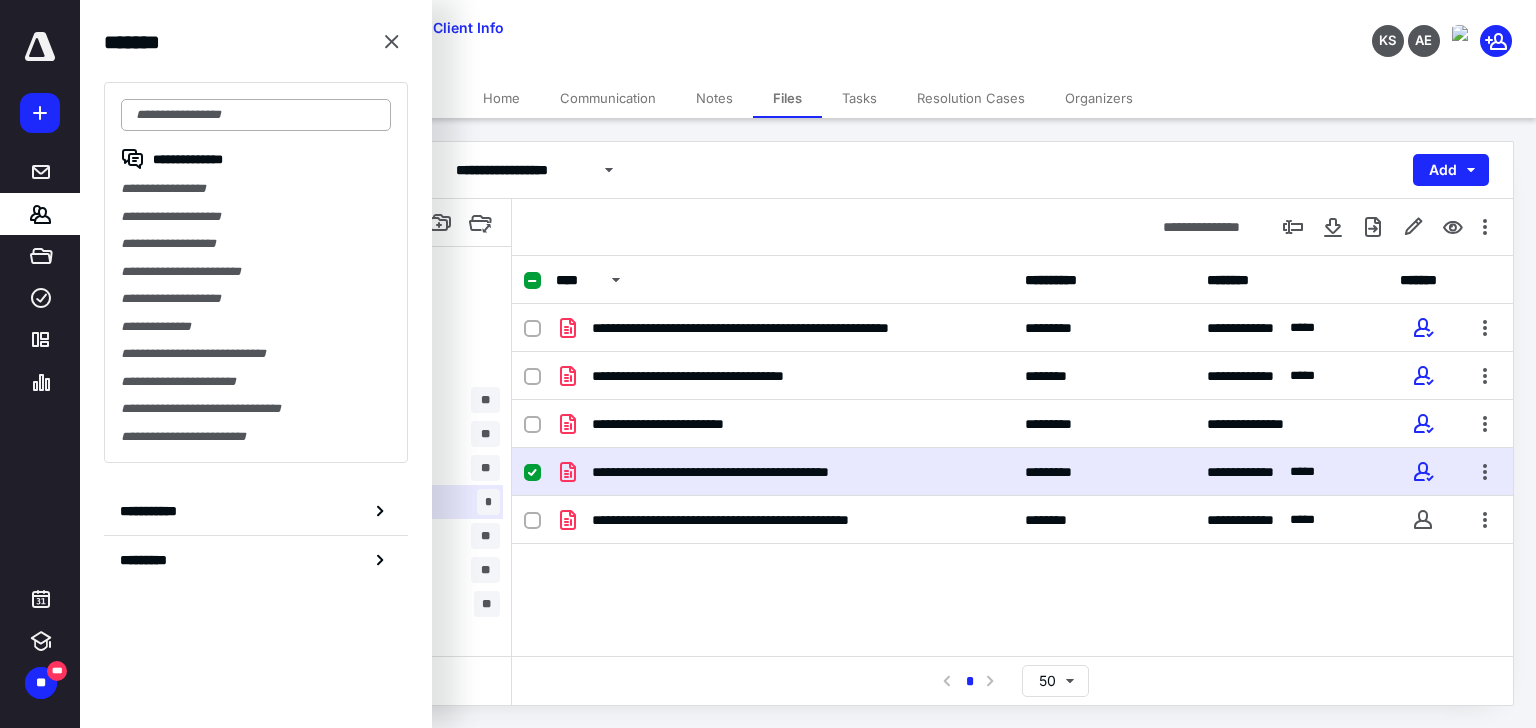 click at bounding box center [256, 115] 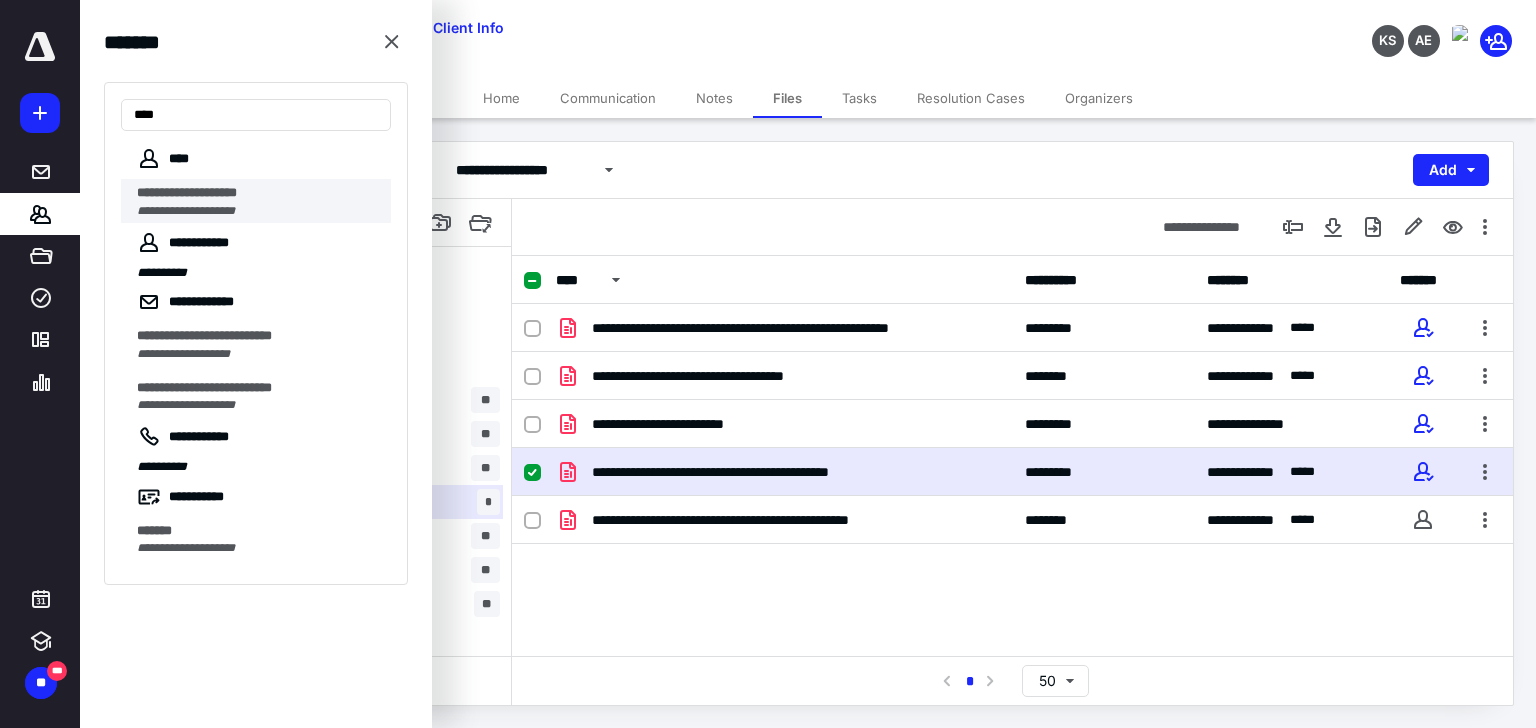type on "***" 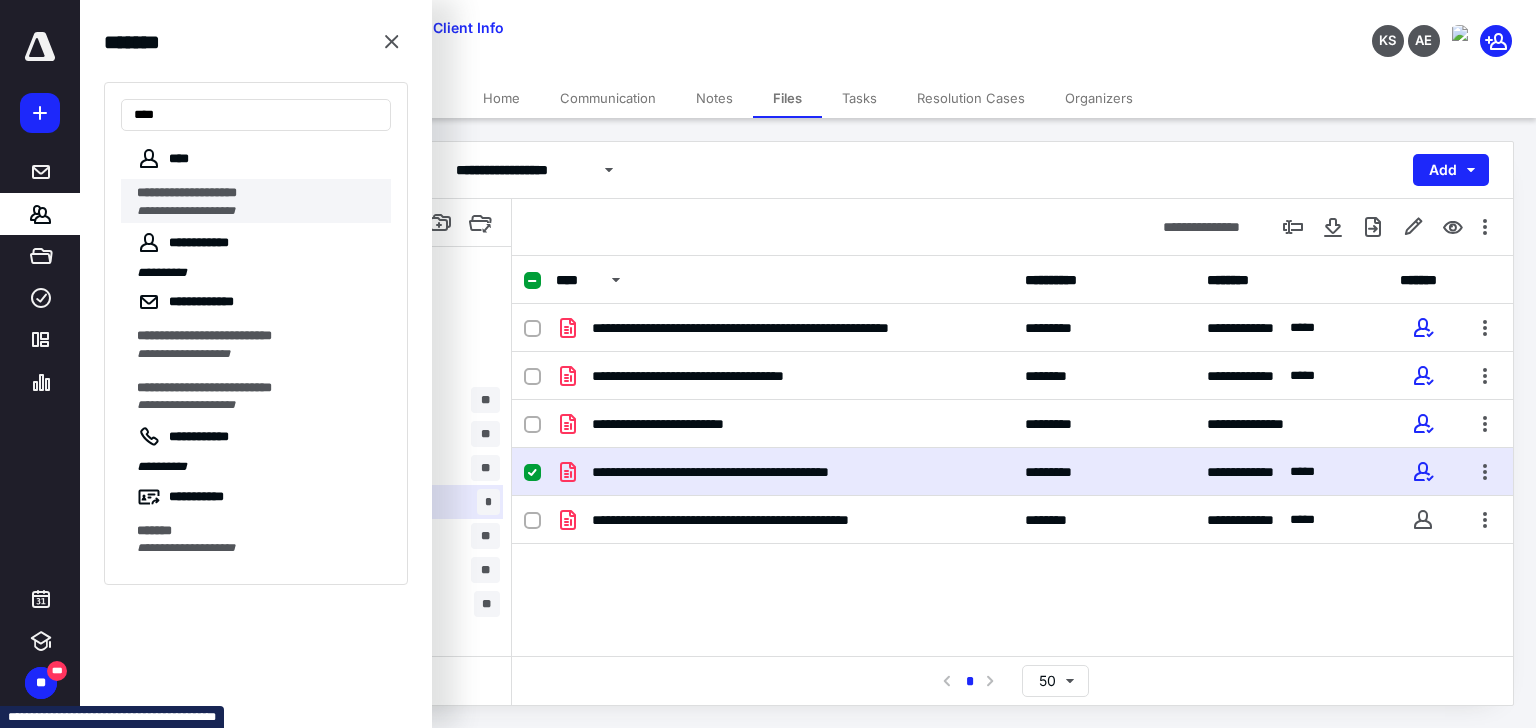click on "**********" at bounding box center [186, 211] 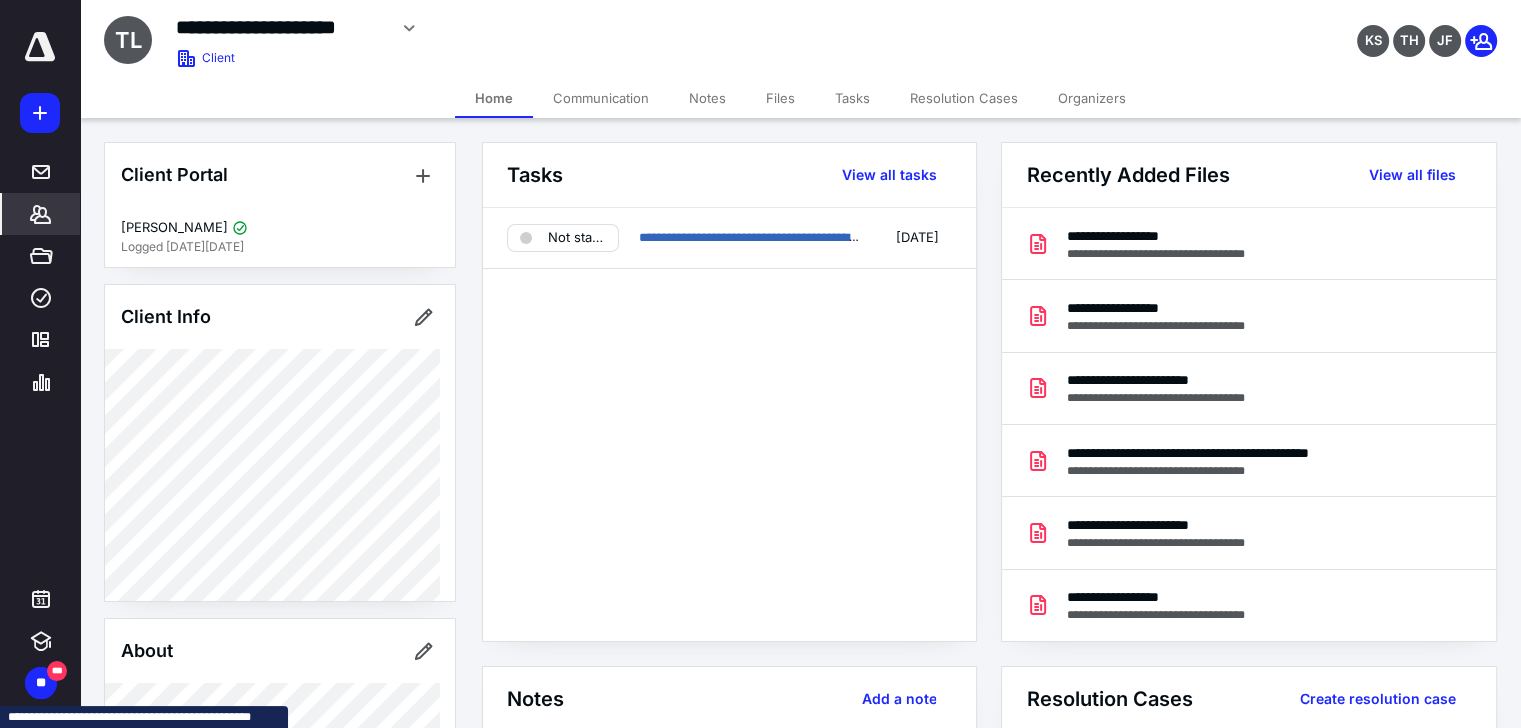 click on "Tasks" at bounding box center (852, 98) 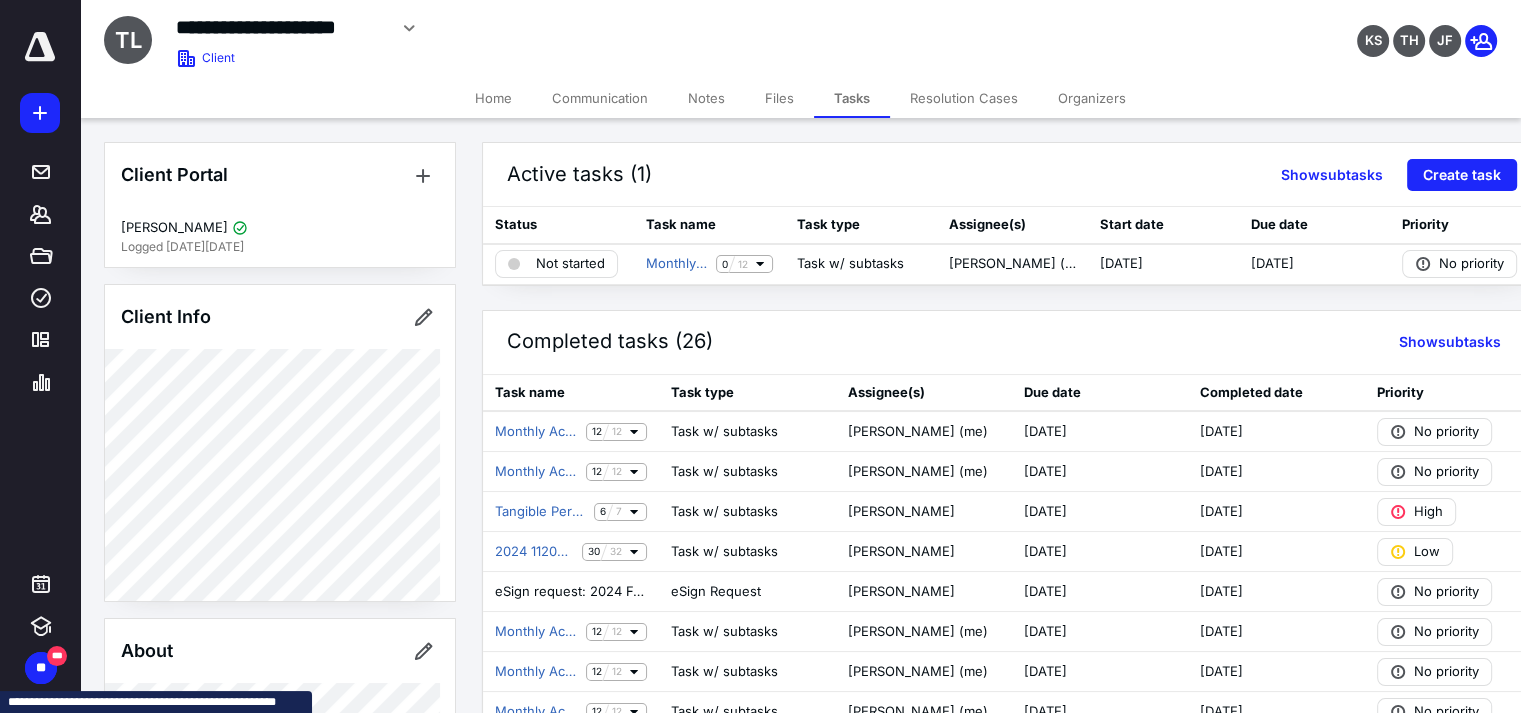 click on "Files" at bounding box center (779, 98) 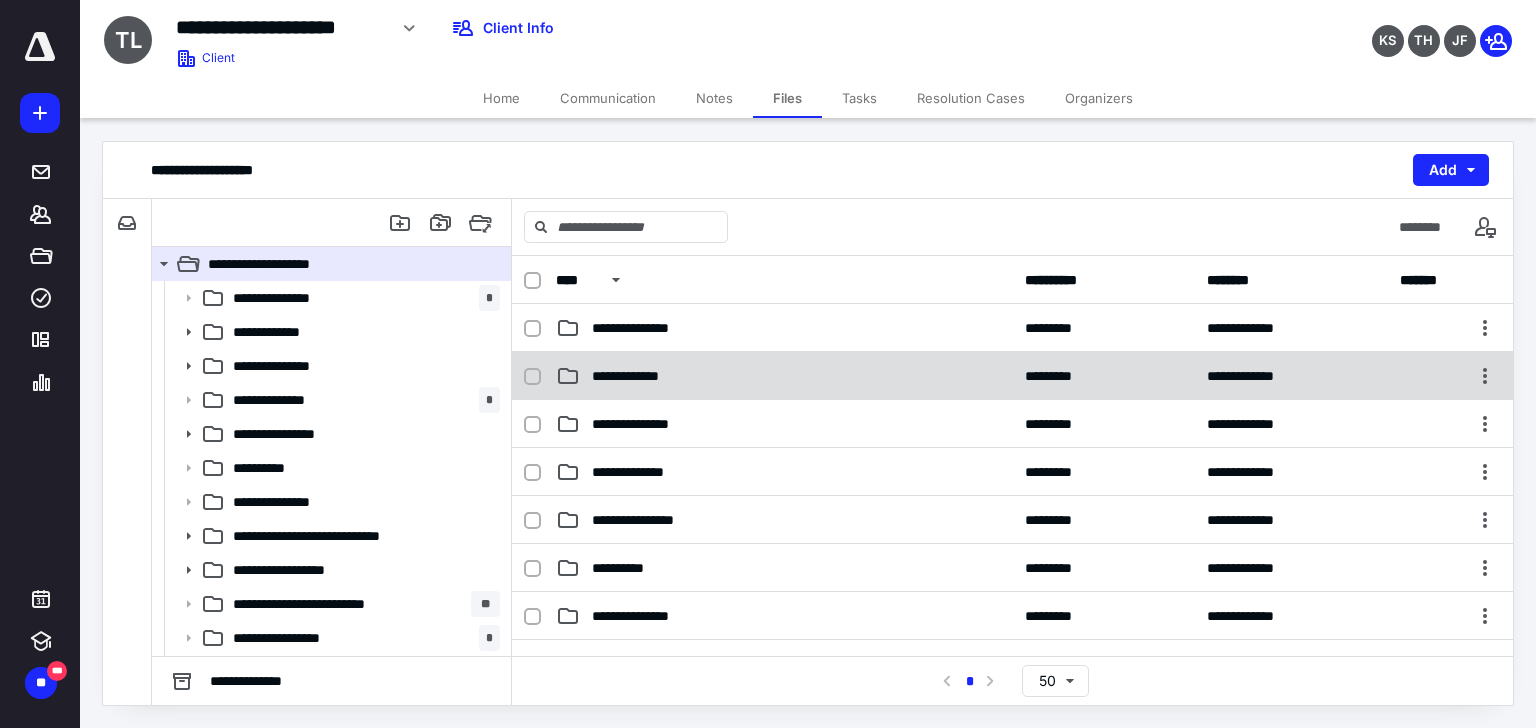 click on "**********" at bounding box center [641, 376] 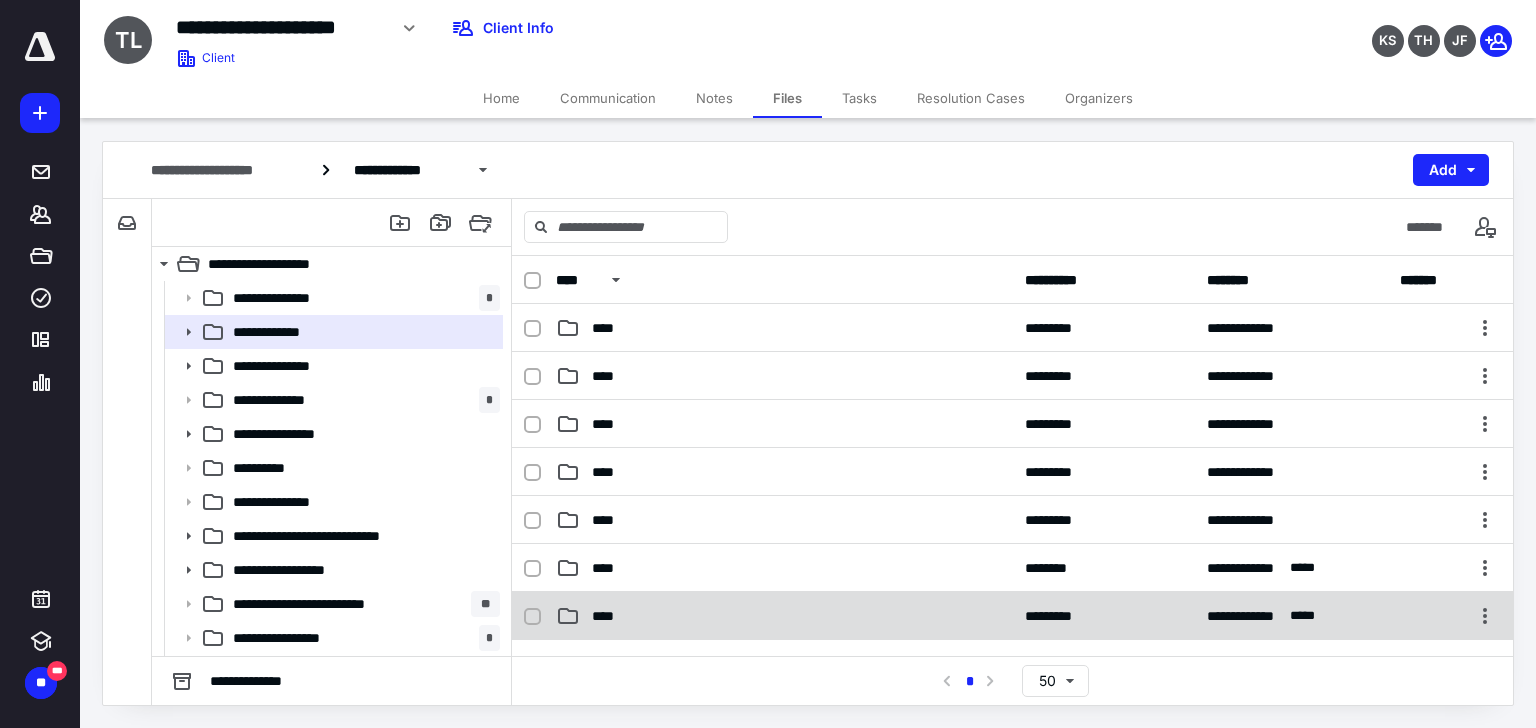 click on "****" at bounding box center [609, 616] 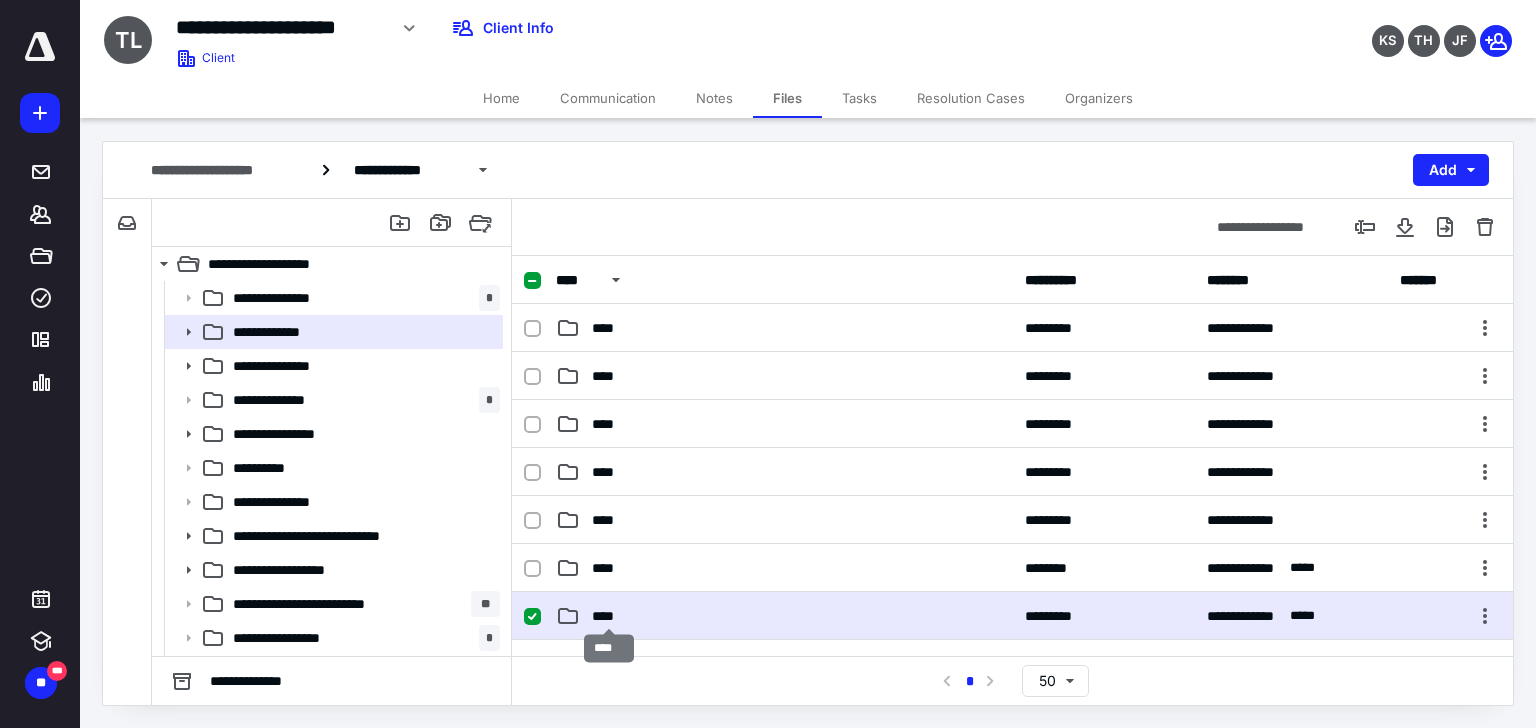 click on "****" at bounding box center [609, 616] 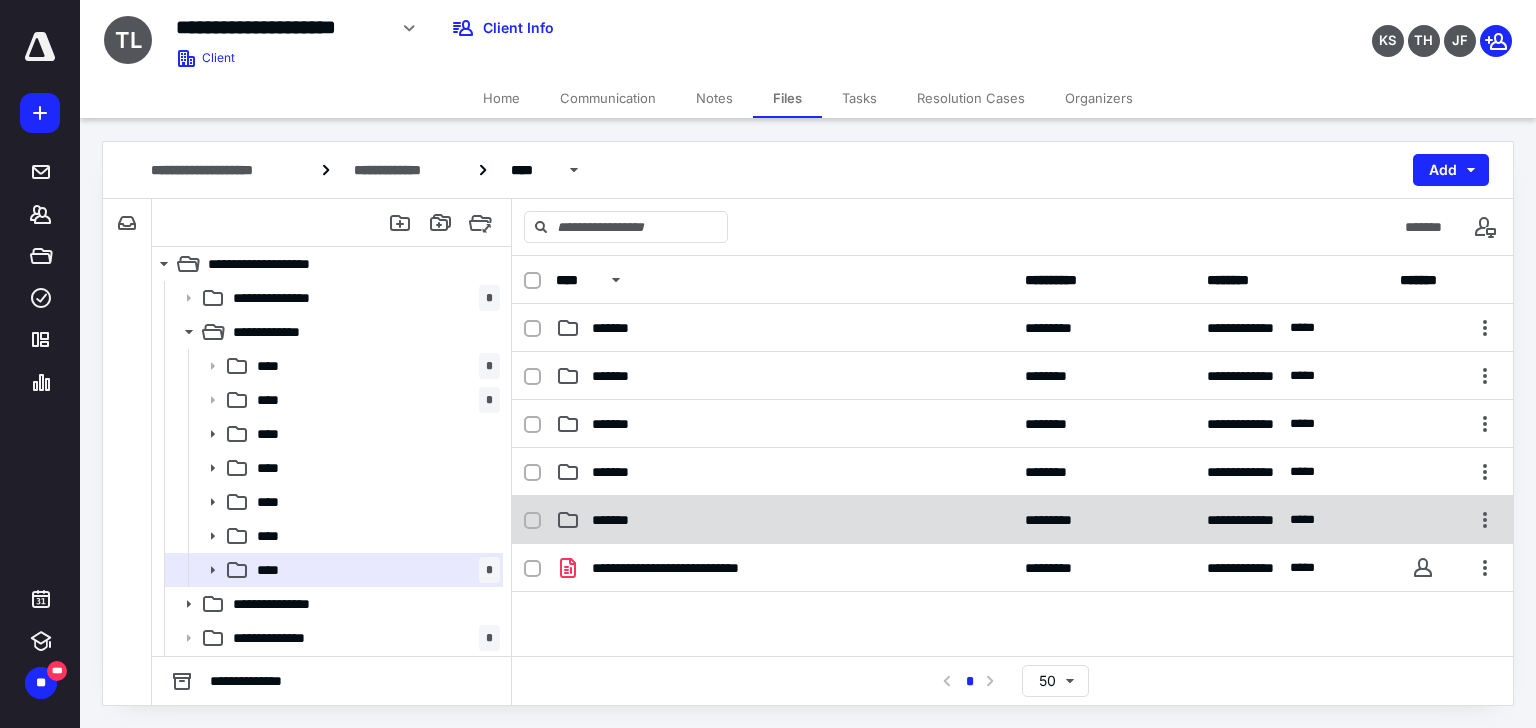 click on "**********" at bounding box center (1012, 520) 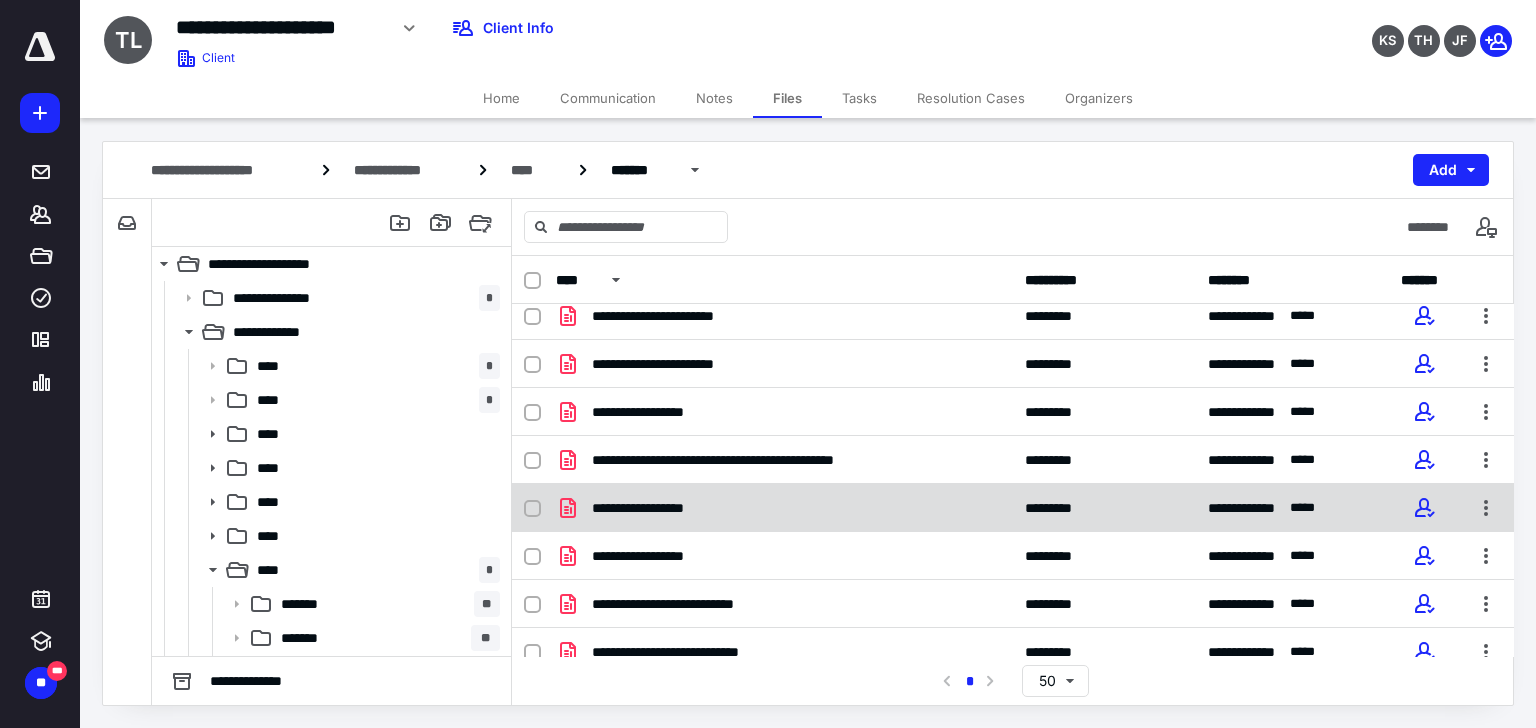 scroll, scrollTop: 316, scrollLeft: 0, axis: vertical 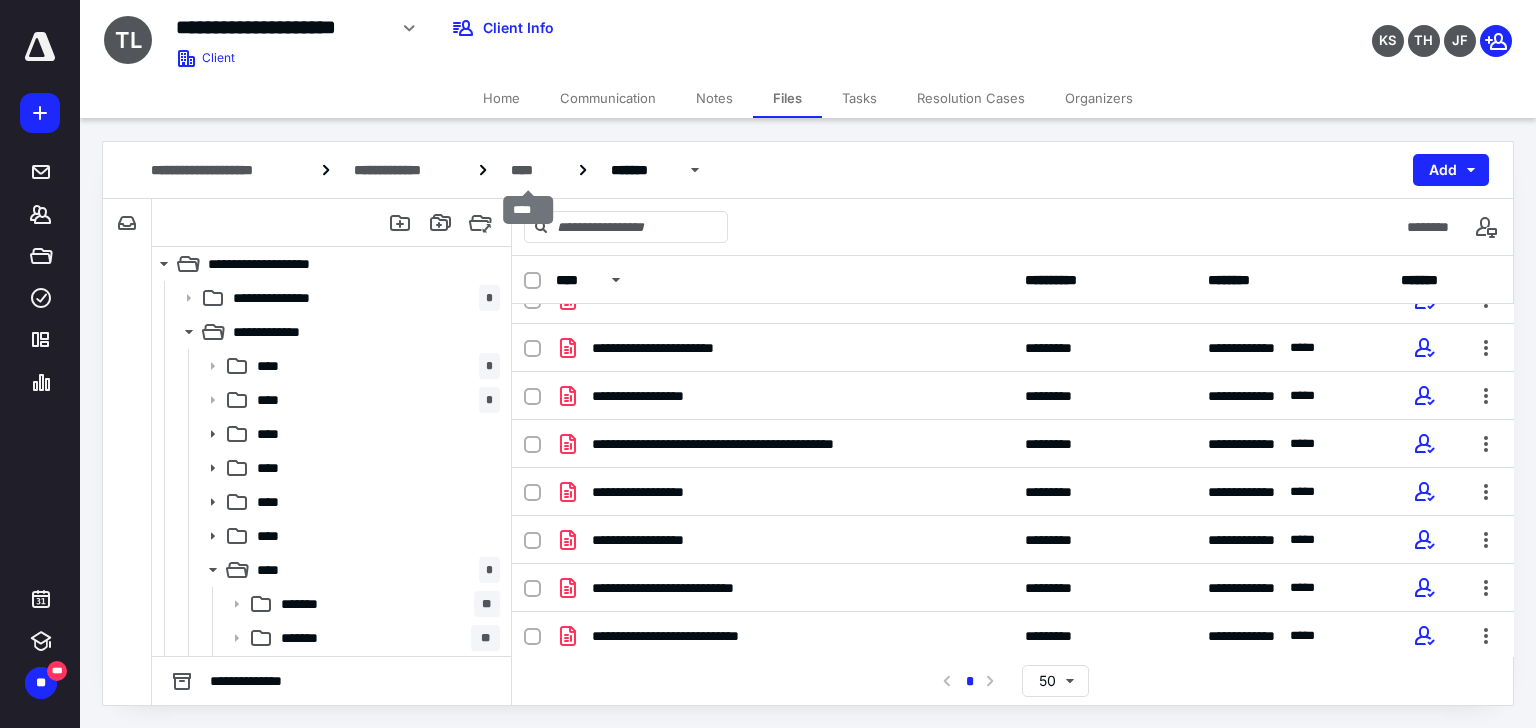 drag, startPoint x: 521, startPoint y: 168, endPoint x: 529, endPoint y: 212, distance: 44.72136 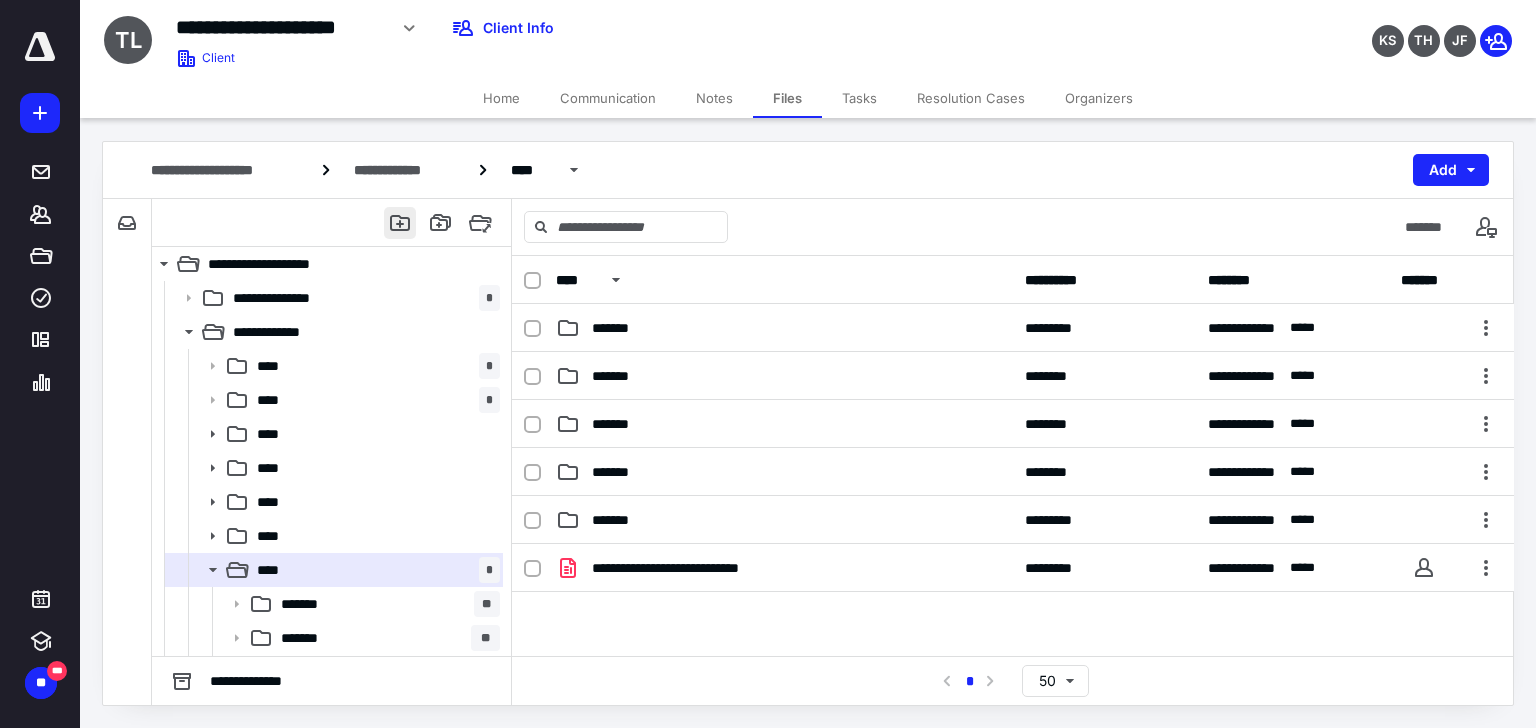 click at bounding box center [400, 223] 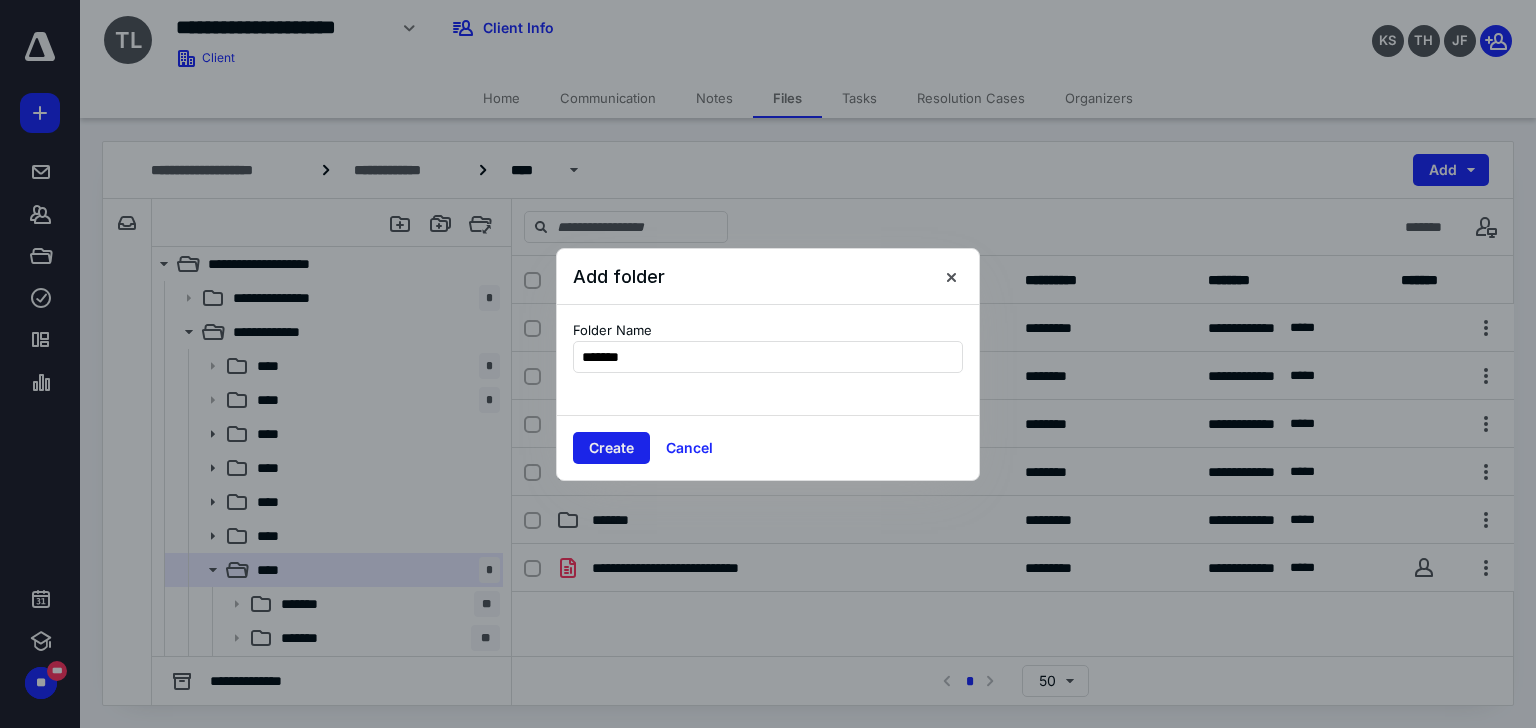 type on "*******" 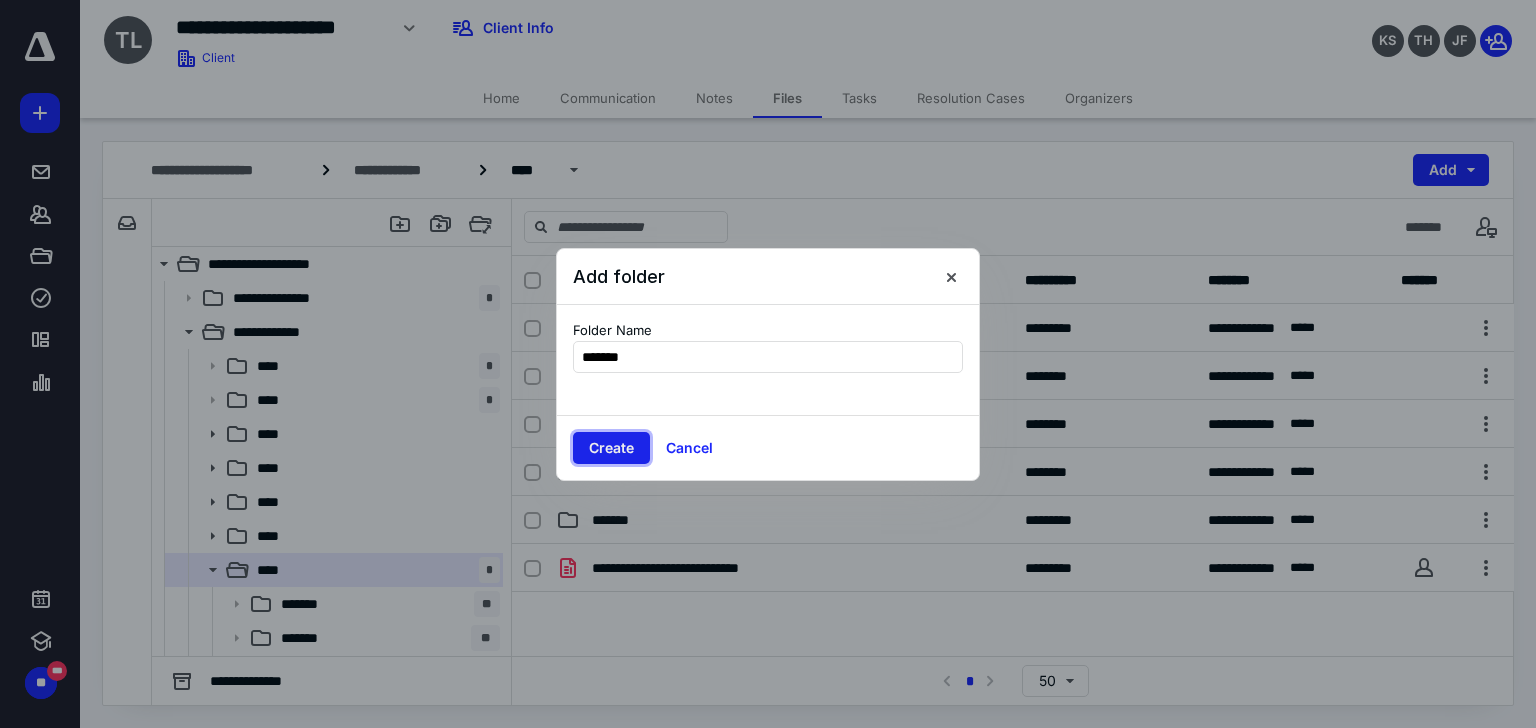 click on "Create" at bounding box center [611, 448] 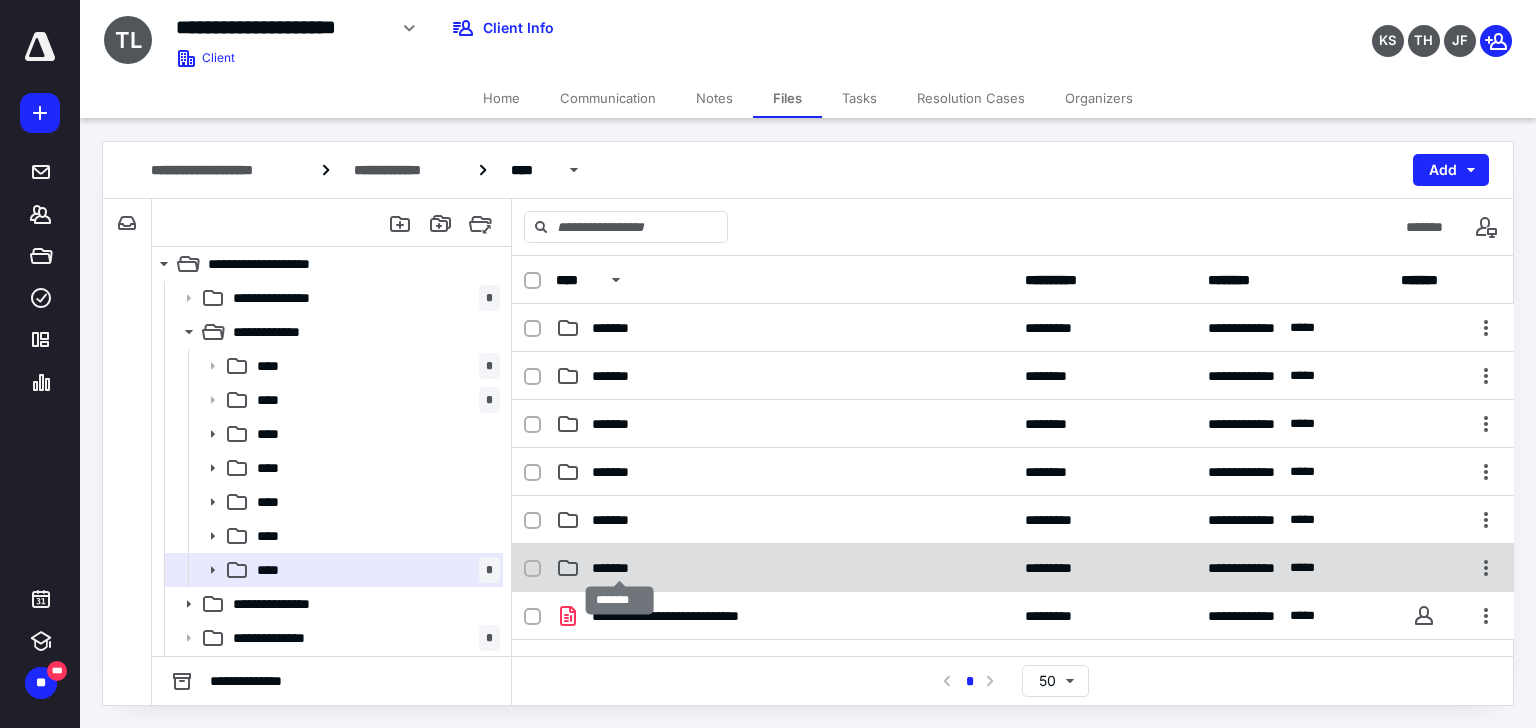 click on "*******" at bounding box center (620, 568) 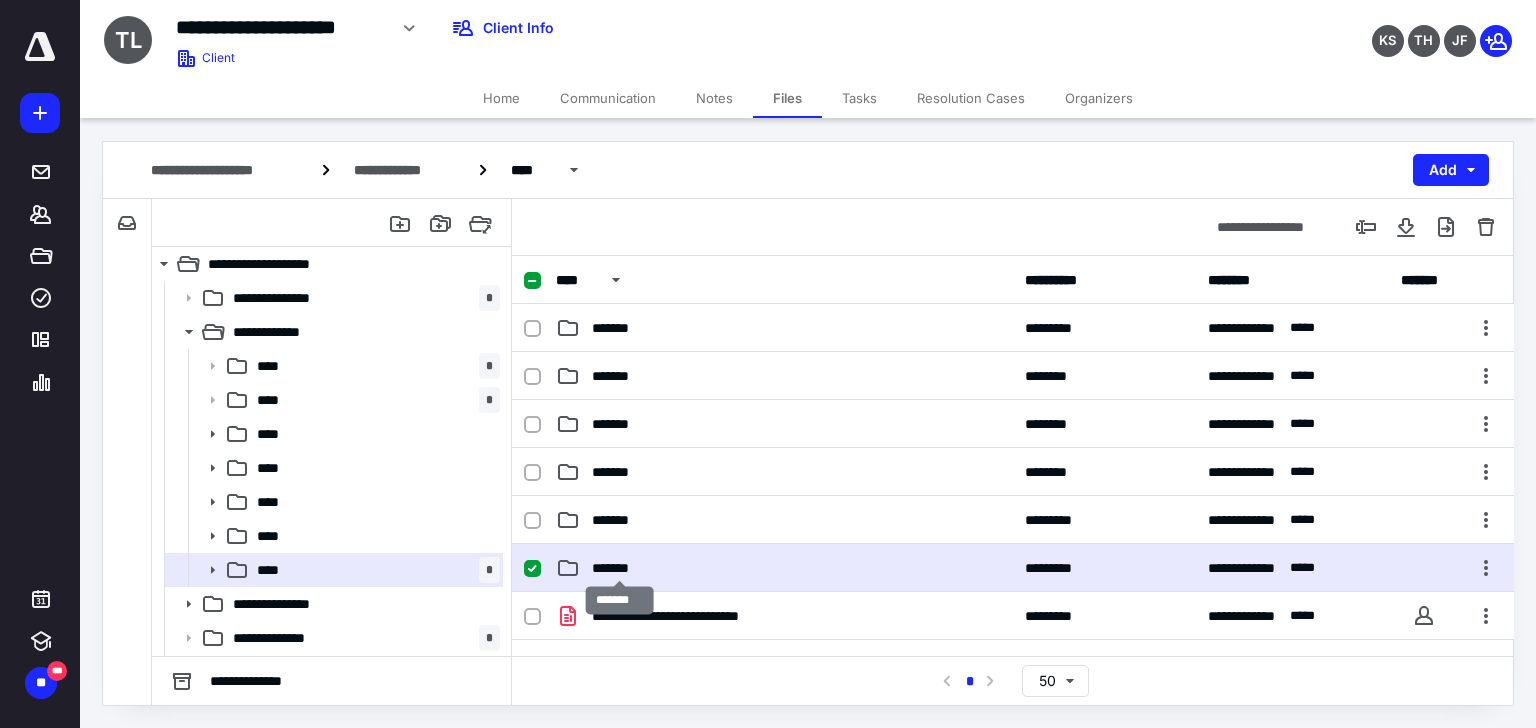 click on "*******" at bounding box center (620, 568) 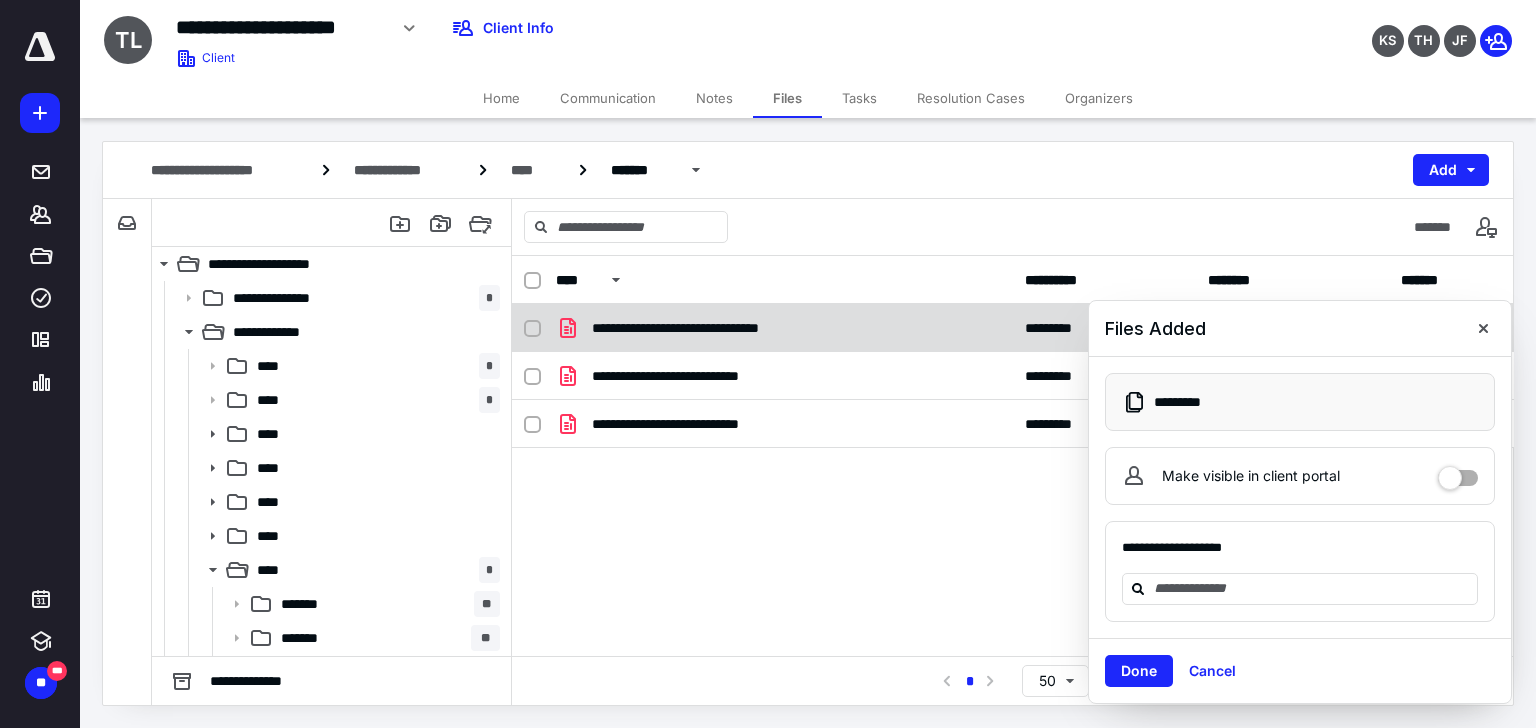 checkbox on "true" 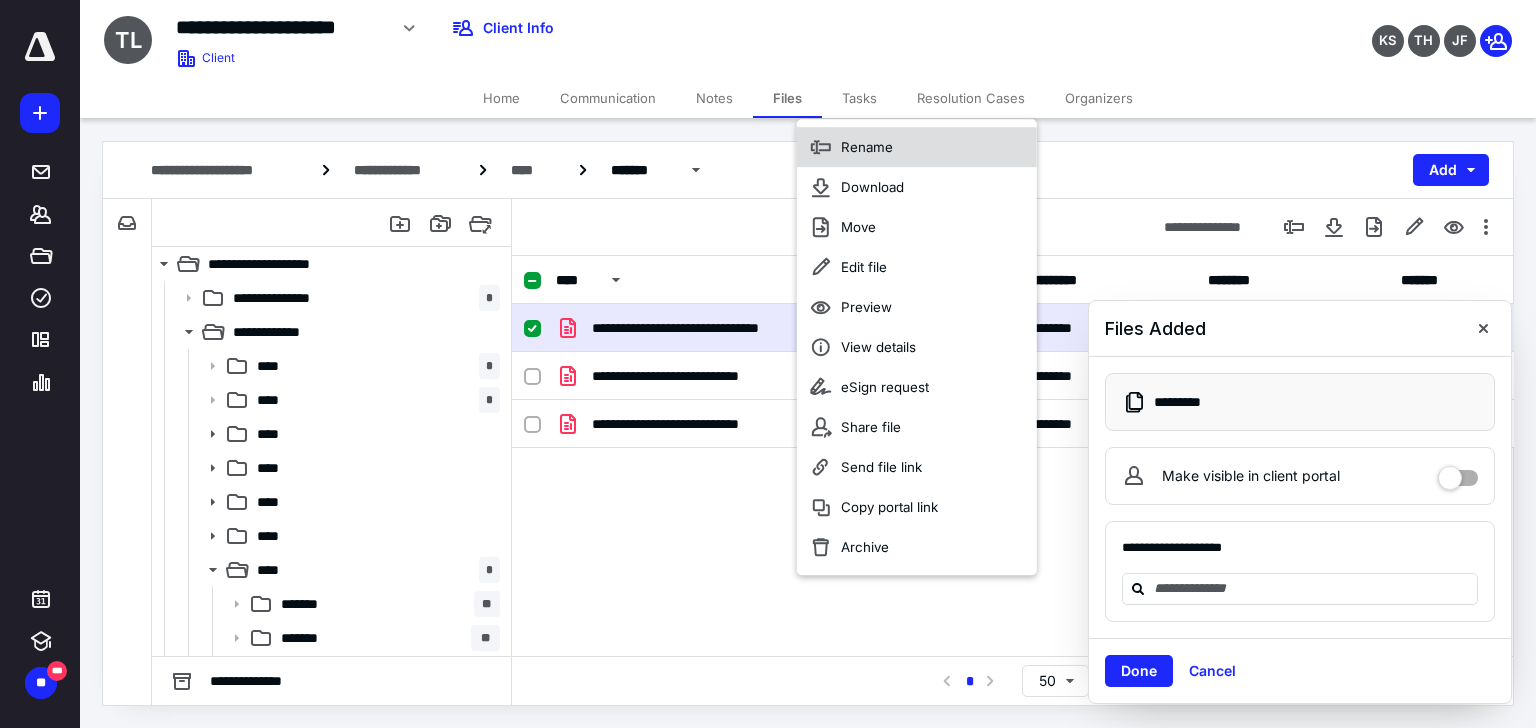 click on "Rename" at bounding box center [867, 147] 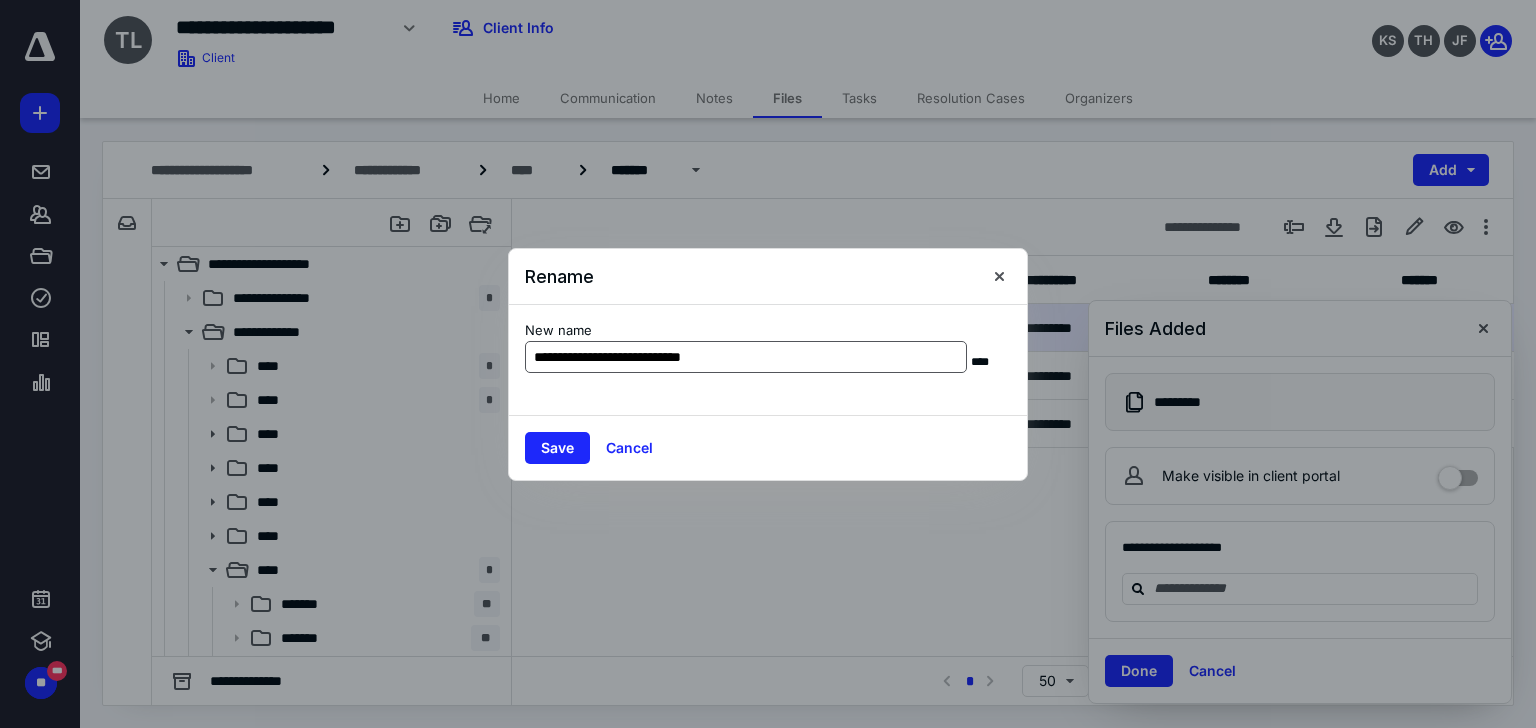 click on "**********" at bounding box center (746, 357) 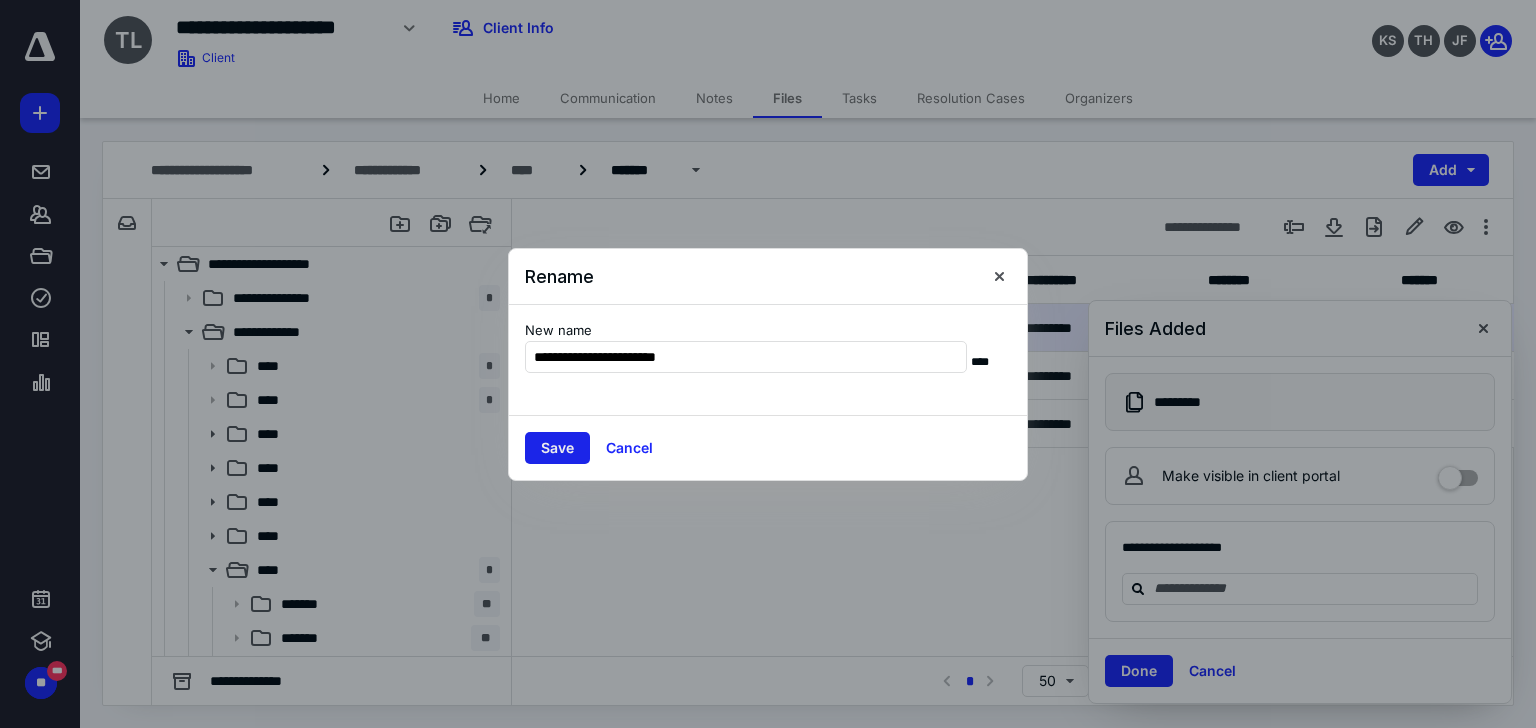 type on "**********" 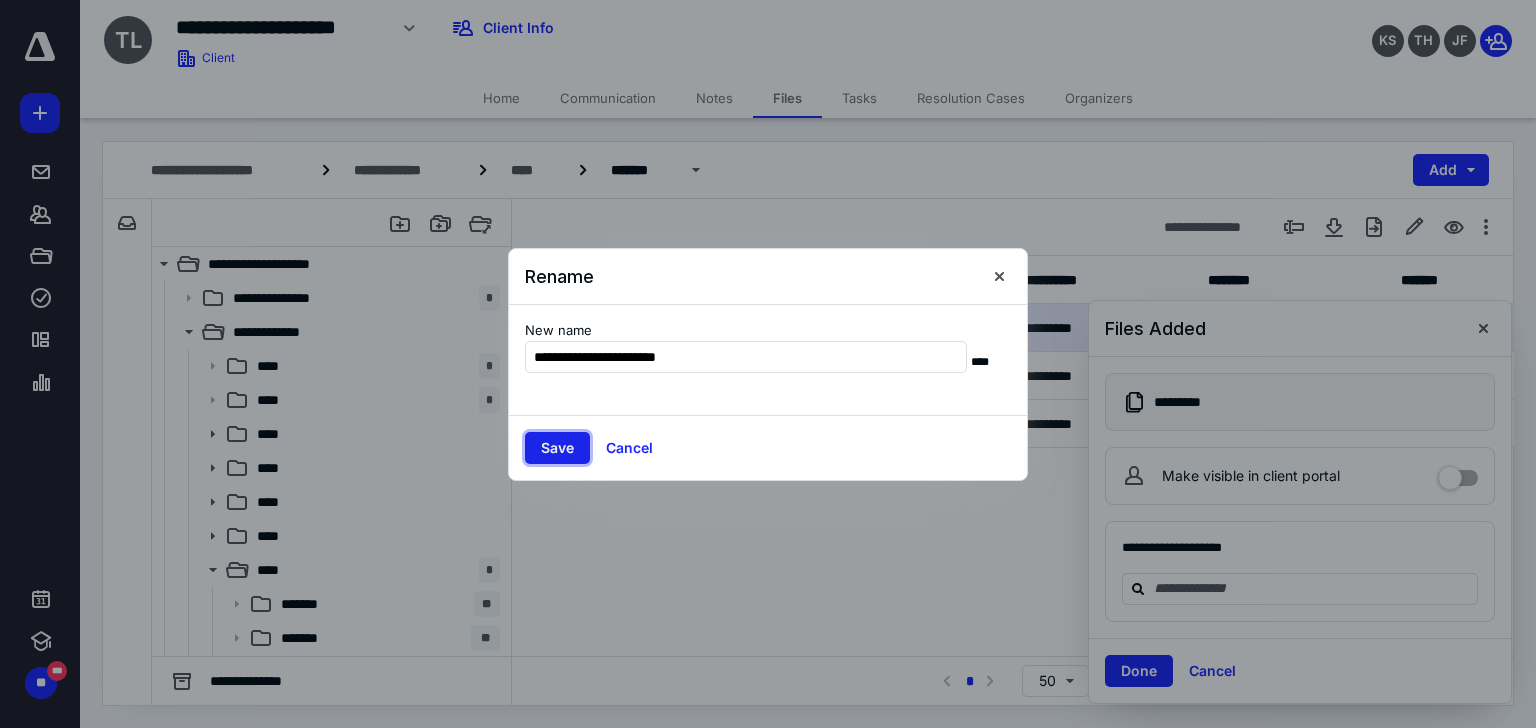click on "Save" at bounding box center [557, 448] 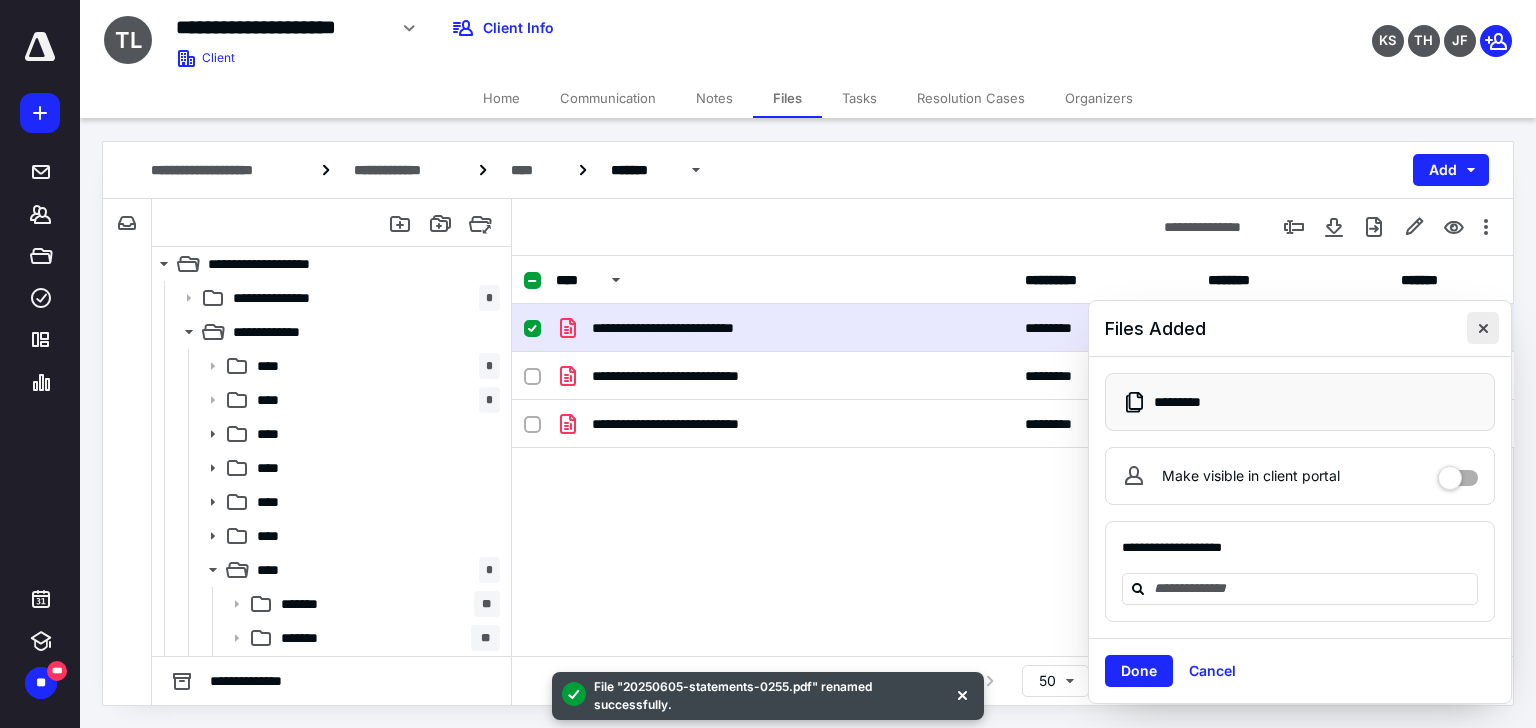 click at bounding box center [1483, 328] 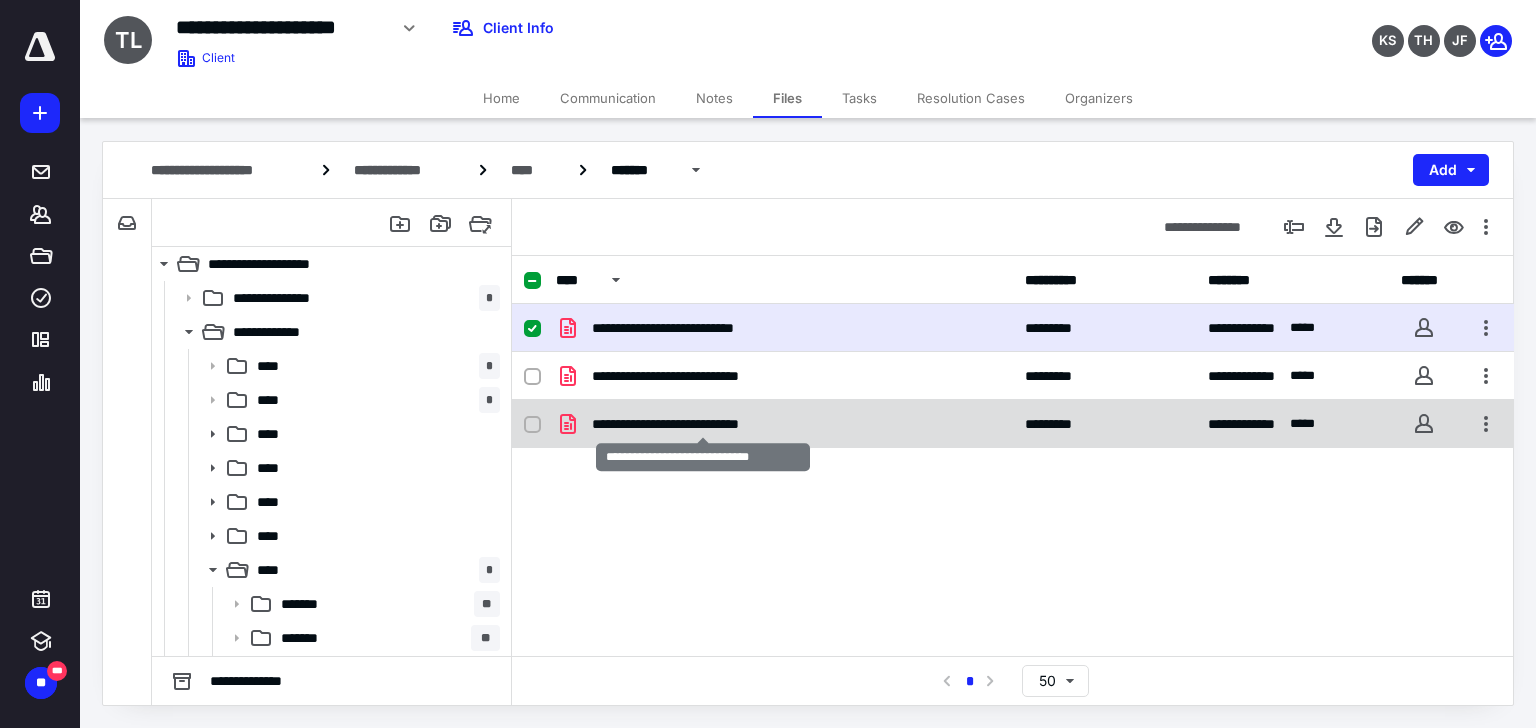 click on "**********" at bounding box center [703, 424] 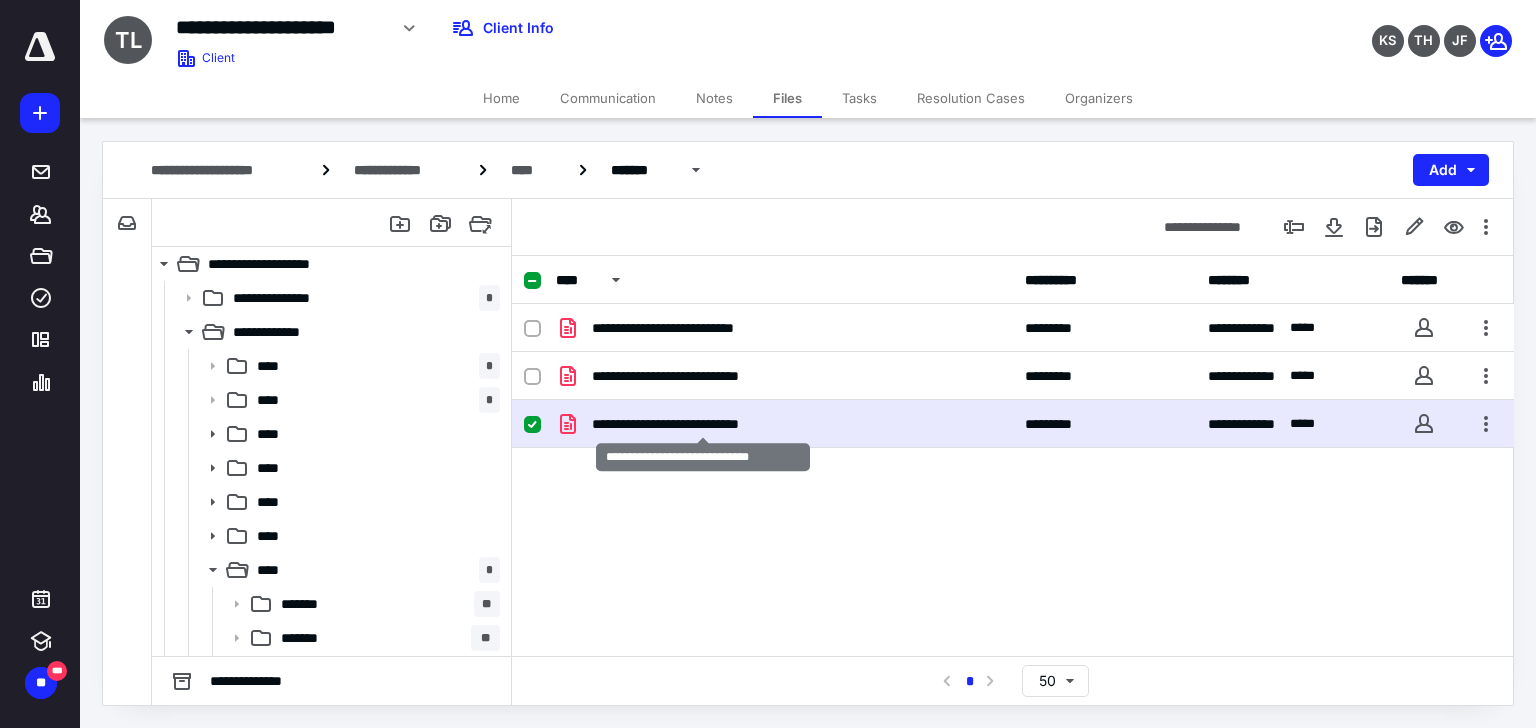 click on "**********" at bounding box center [703, 424] 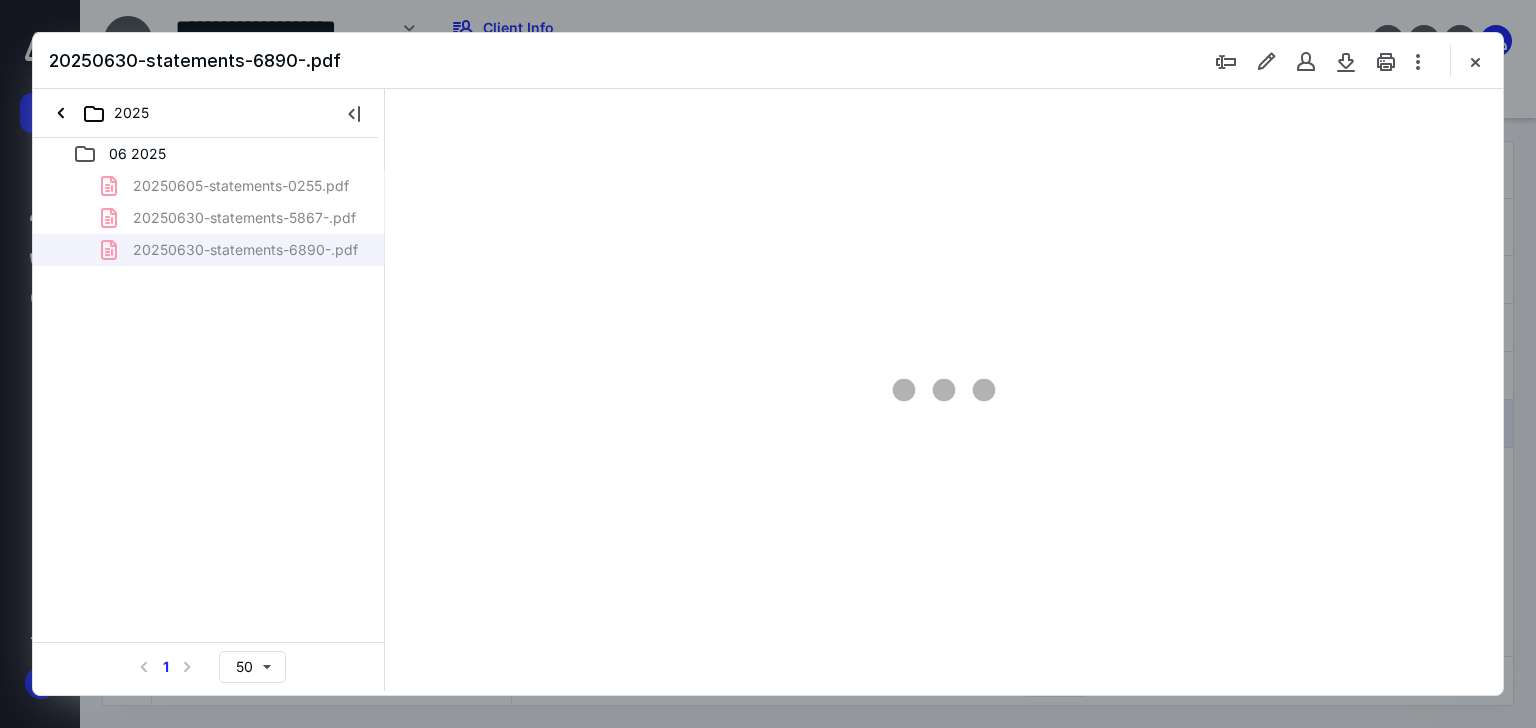 scroll, scrollTop: 0, scrollLeft: 0, axis: both 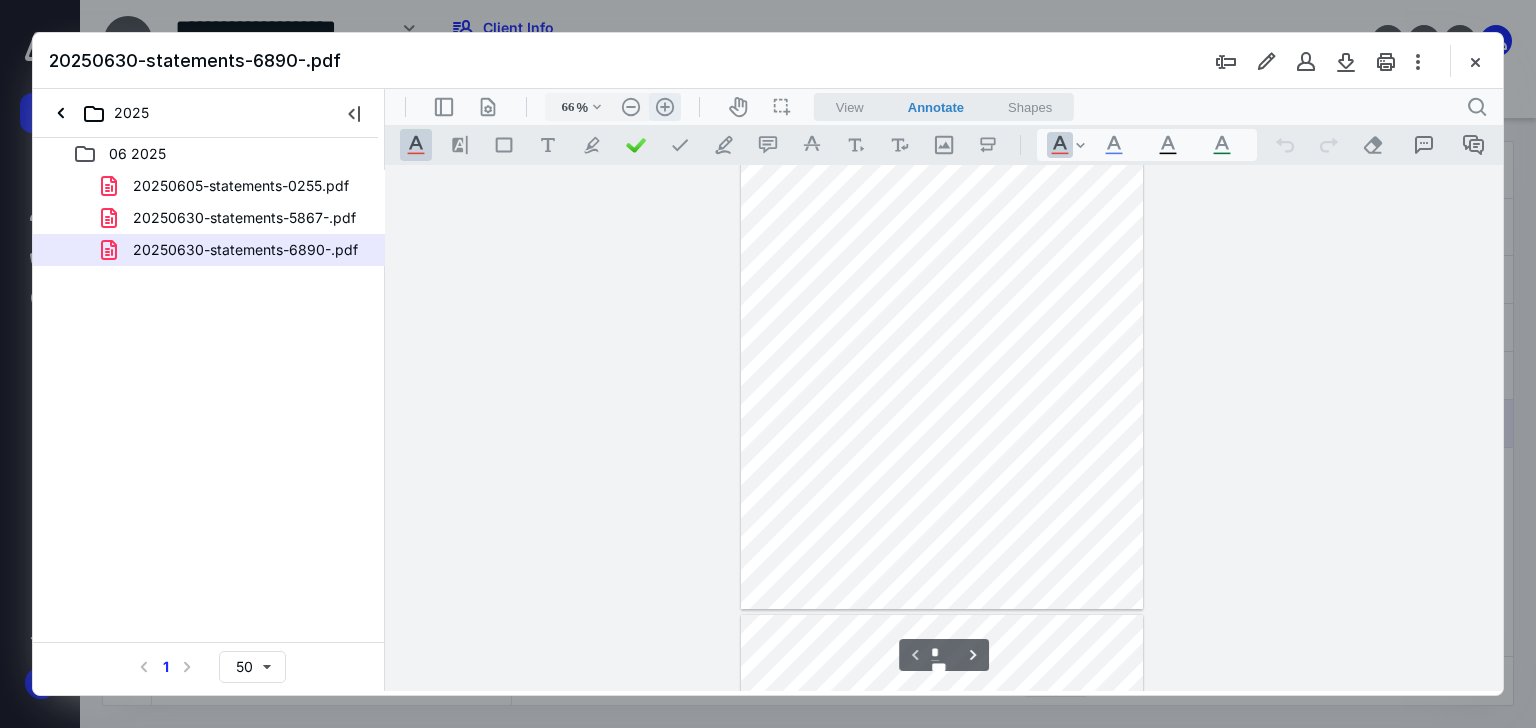 click on ".cls-1{fill:#abb0c4;} icon - header - zoom - in - line" at bounding box center (665, 107) 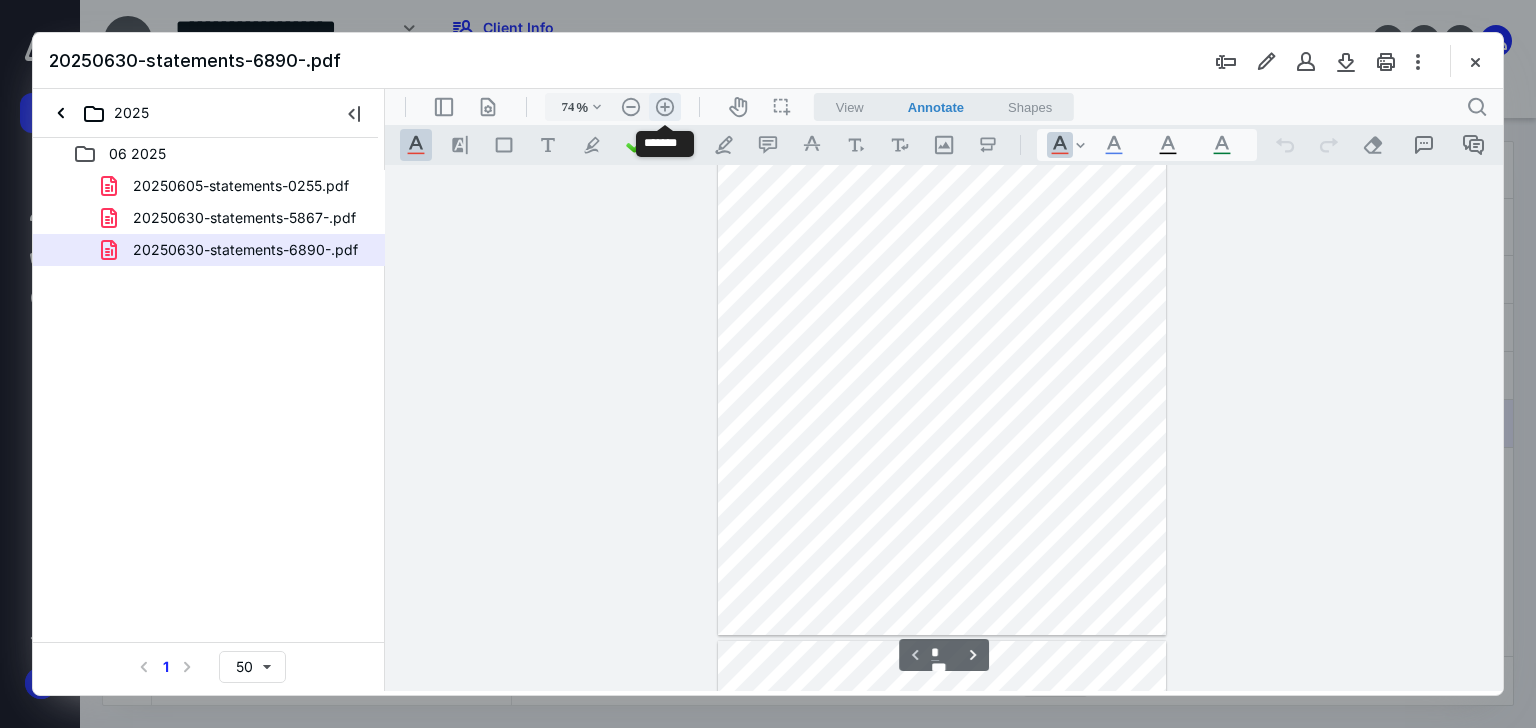 click on ".cls-1{fill:#abb0c4;} icon - header - zoom - in - line" at bounding box center (665, 107) 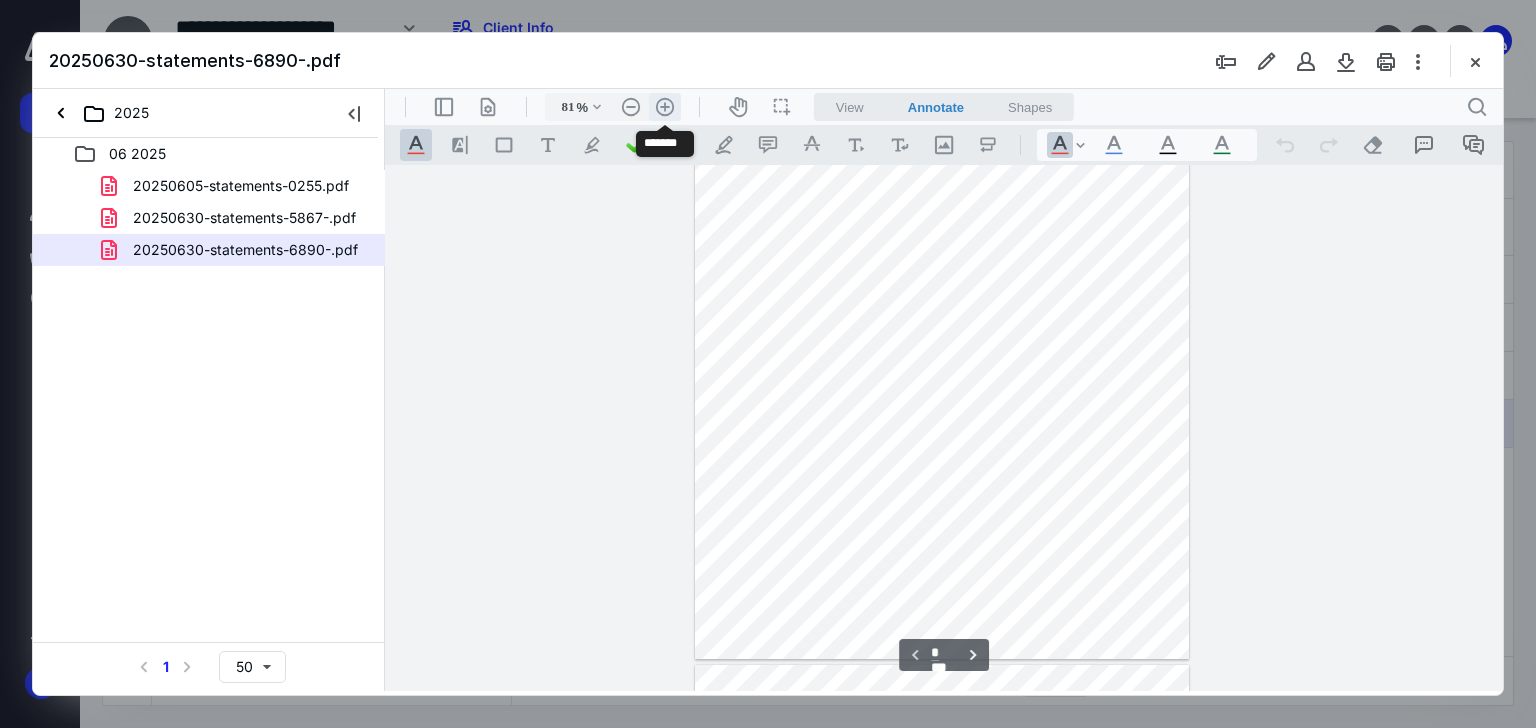 click on ".cls-1{fill:#abb0c4;} icon - header - zoom - in - line" at bounding box center (665, 107) 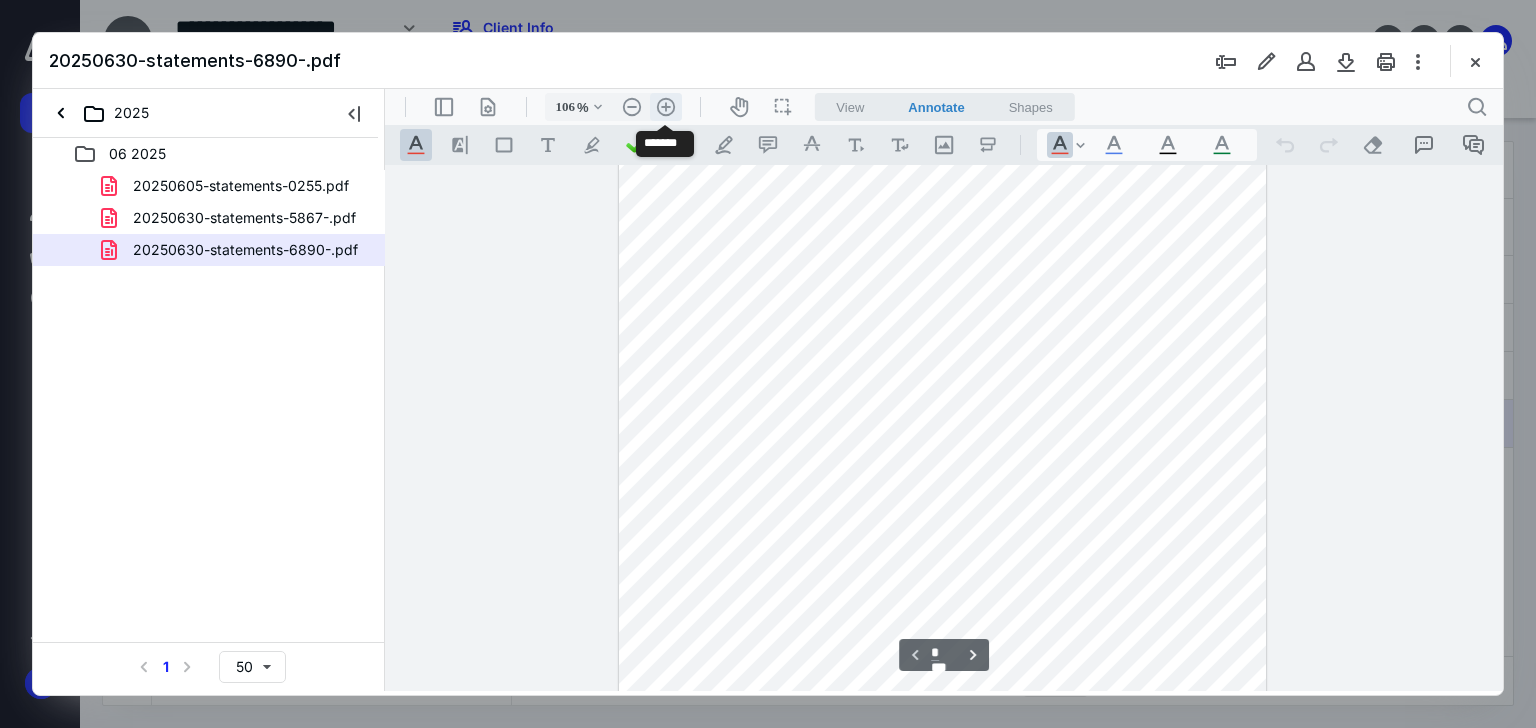 click on ".cls-1{fill:#abb0c4;} icon - header - zoom - in - line" at bounding box center (666, 107) 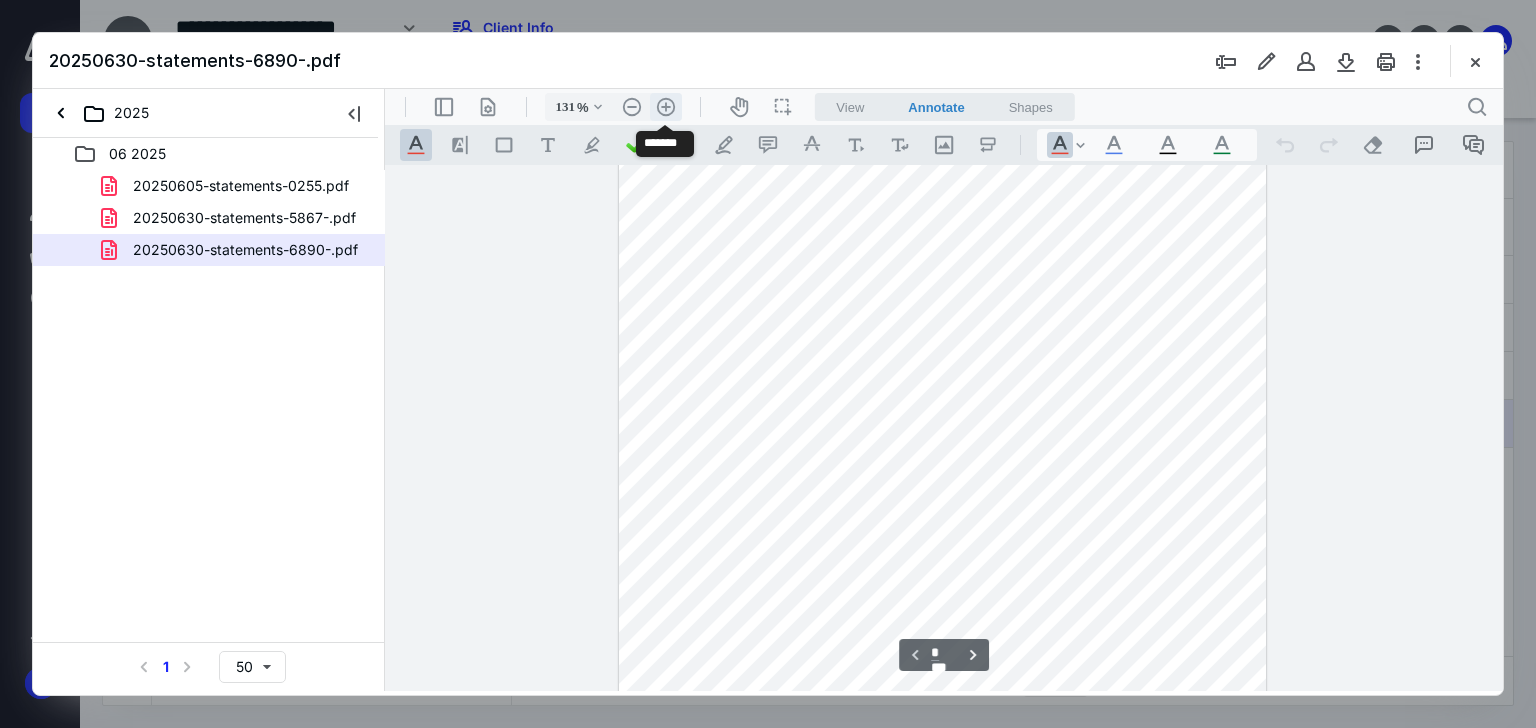 scroll, scrollTop: 378, scrollLeft: 0, axis: vertical 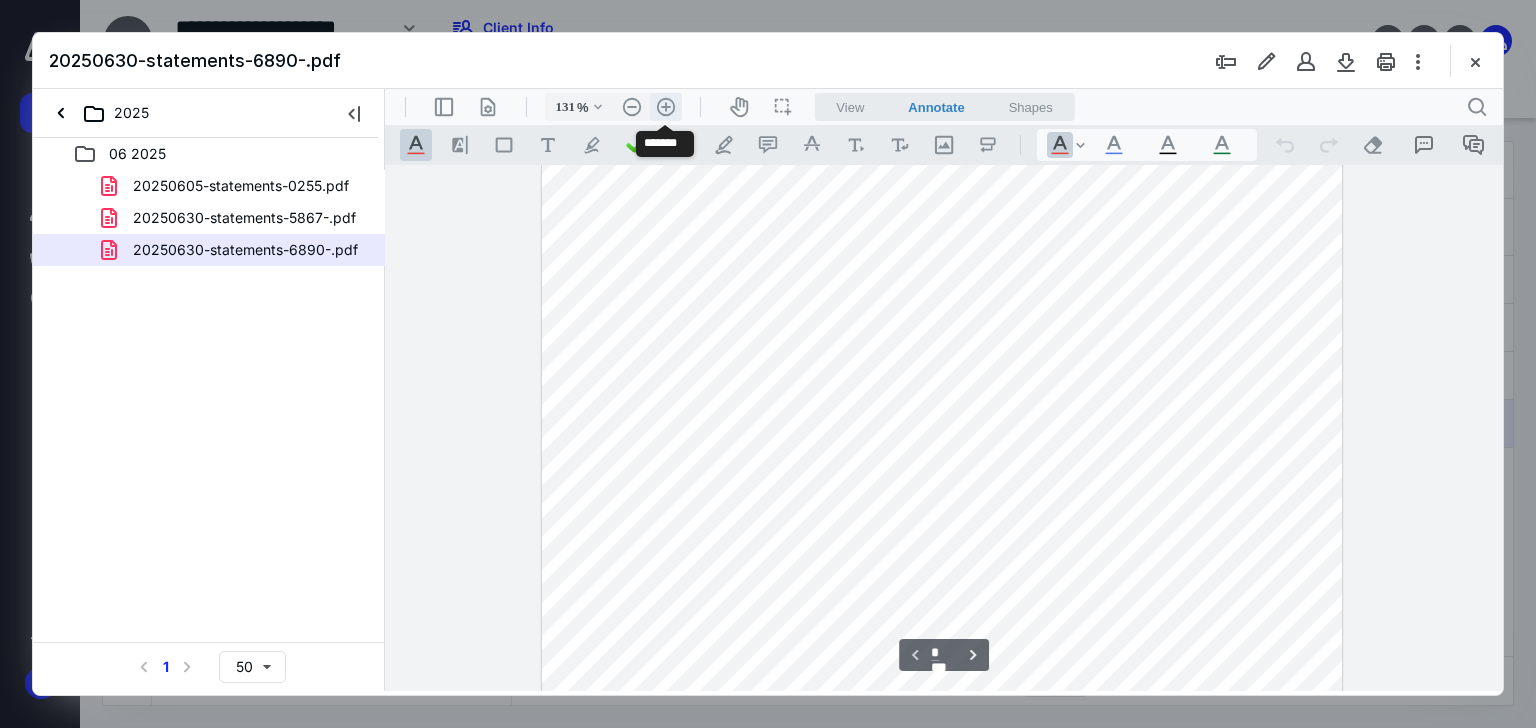 click on ".cls-1{fill:#abb0c4;} icon - header - zoom - in - line" at bounding box center [666, 107] 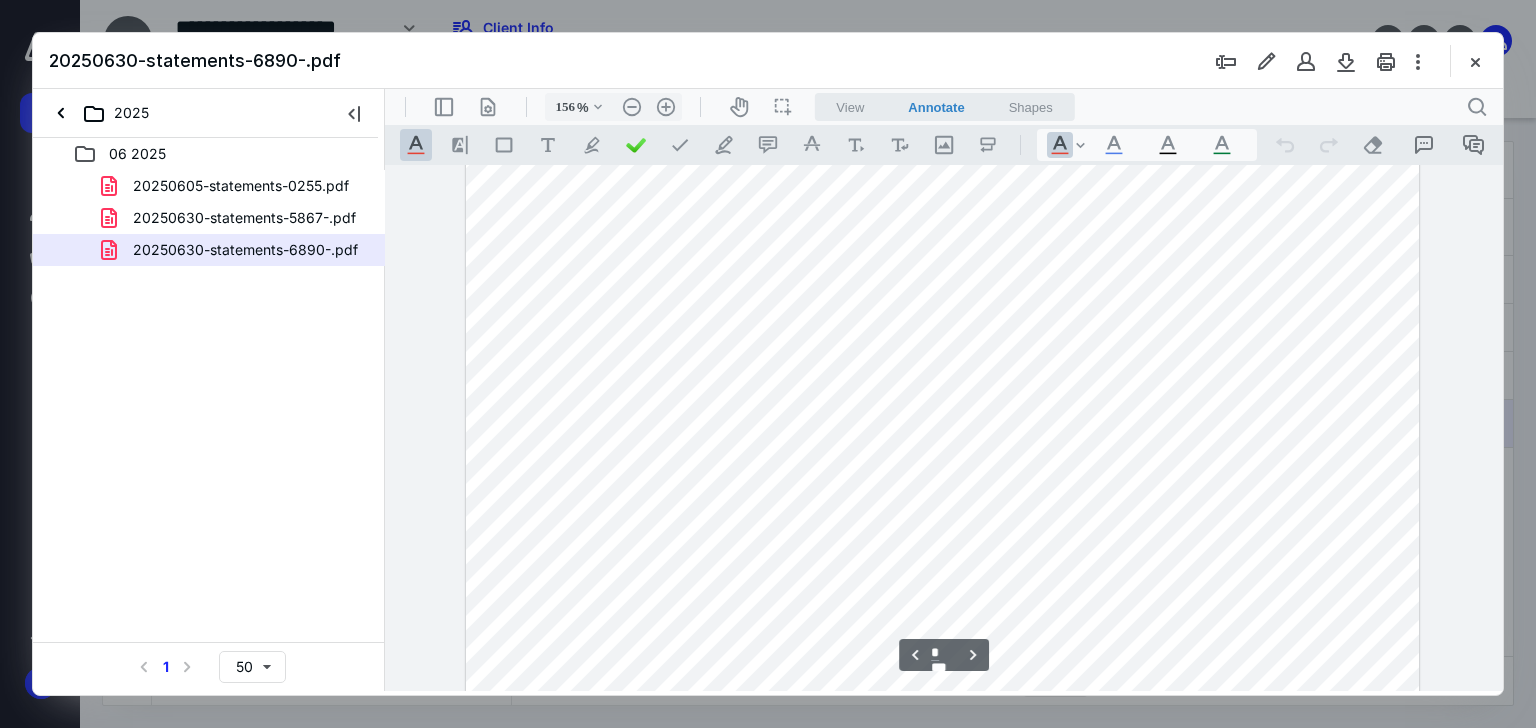 scroll, scrollTop: 3000, scrollLeft: 0, axis: vertical 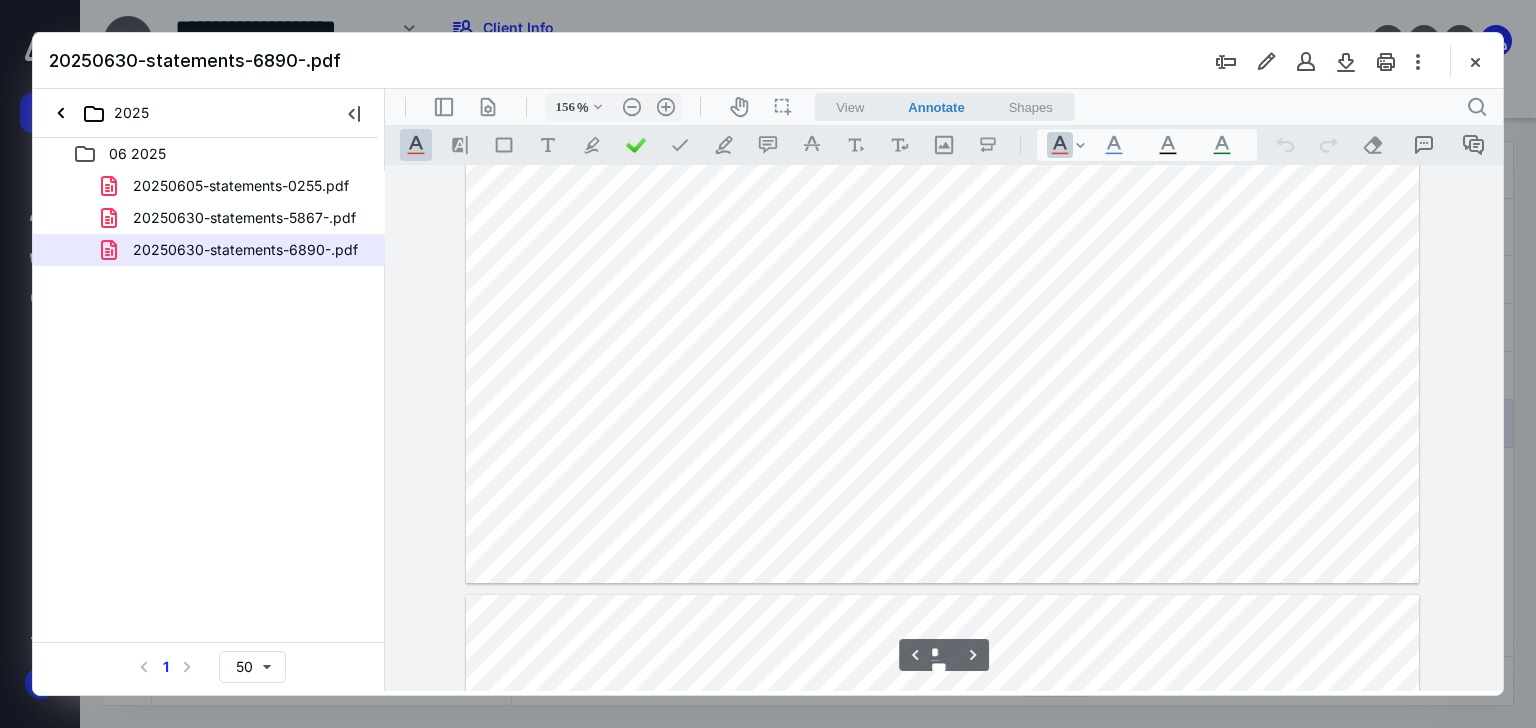 type on "*" 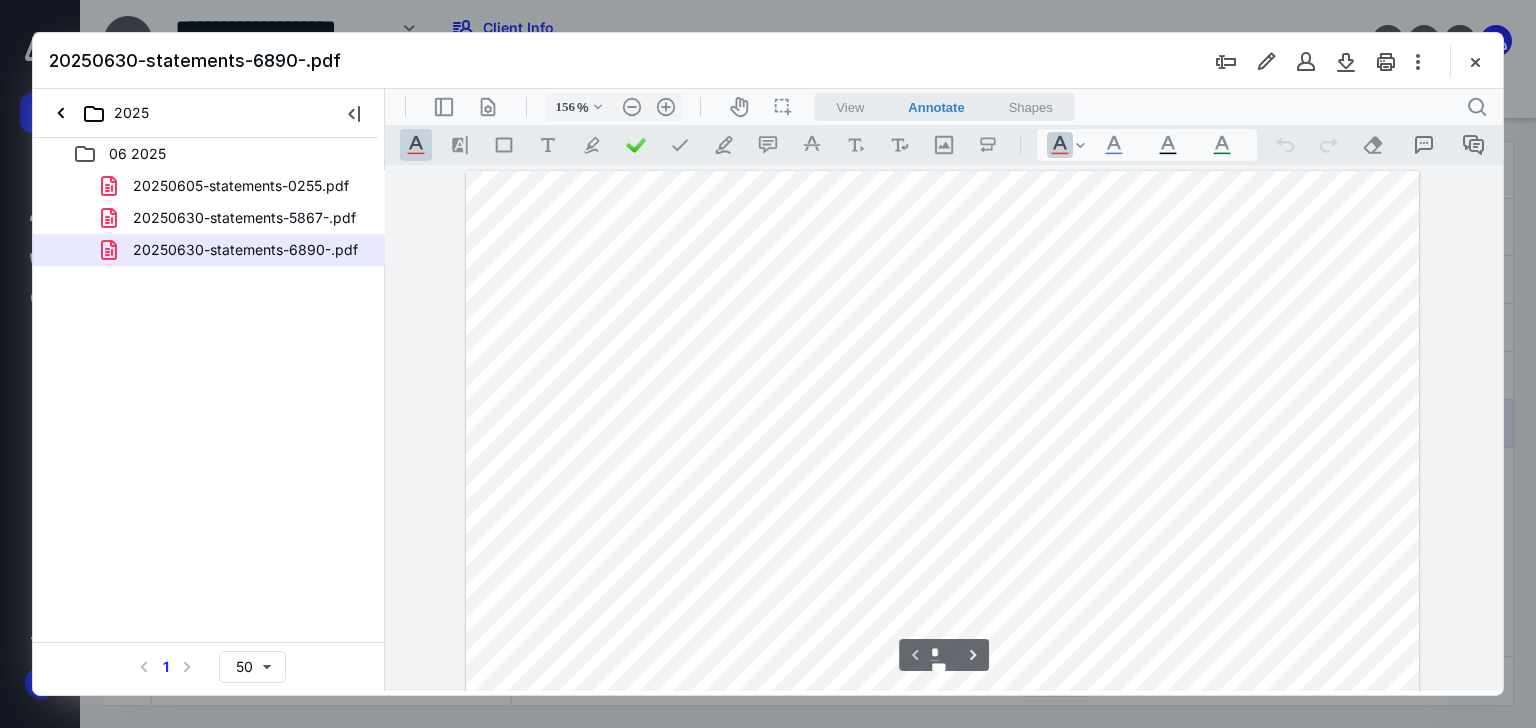scroll, scrollTop: 200, scrollLeft: 0, axis: vertical 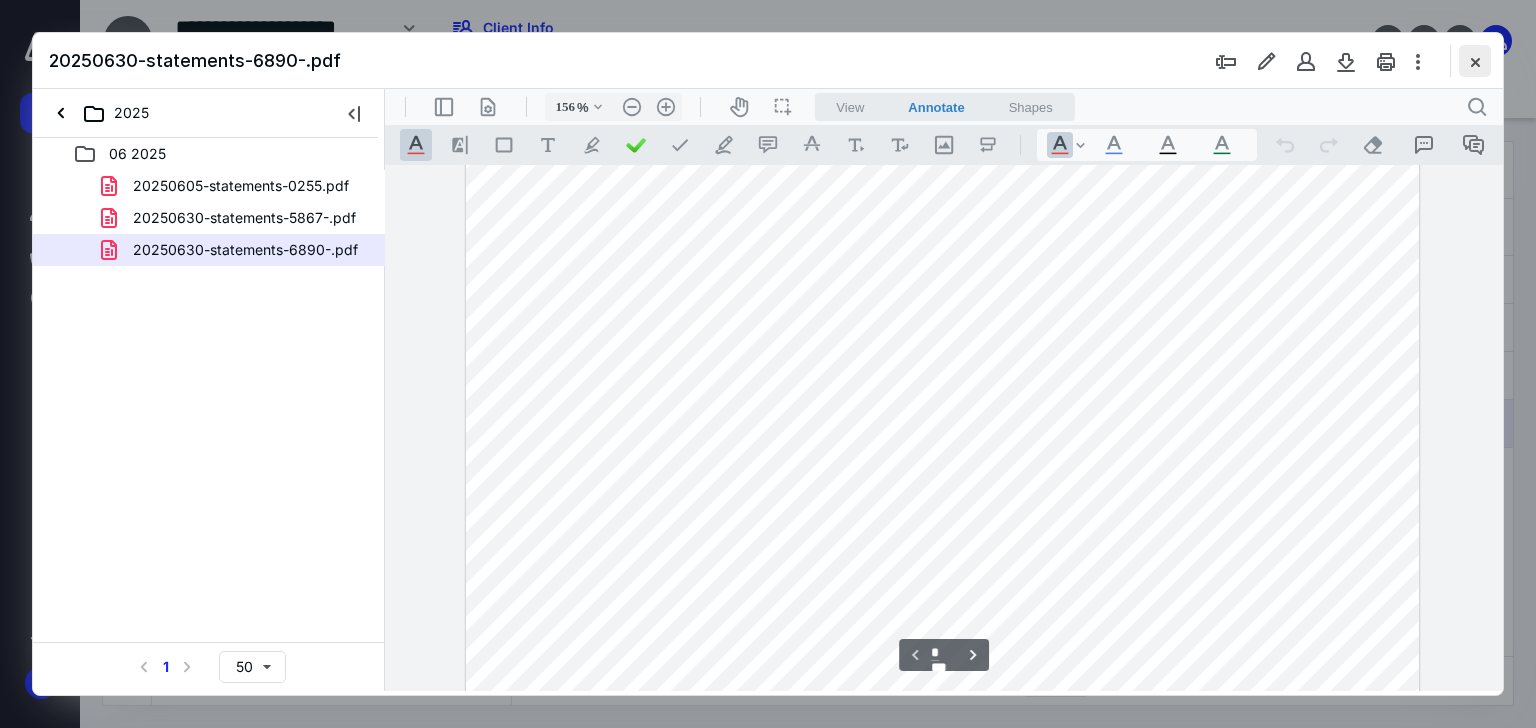 click at bounding box center [1475, 61] 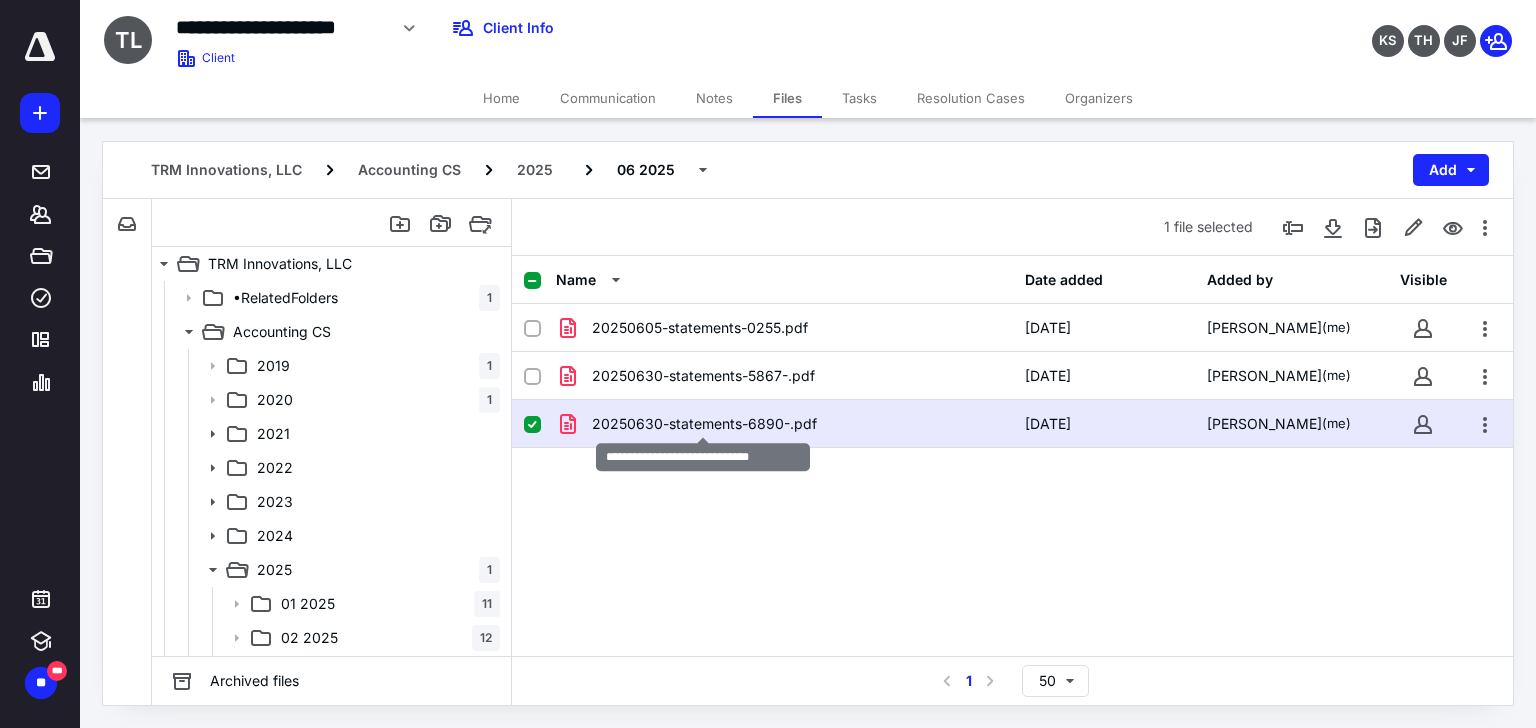 click on "20250630-statements-6890-.pdf" at bounding box center [704, 424] 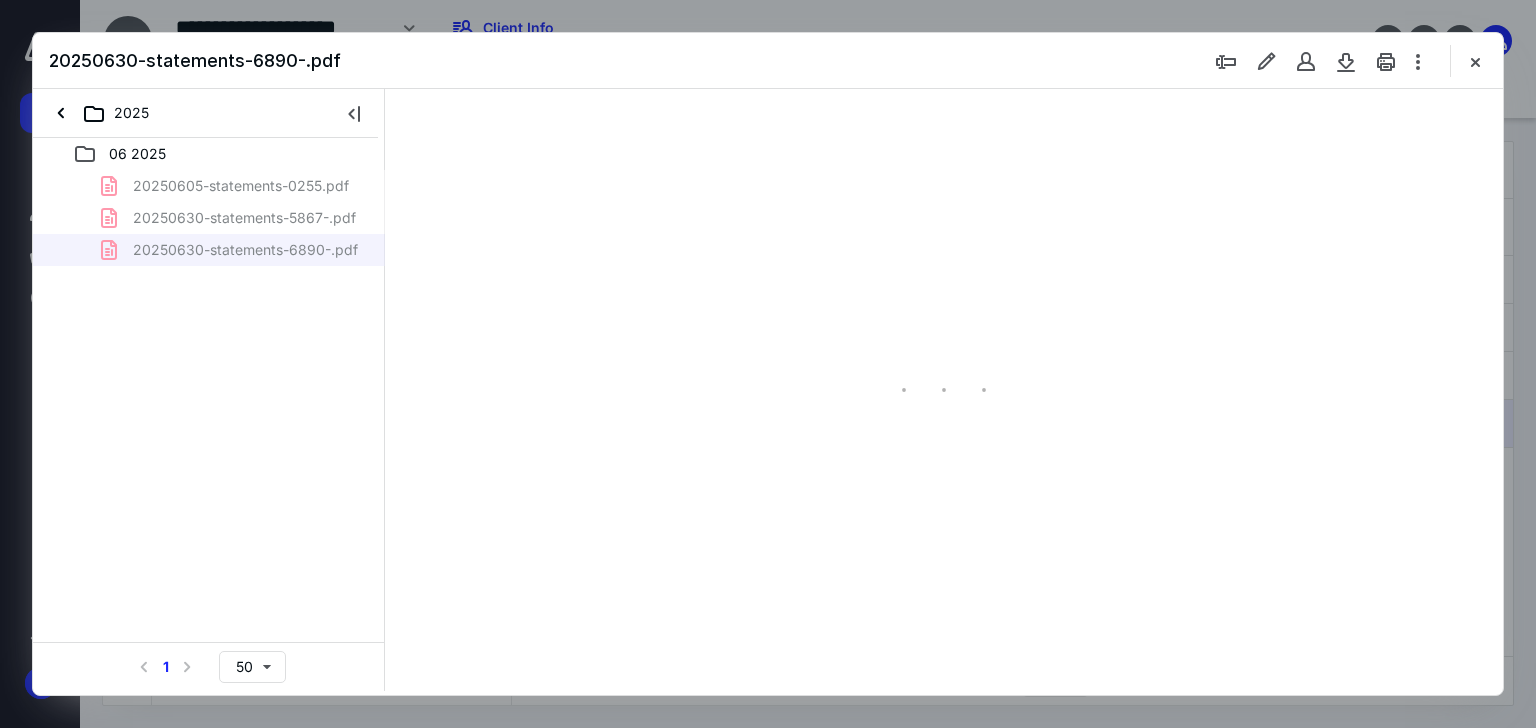 scroll, scrollTop: 0, scrollLeft: 0, axis: both 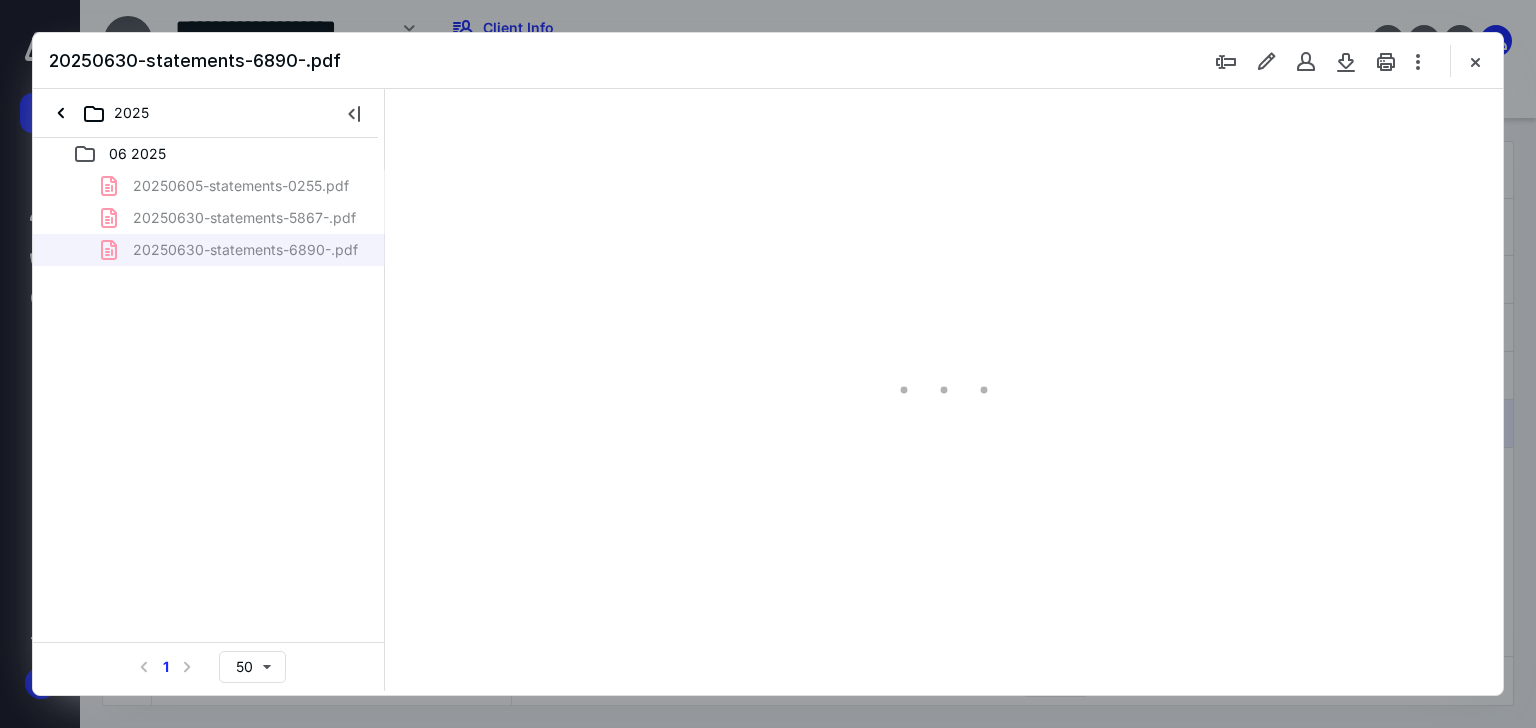 type on "66" 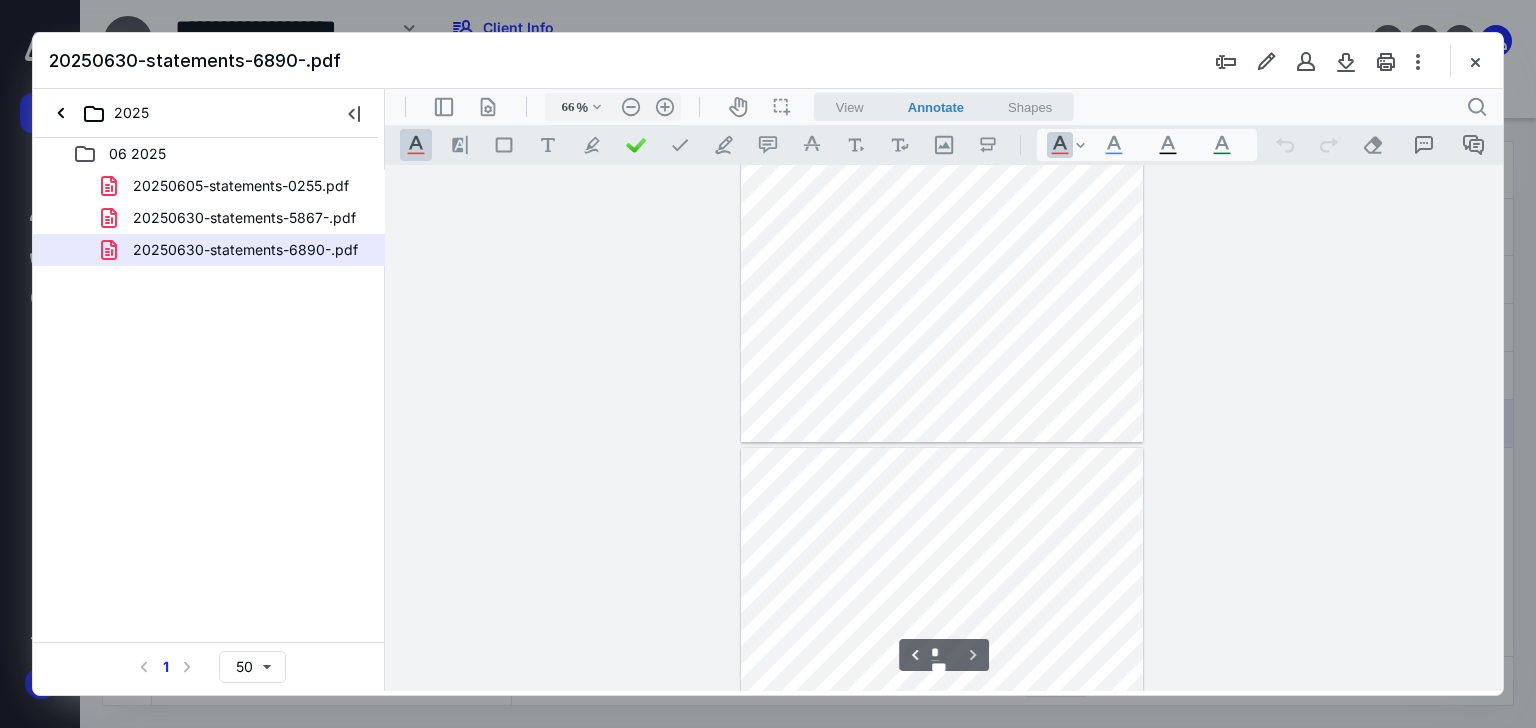 type on "*" 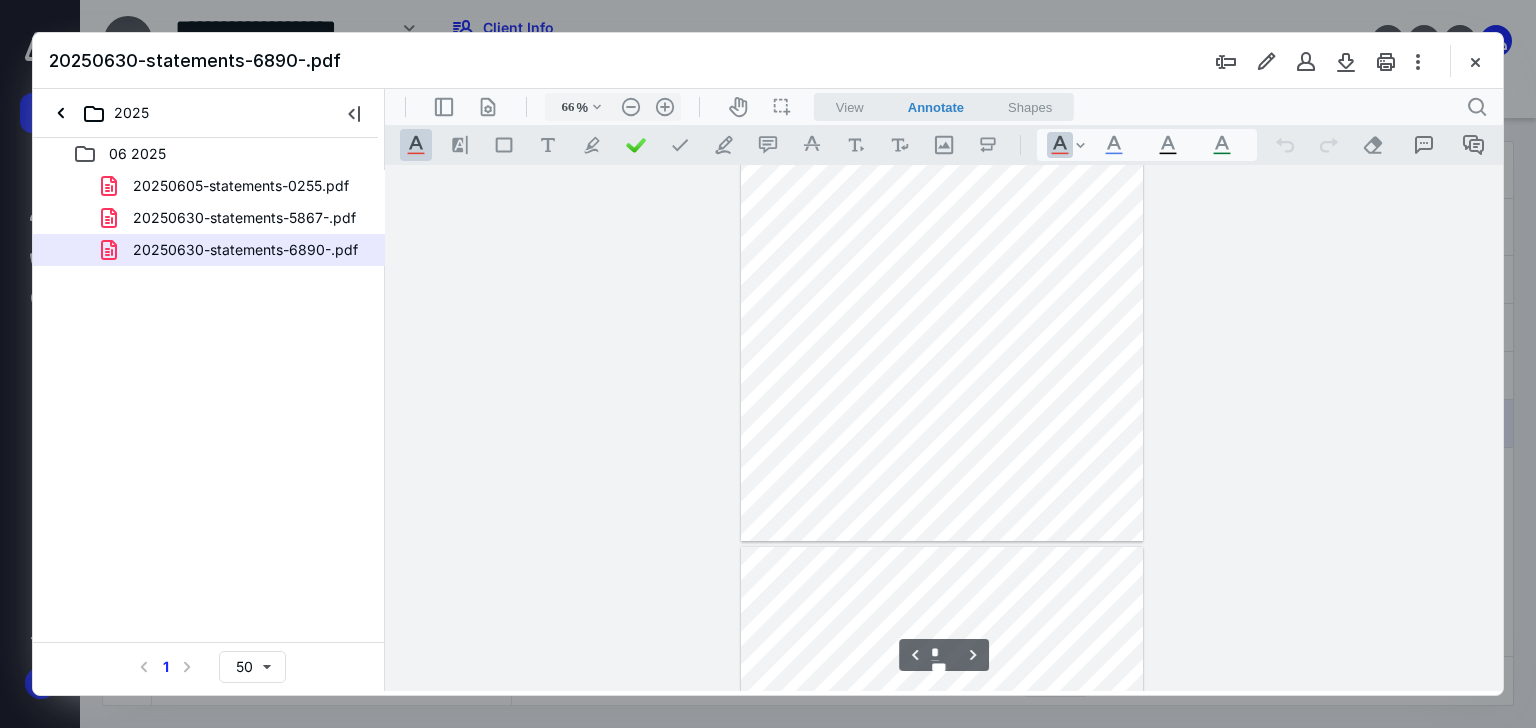 scroll, scrollTop: 1177, scrollLeft: 0, axis: vertical 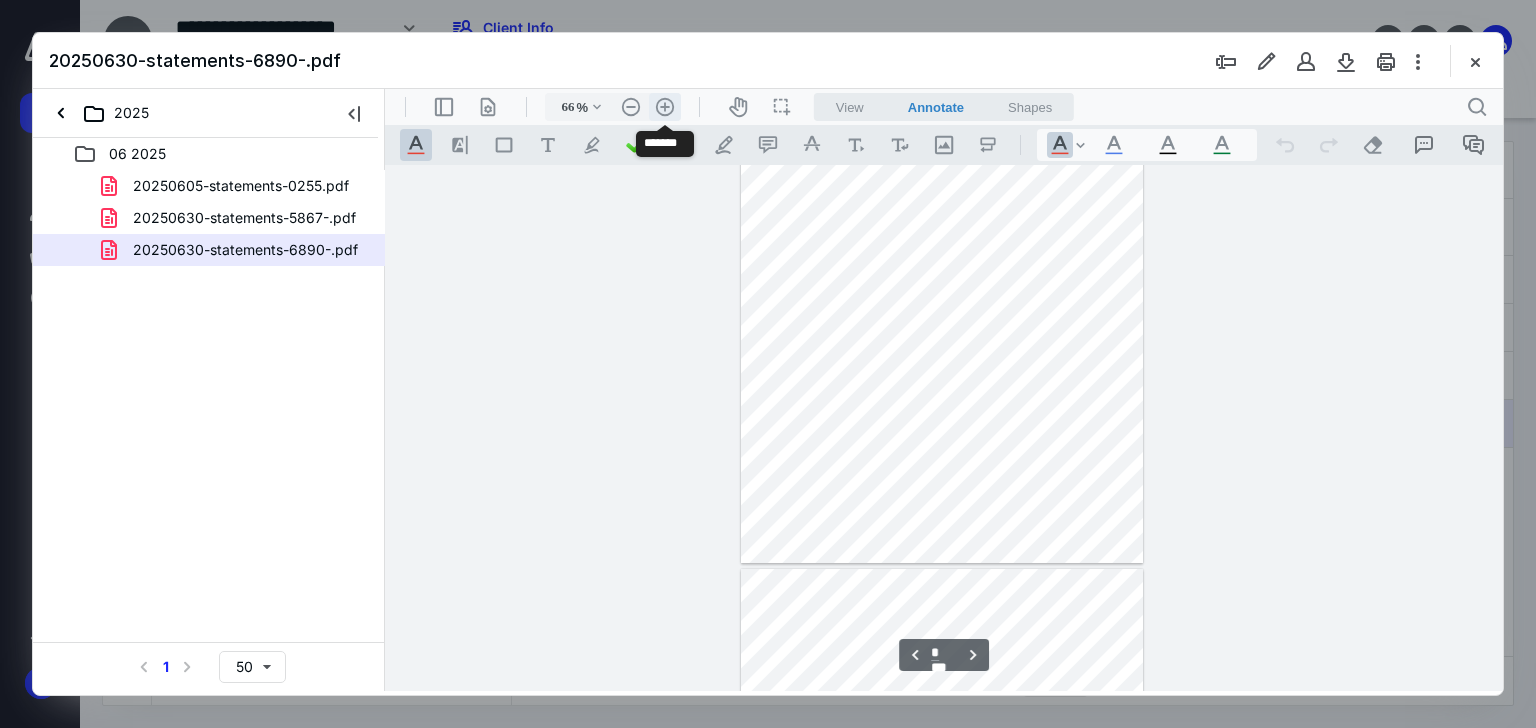 click on ".cls-1{fill:#abb0c4;} icon - header - zoom - in - line" at bounding box center [665, 107] 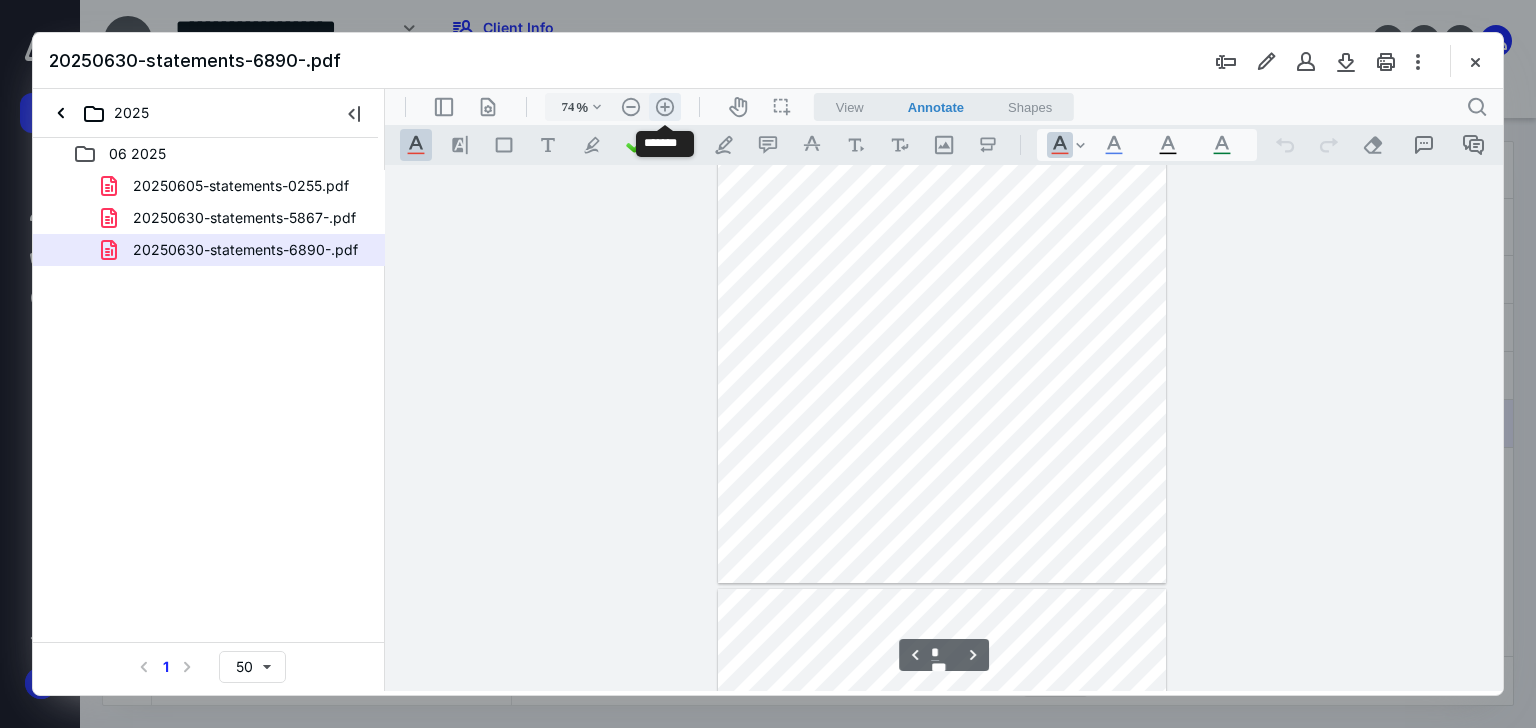 click on ".cls-1{fill:#abb0c4;} icon - header - zoom - in - line" at bounding box center (665, 107) 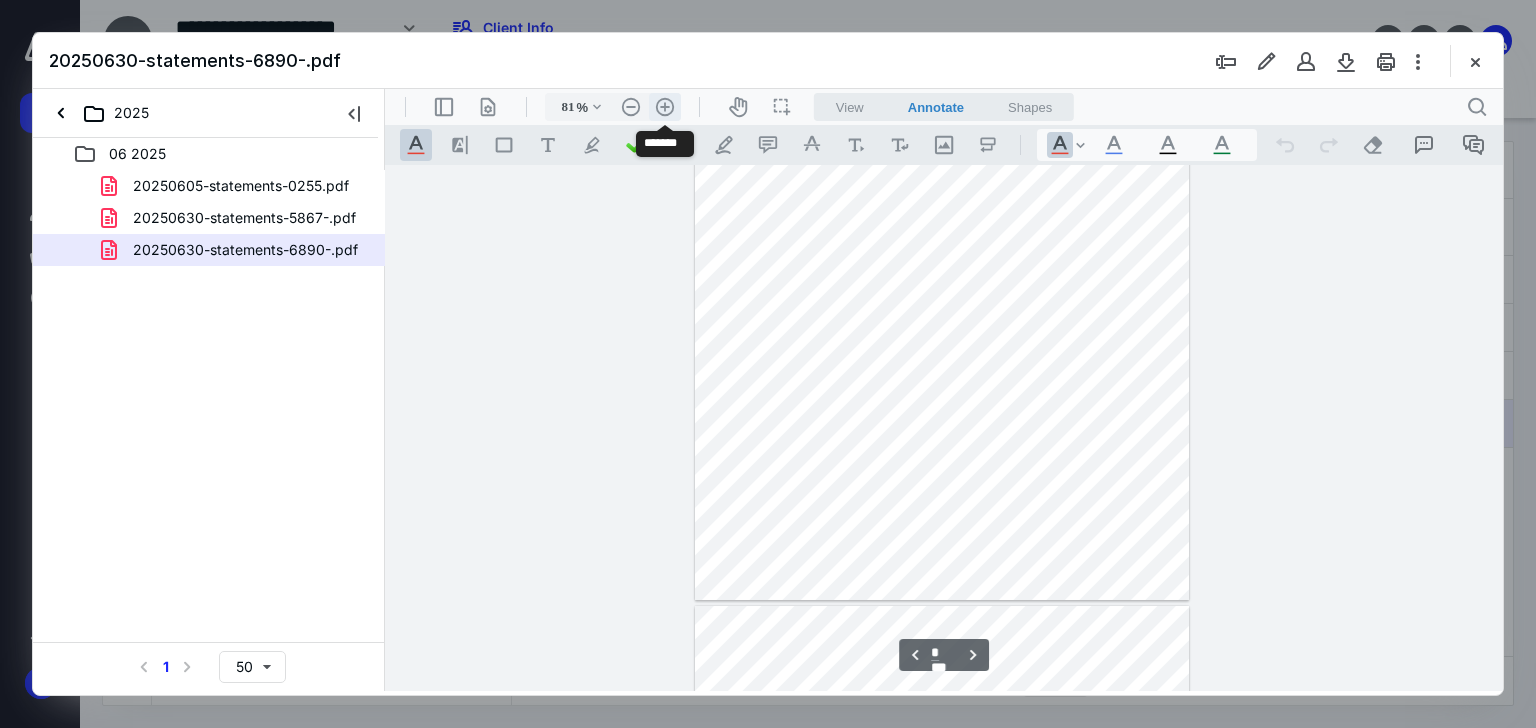 click on ".cls-1{fill:#abb0c4;} icon - header - zoom - in - line" at bounding box center (665, 107) 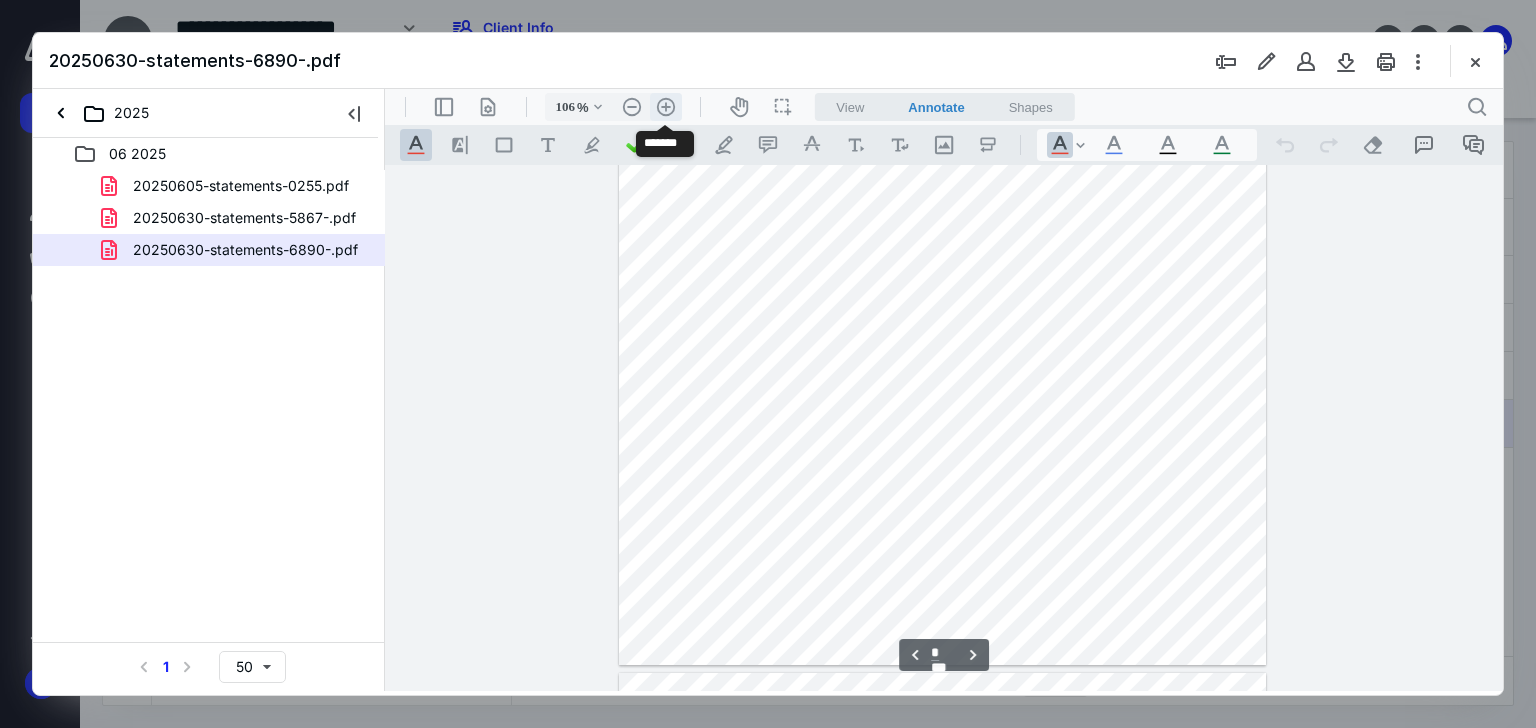 click on ".cls-1{fill:#abb0c4;} icon - header - zoom - in - line" at bounding box center [666, 107] 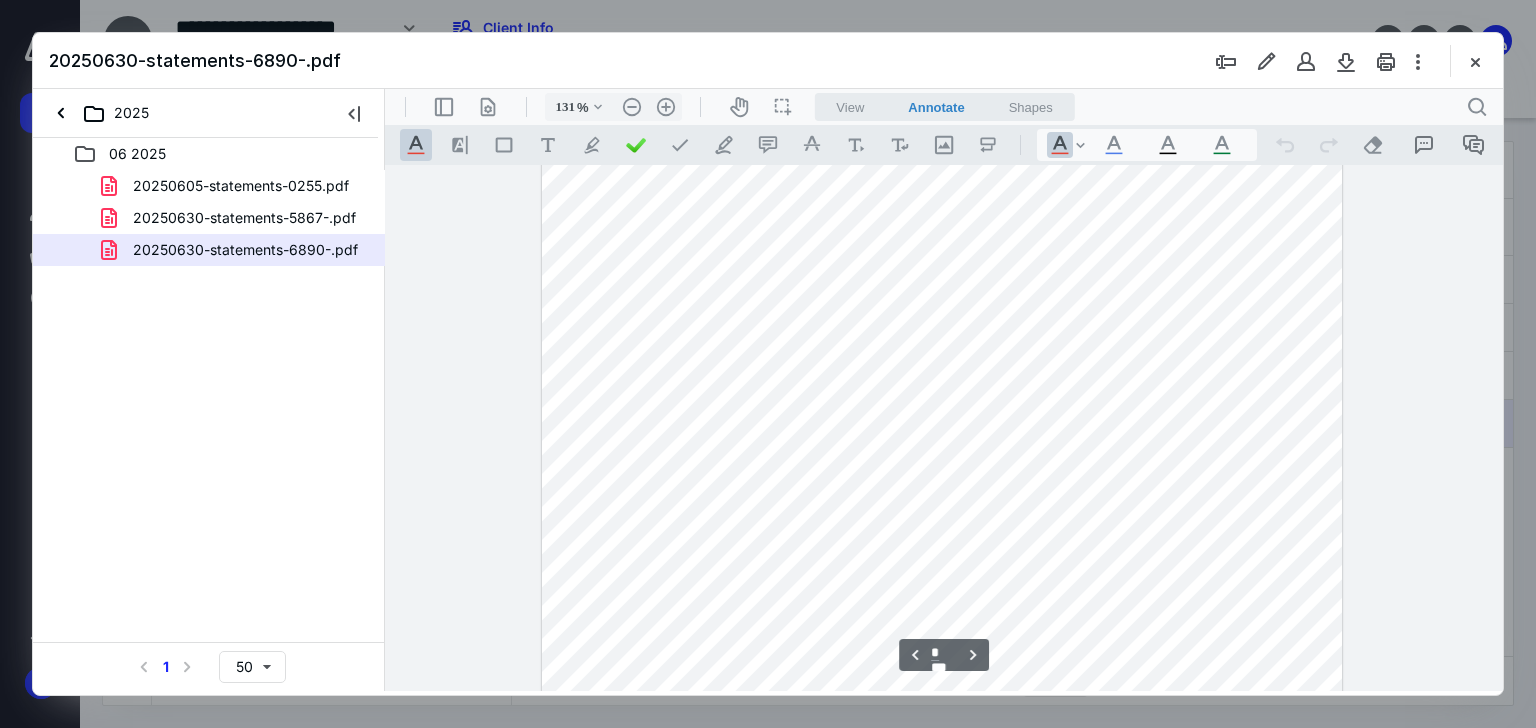 scroll, scrollTop: 2764, scrollLeft: 0, axis: vertical 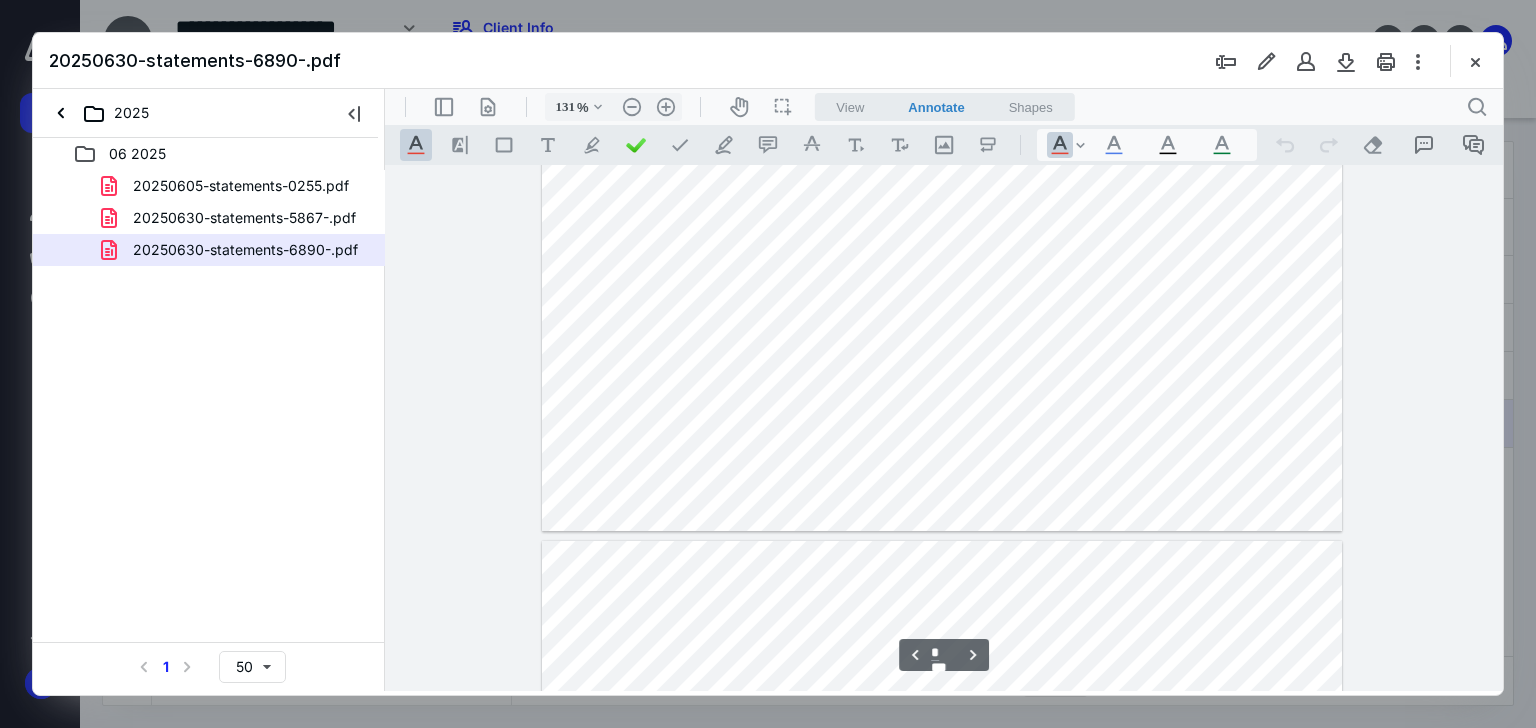 drag, startPoint x: 789, startPoint y: 451, endPoint x: 914, endPoint y: 453, distance: 125.016 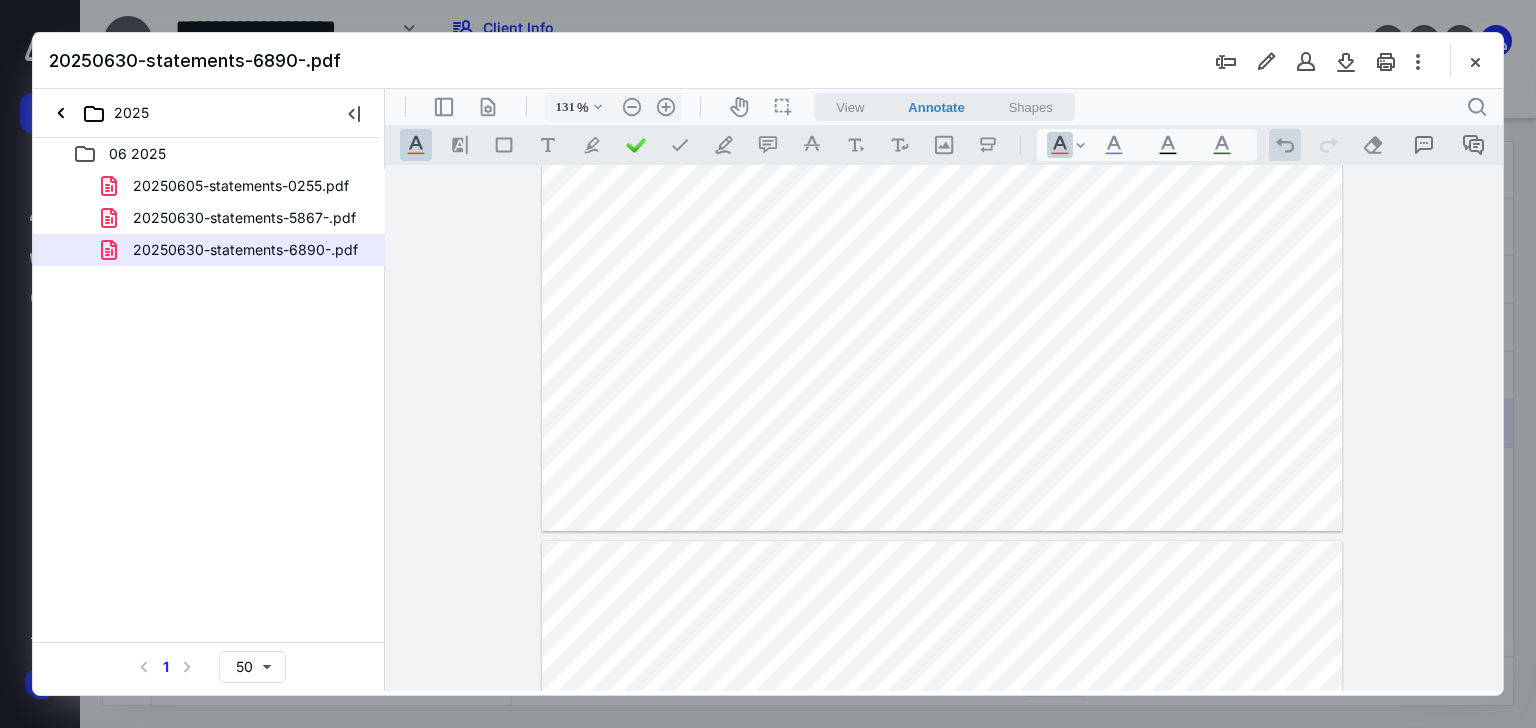 click on ".cls-1{fill:#abb0c4;} icon - operation - undo" at bounding box center [1285, 145] 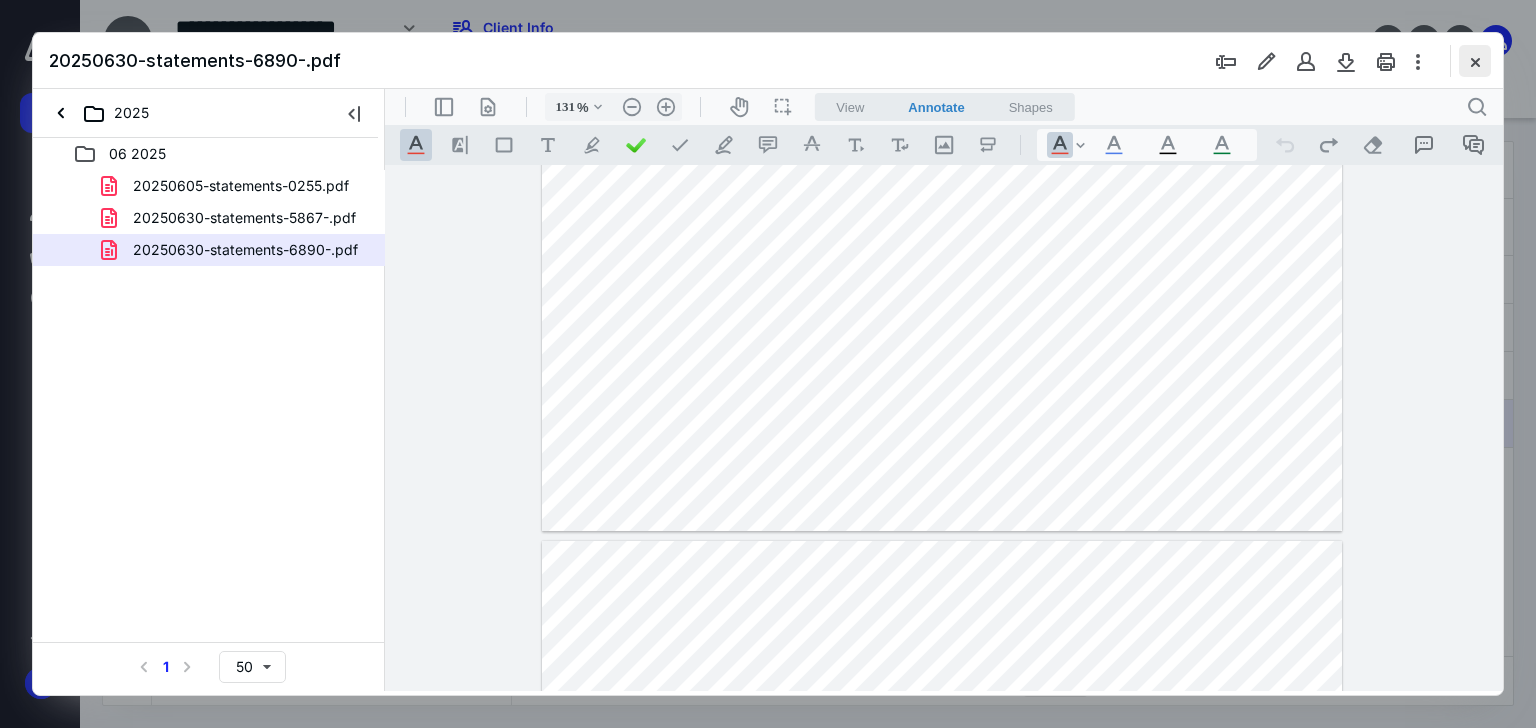 click at bounding box center (1475, 61) 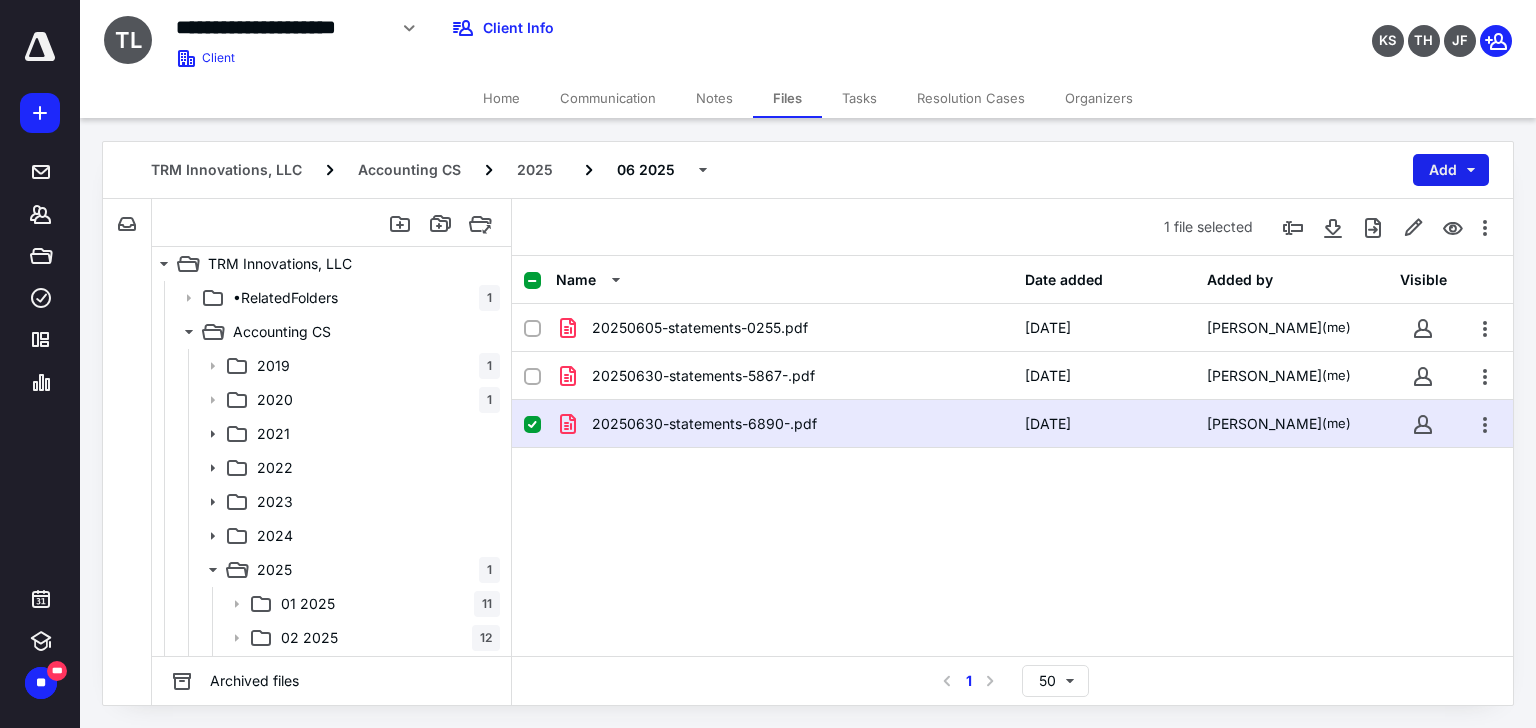 click on "Add" at bounding box center (1451, 170) 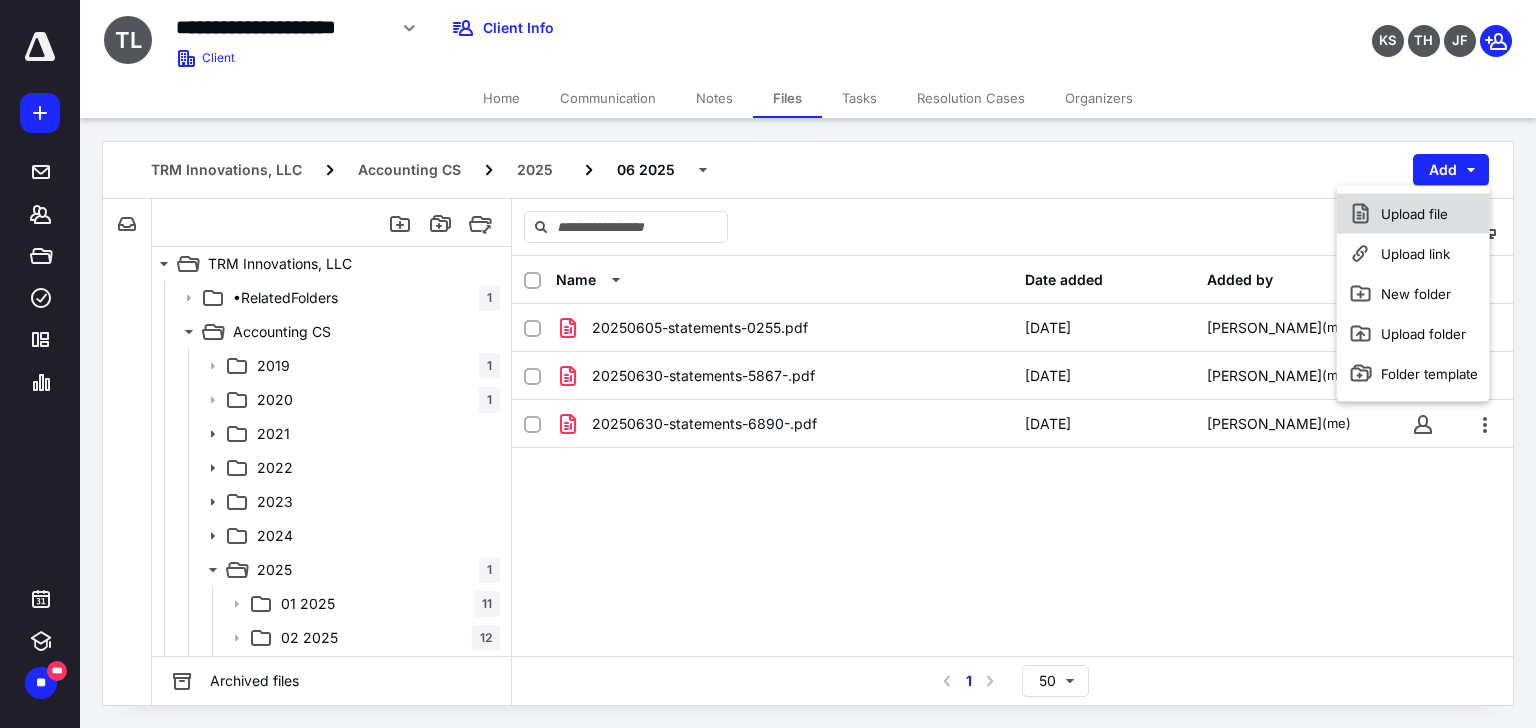 click on "Upload file" at bounding box center [1413, 214] 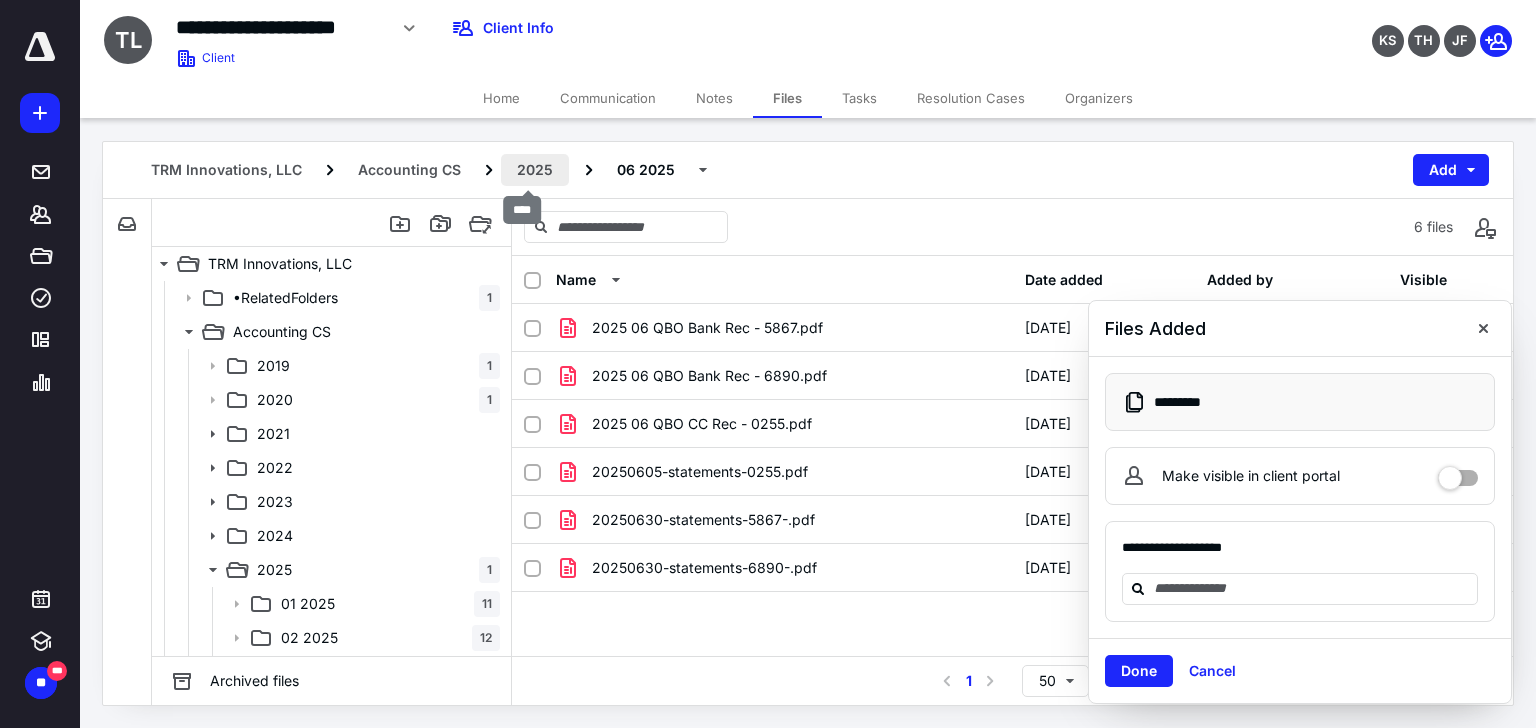 click on "2025" at bounding box center [535, 170] 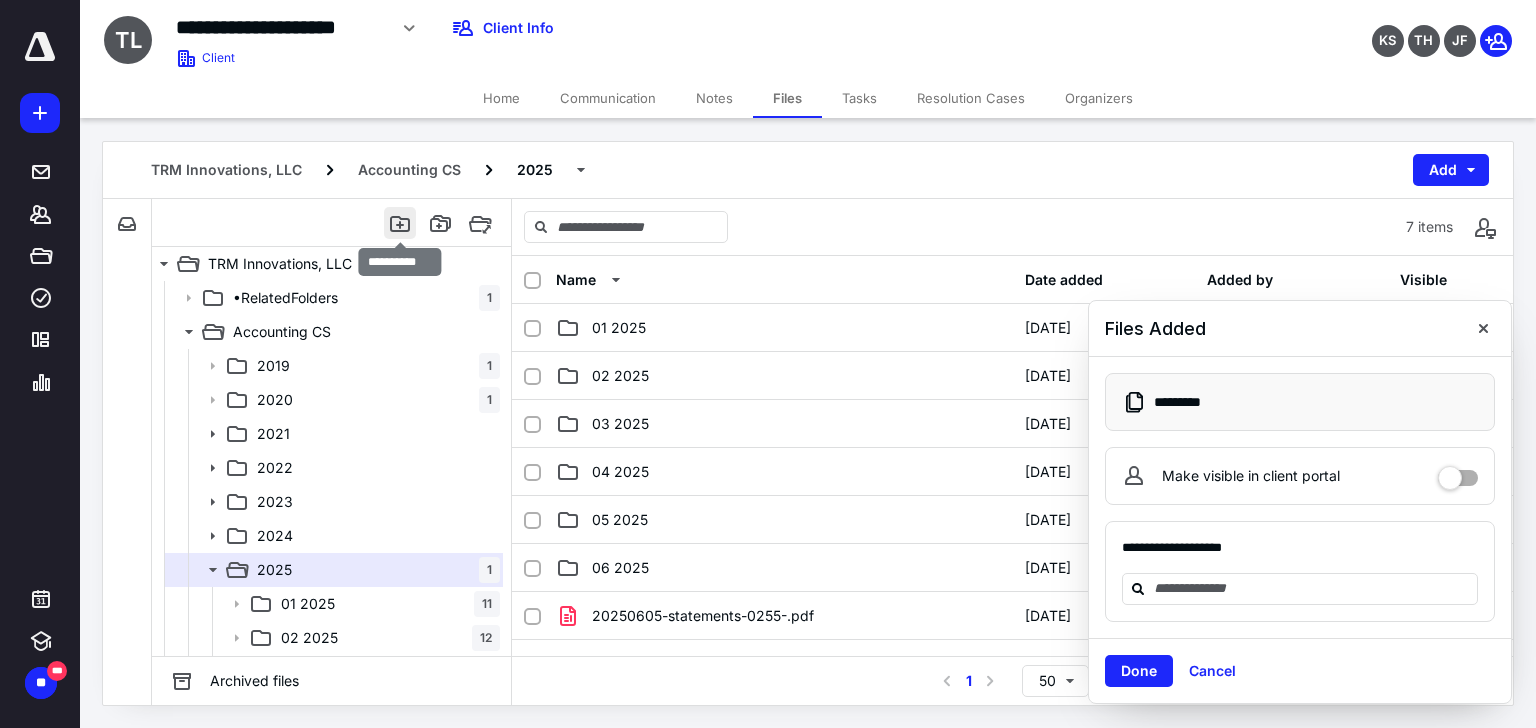click at bounding box center (400, 223) 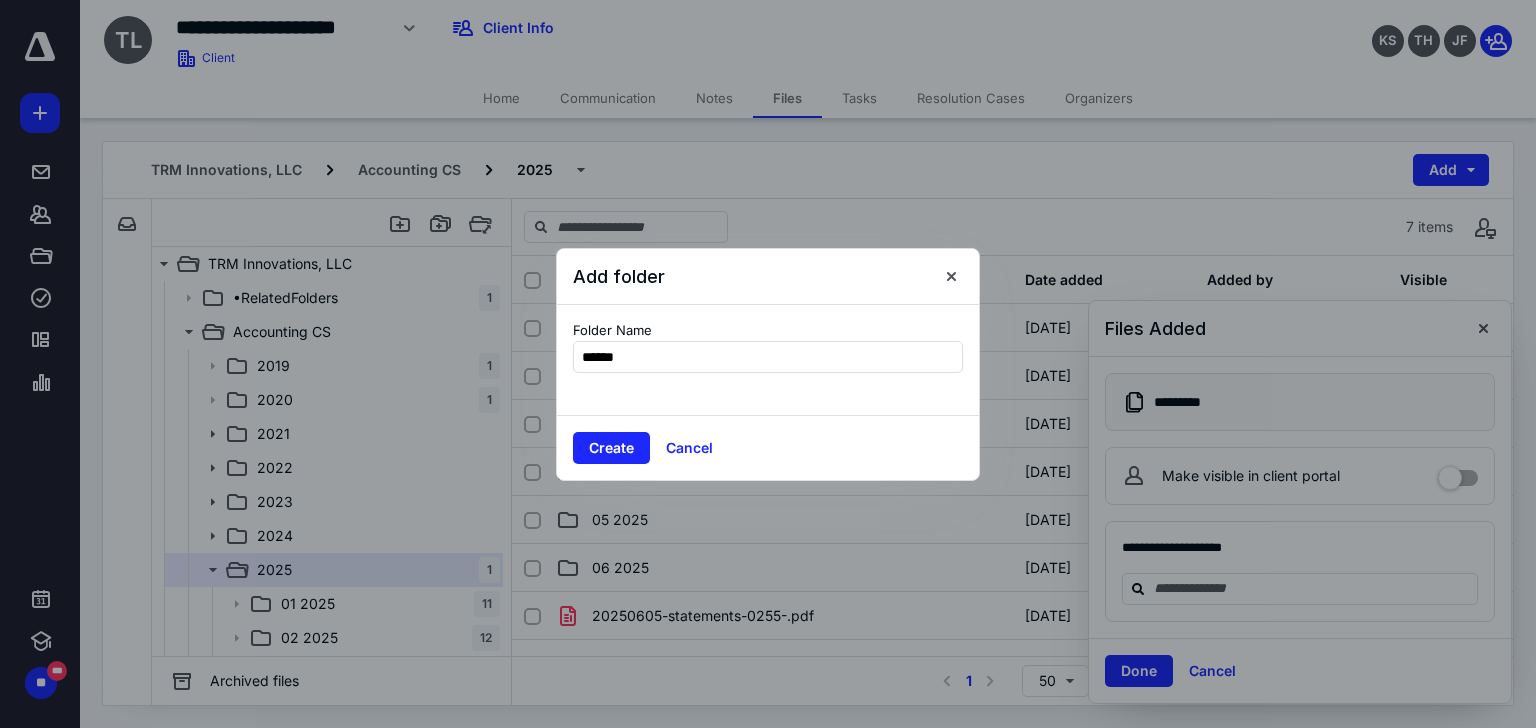 type on "*******" 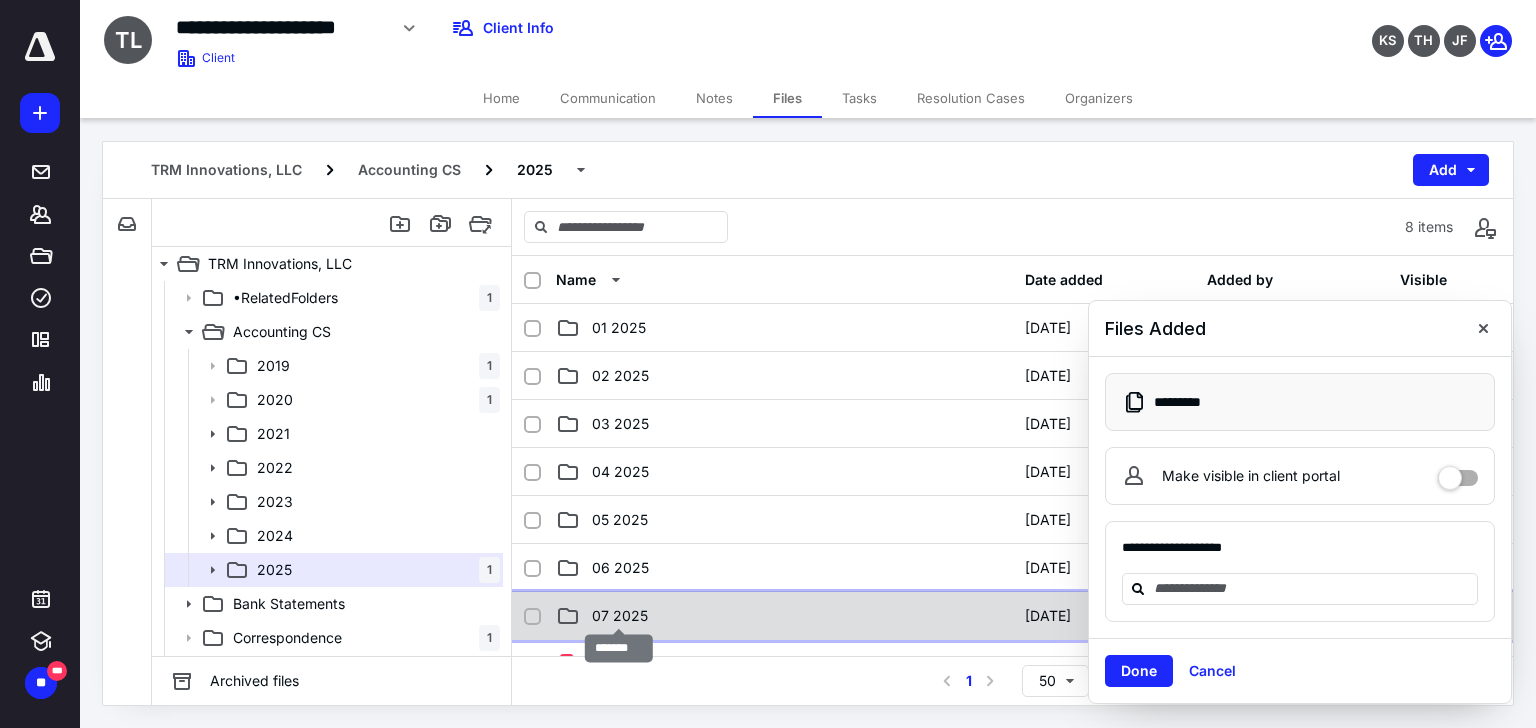 click on "07 2025" at bounding box center [620, 616] 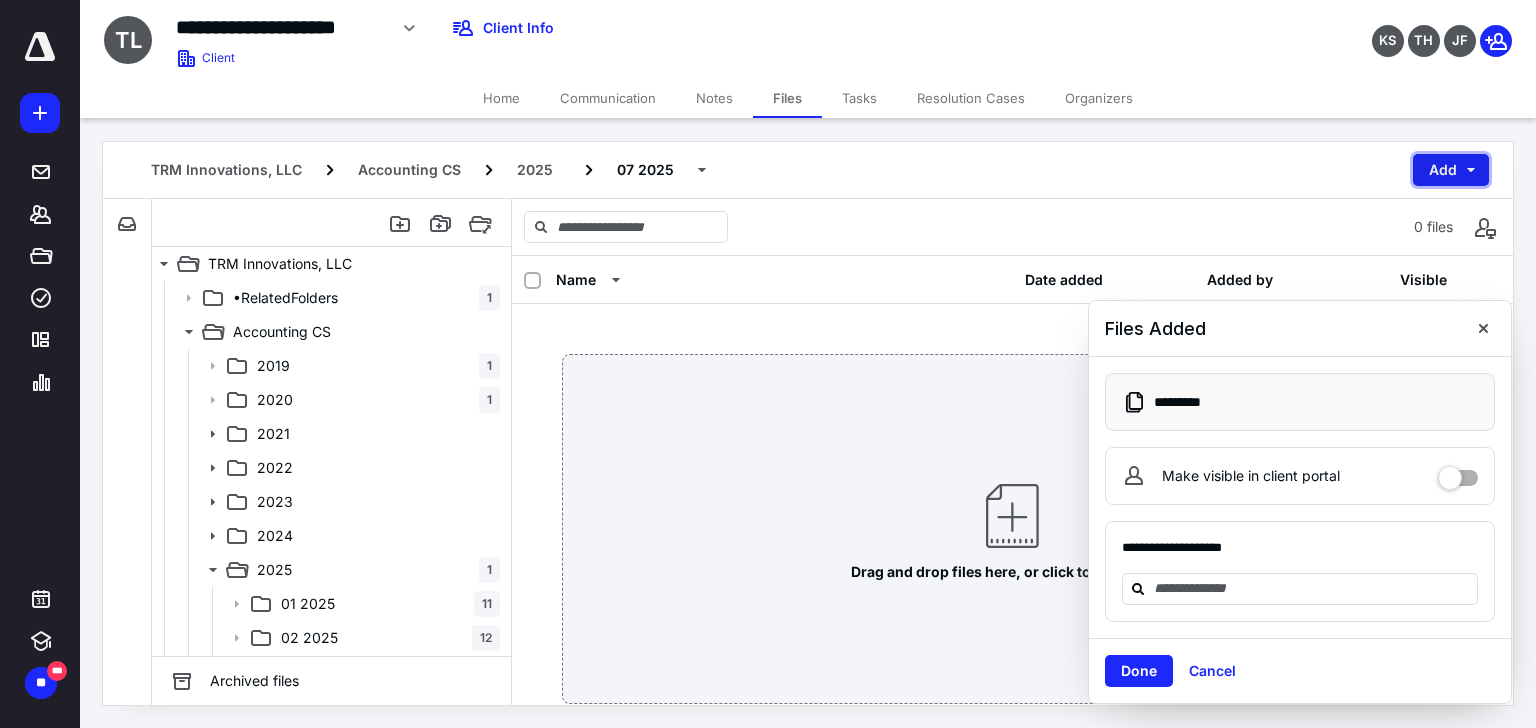 click on "Add" at bounding box center [1451, 170] 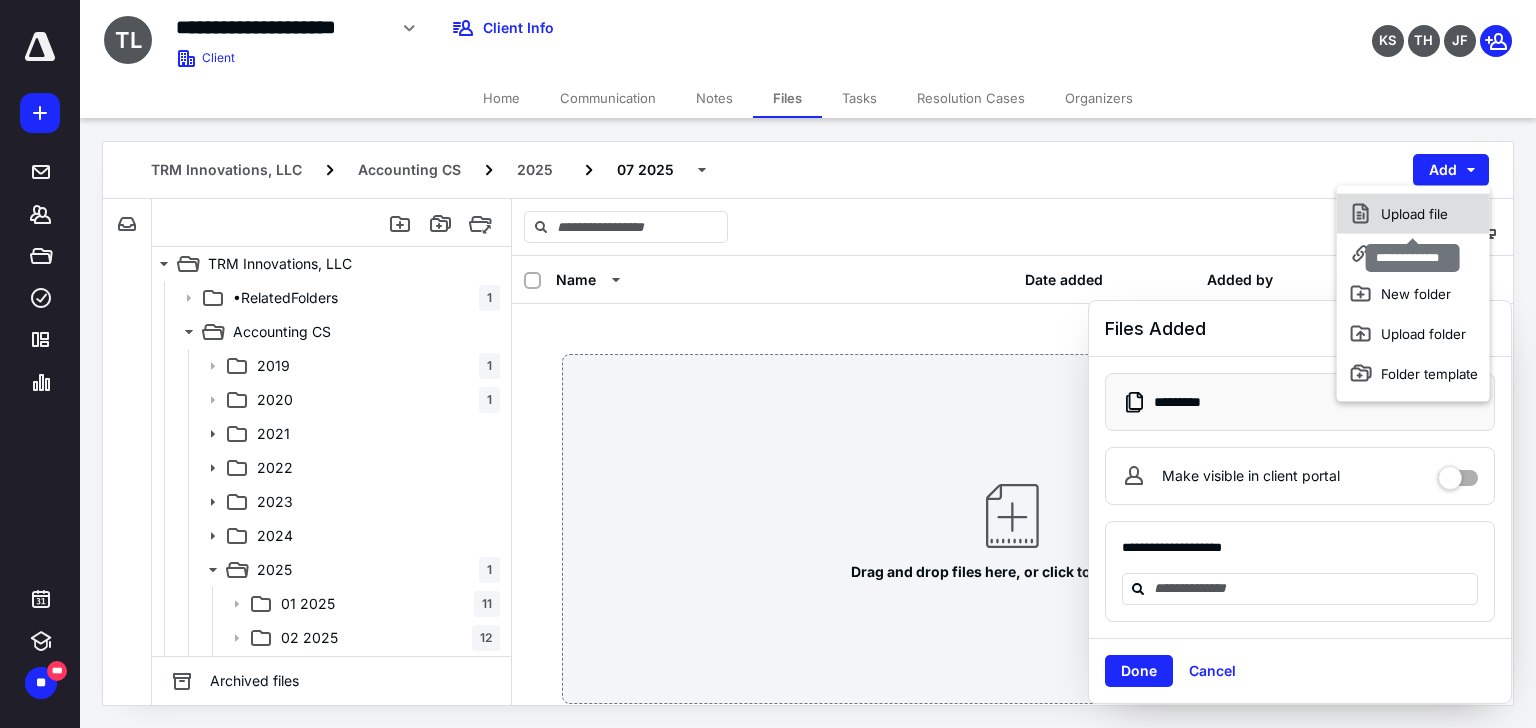 click on "Upload file" at bounding box center (1413, 214) 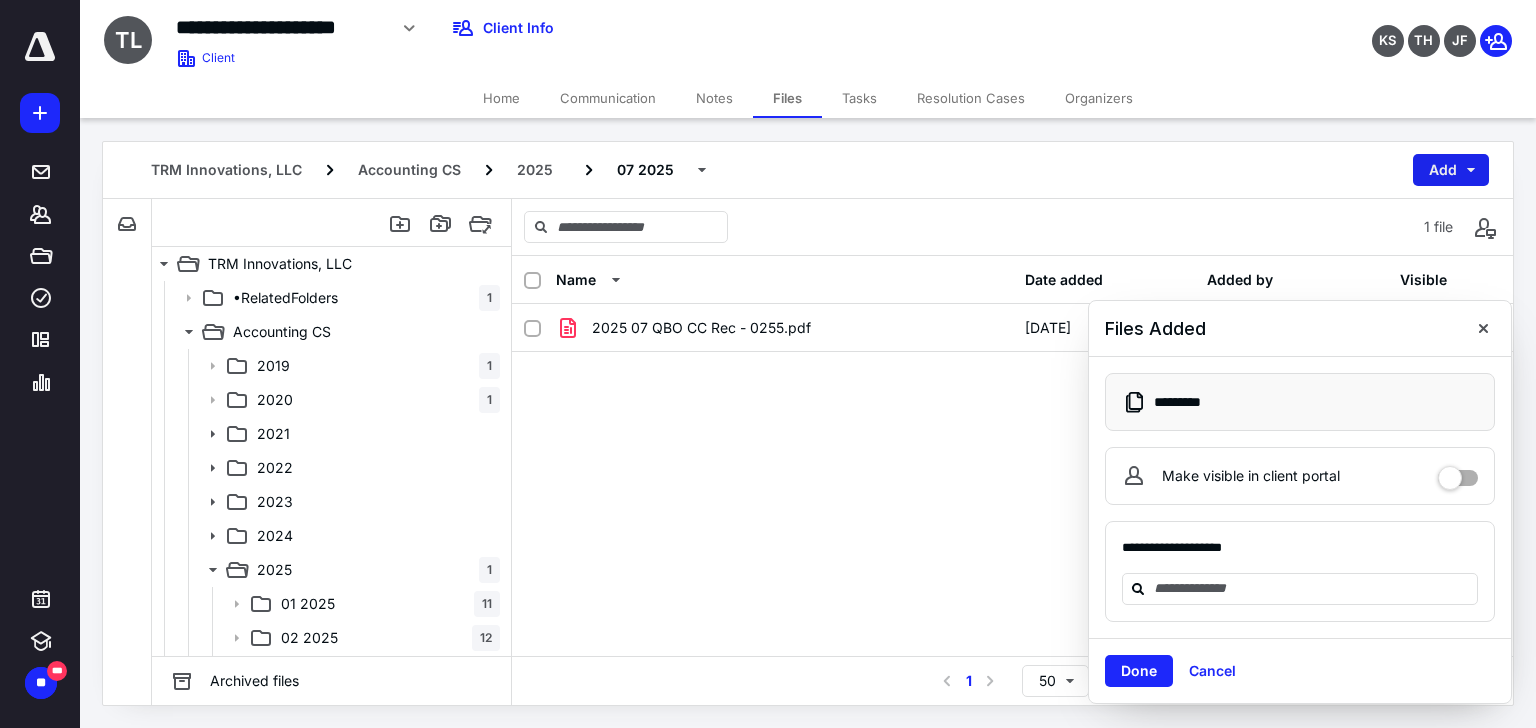click on "Add" at bounding box center (1451, 170) 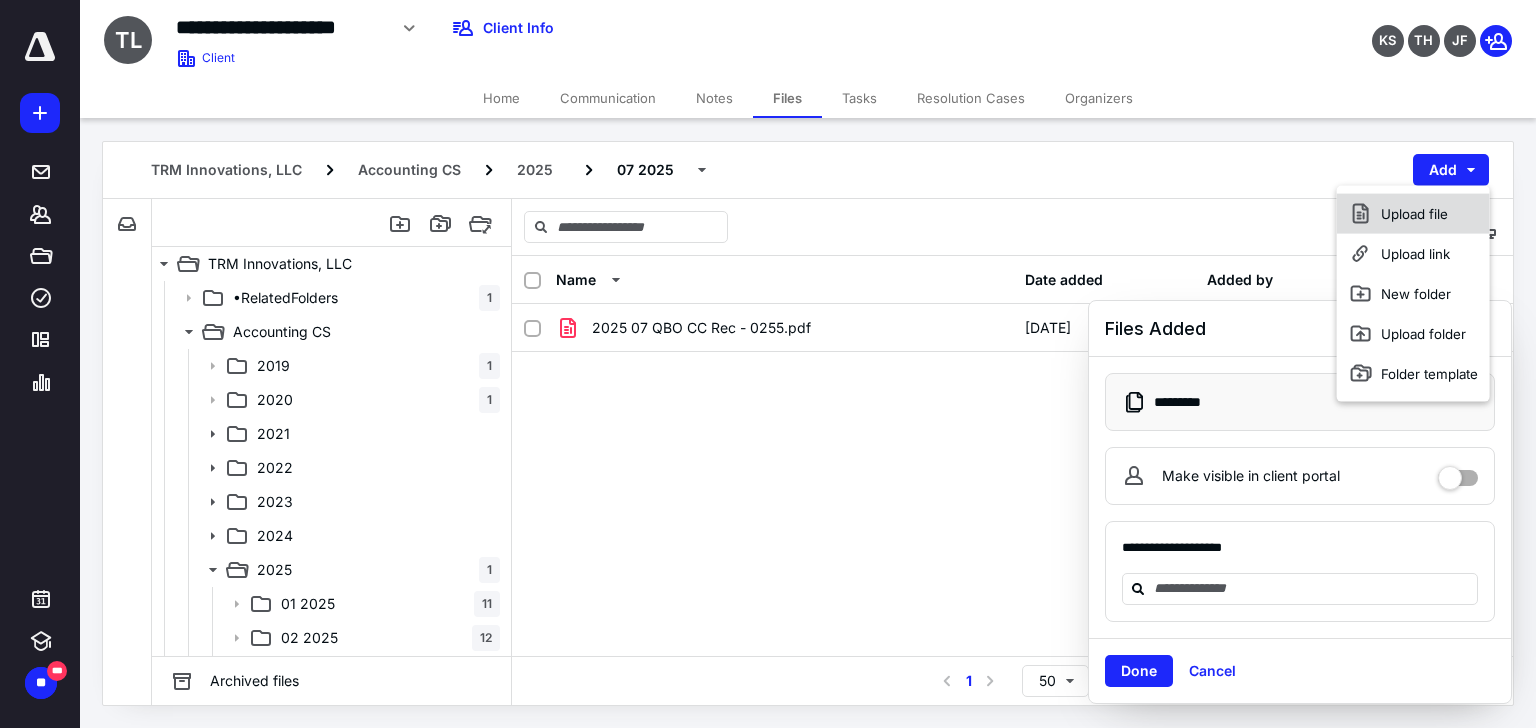 click on "Upload file" at bounding box center [1413, 214] 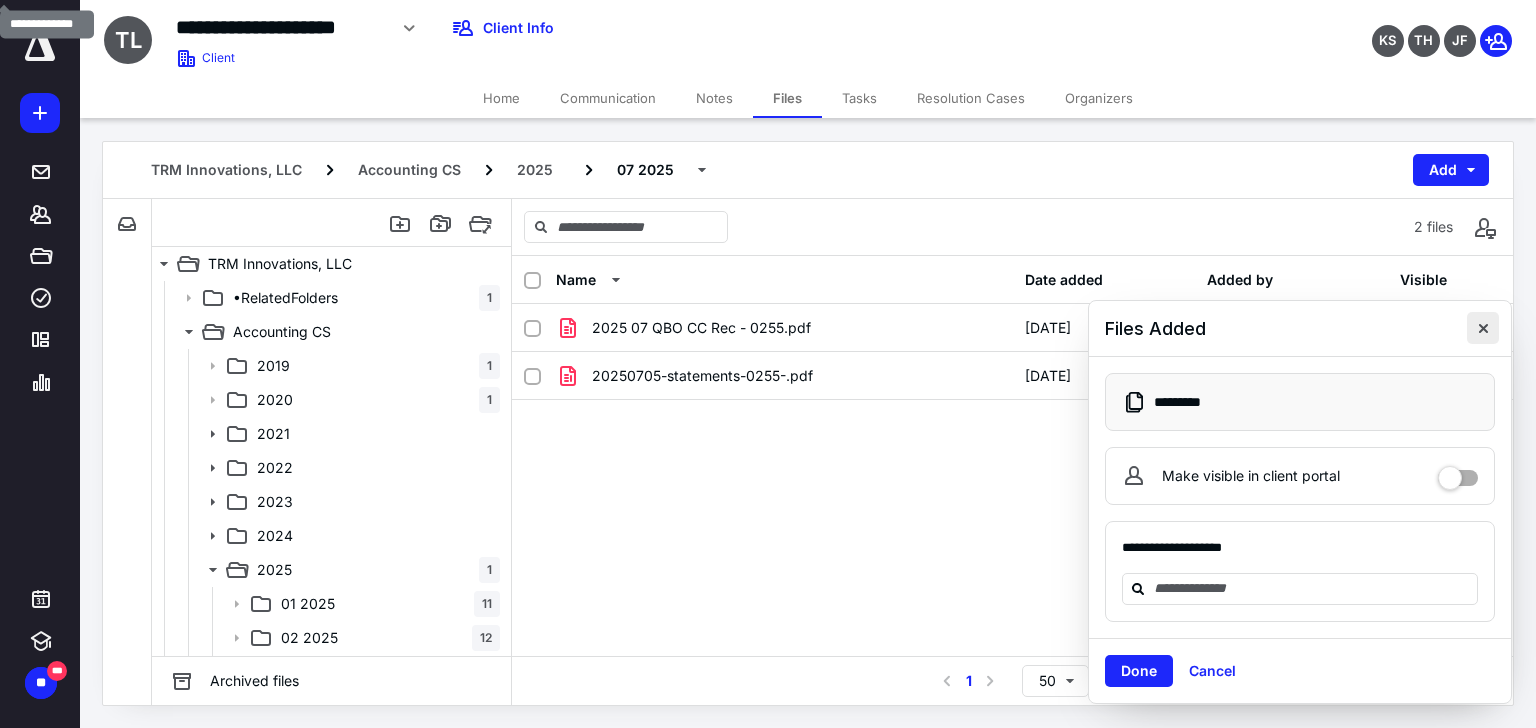 click at bounding box center [1483, 328] 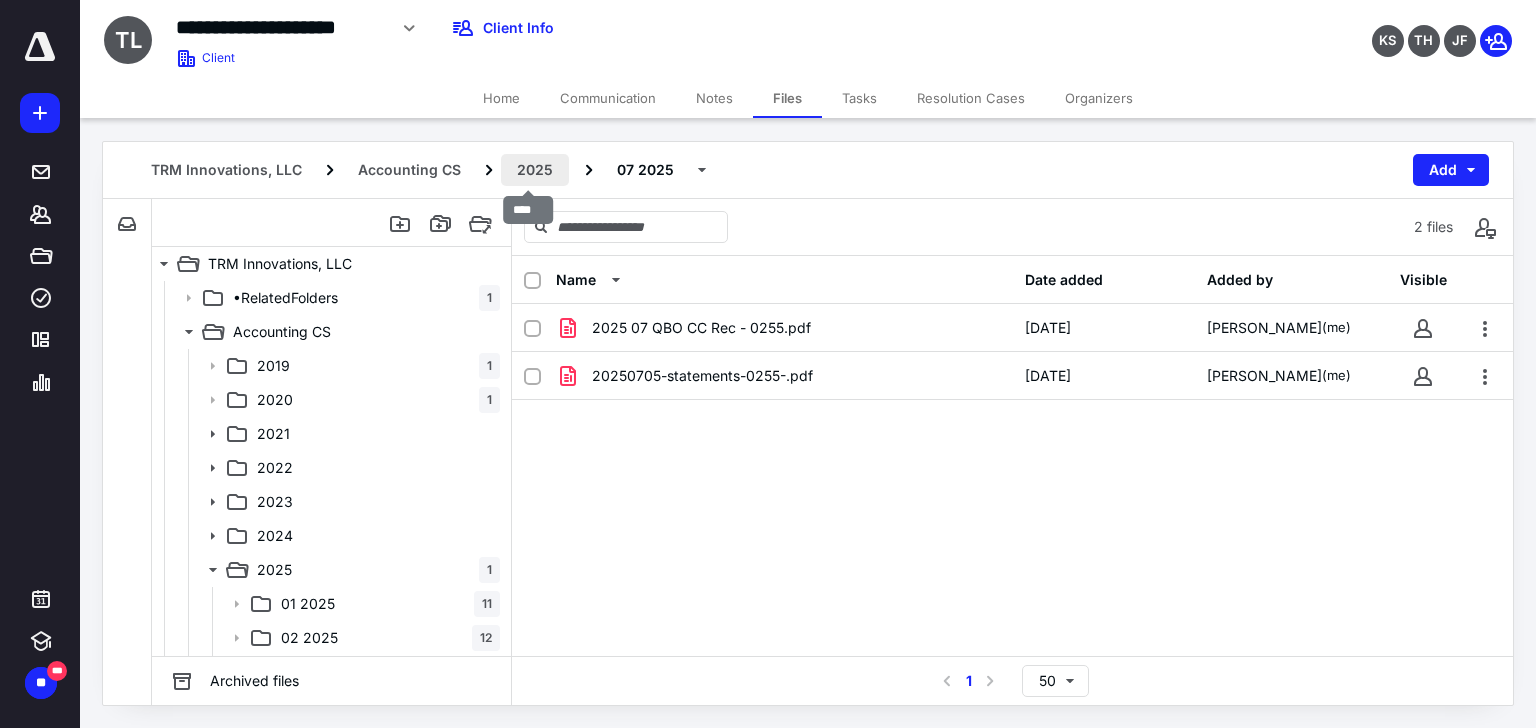 click on "2025" at bounding box center [535, 170] 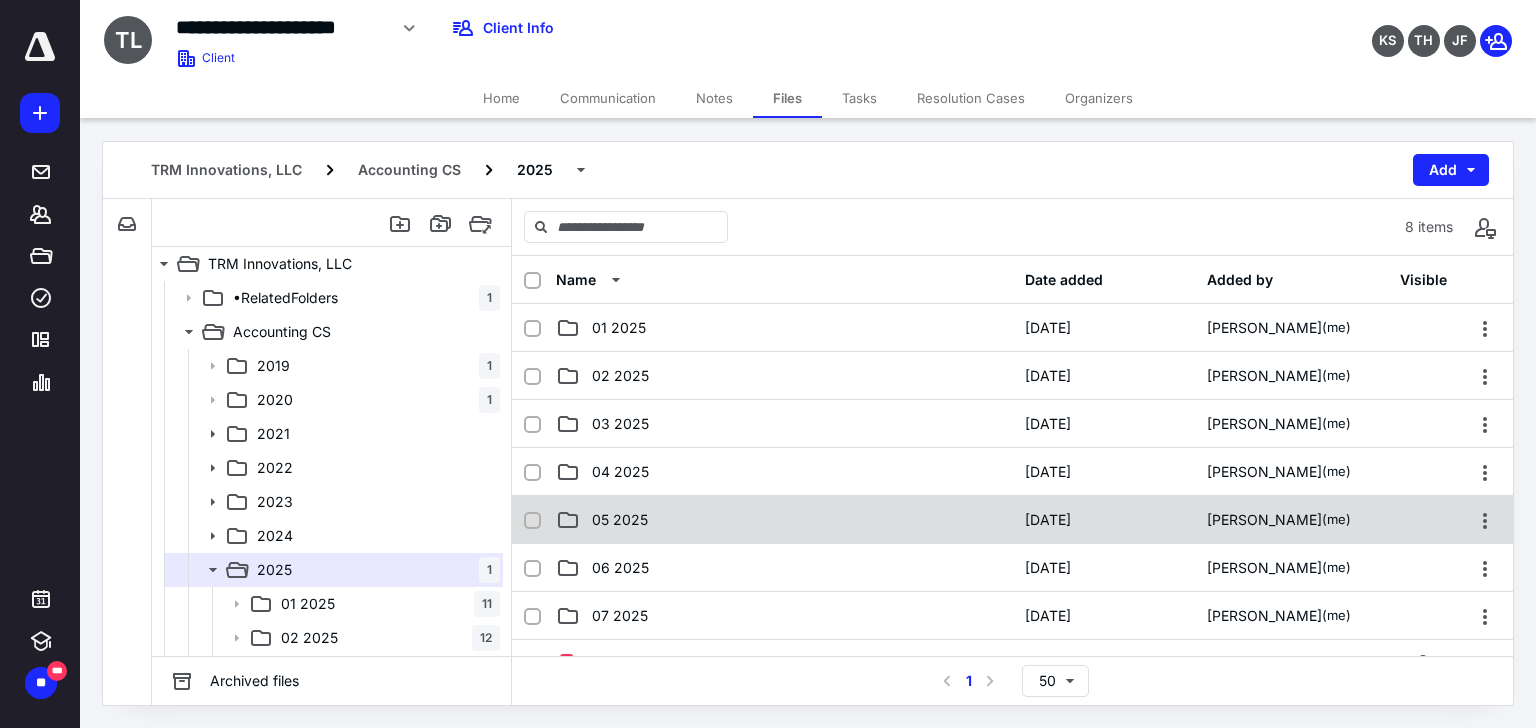 click on "05 2025" at bounding box center [620, 520] 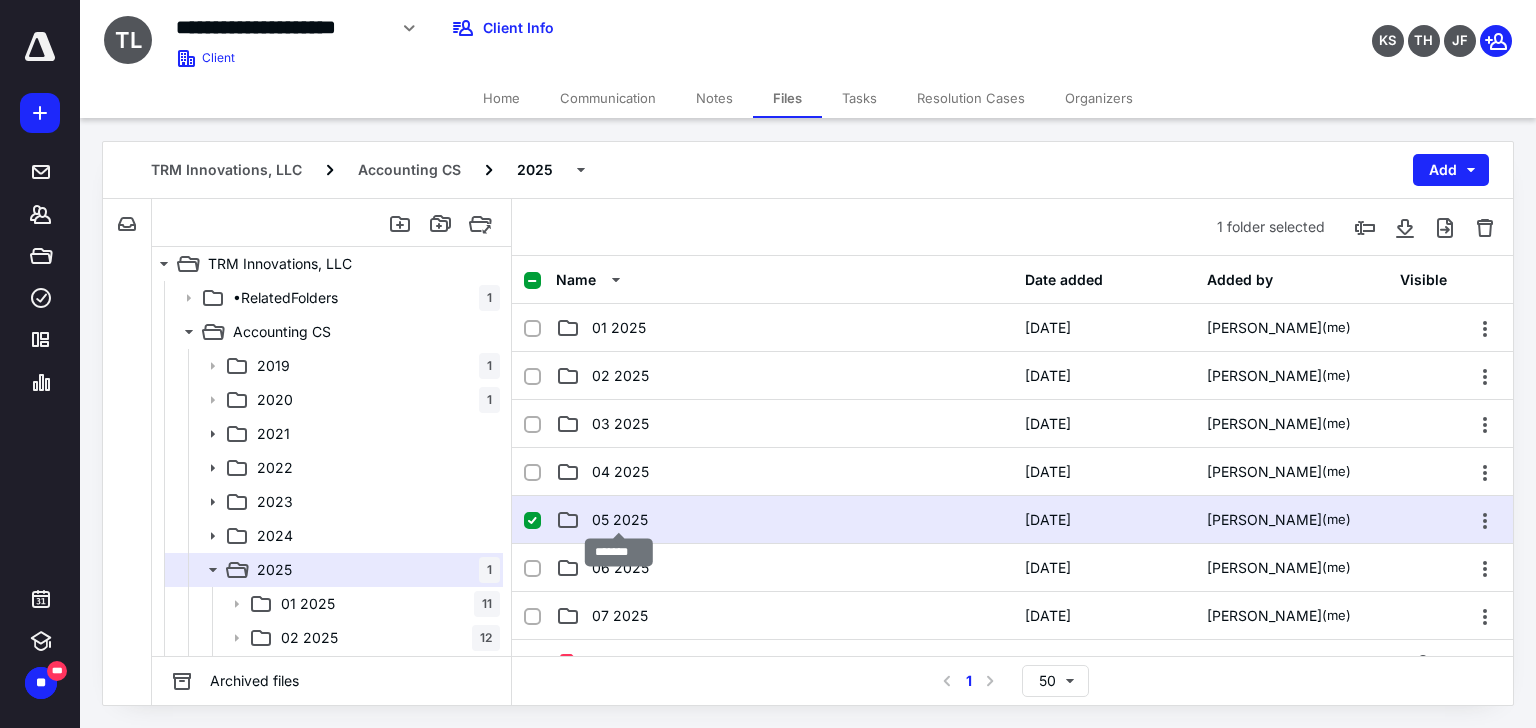 click on "05 2025" at bounding box center [620, 520] 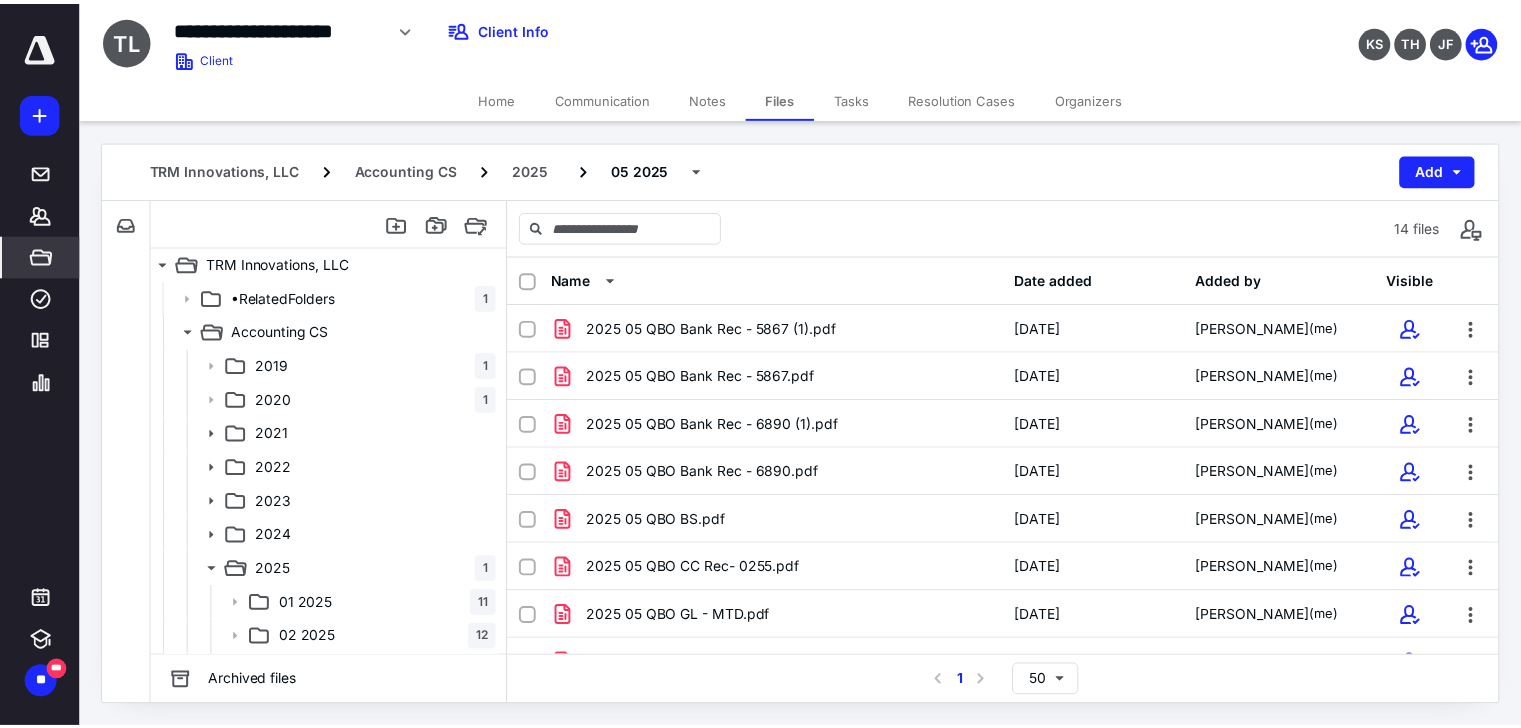 scroll, scrollTop: 0, scrollLeft: 0, axis: both 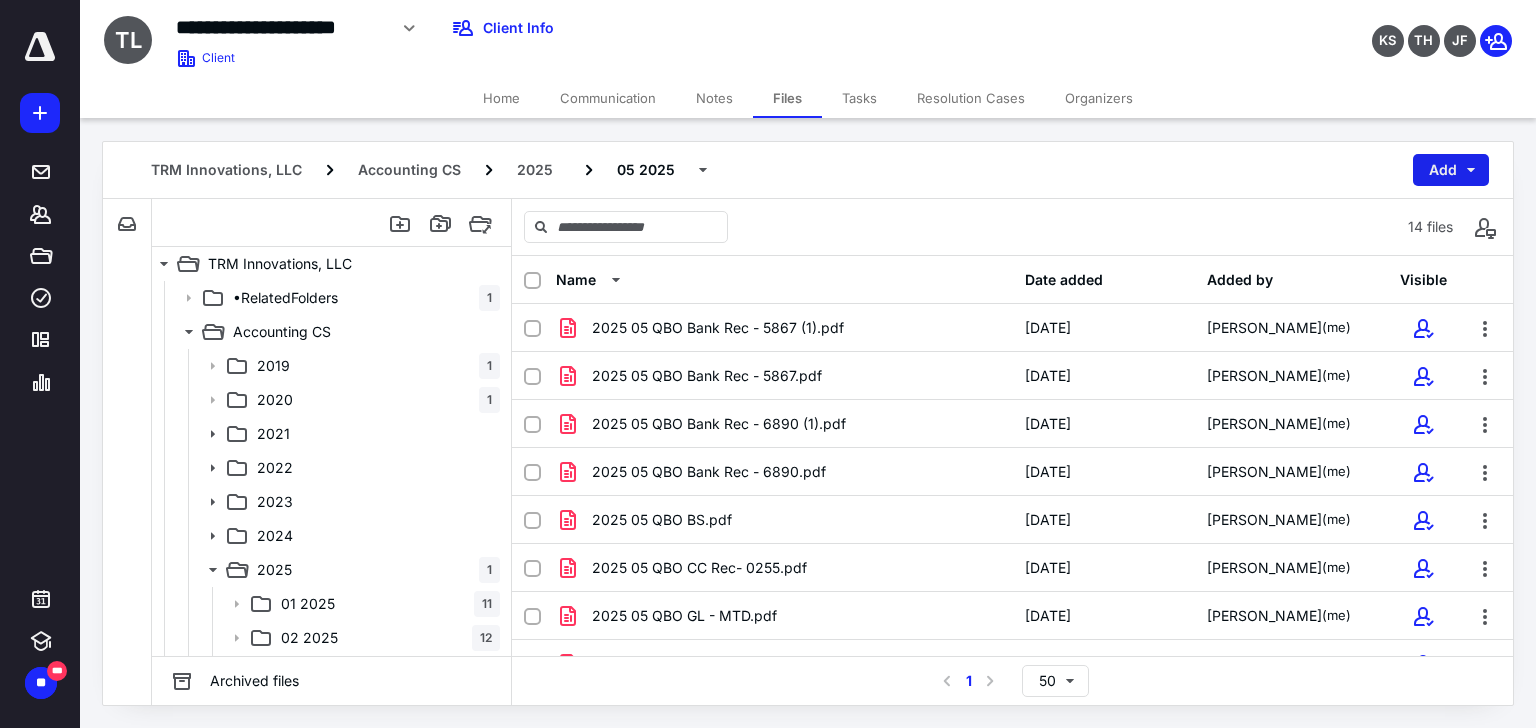 click on "Add" at bounding box center (1451, 170) 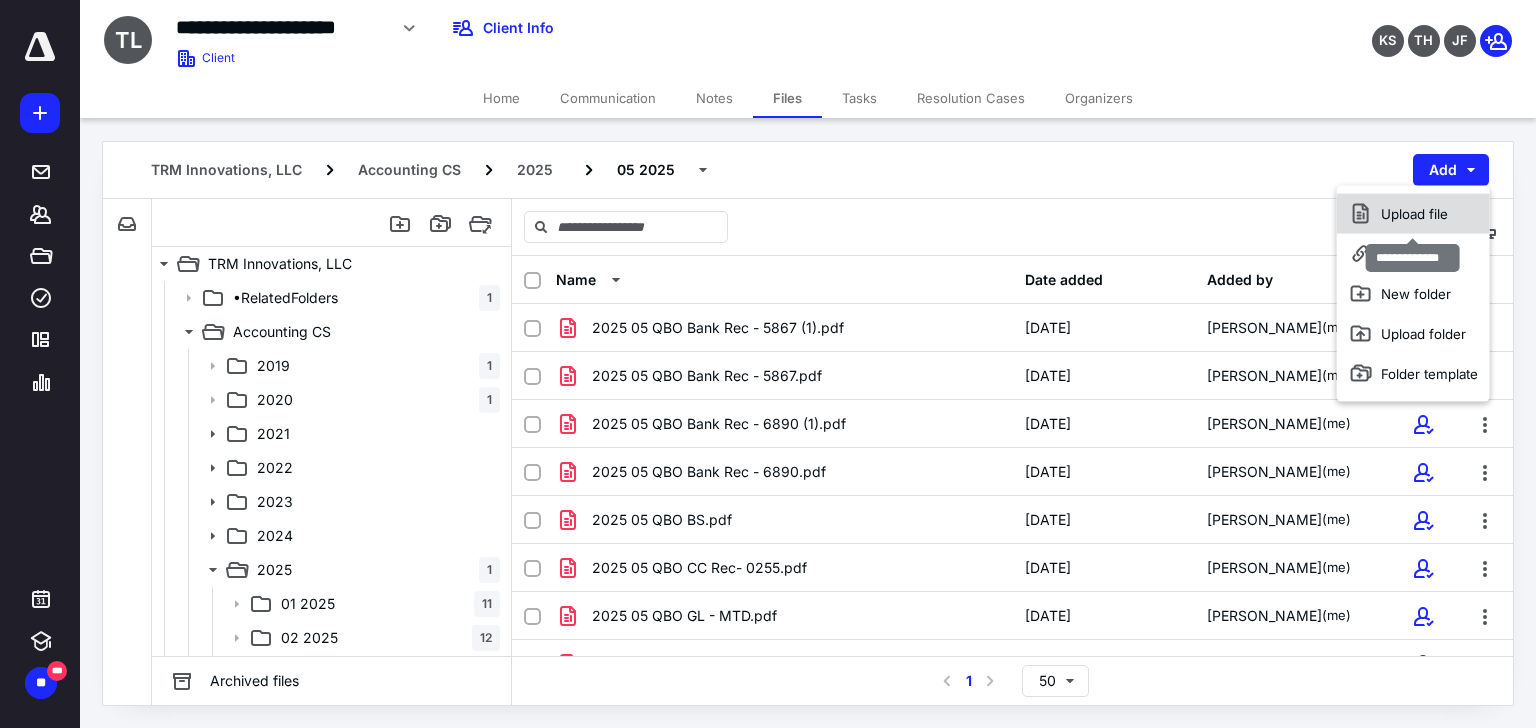 click on "Upload file" at bounding box center [1413, 214] 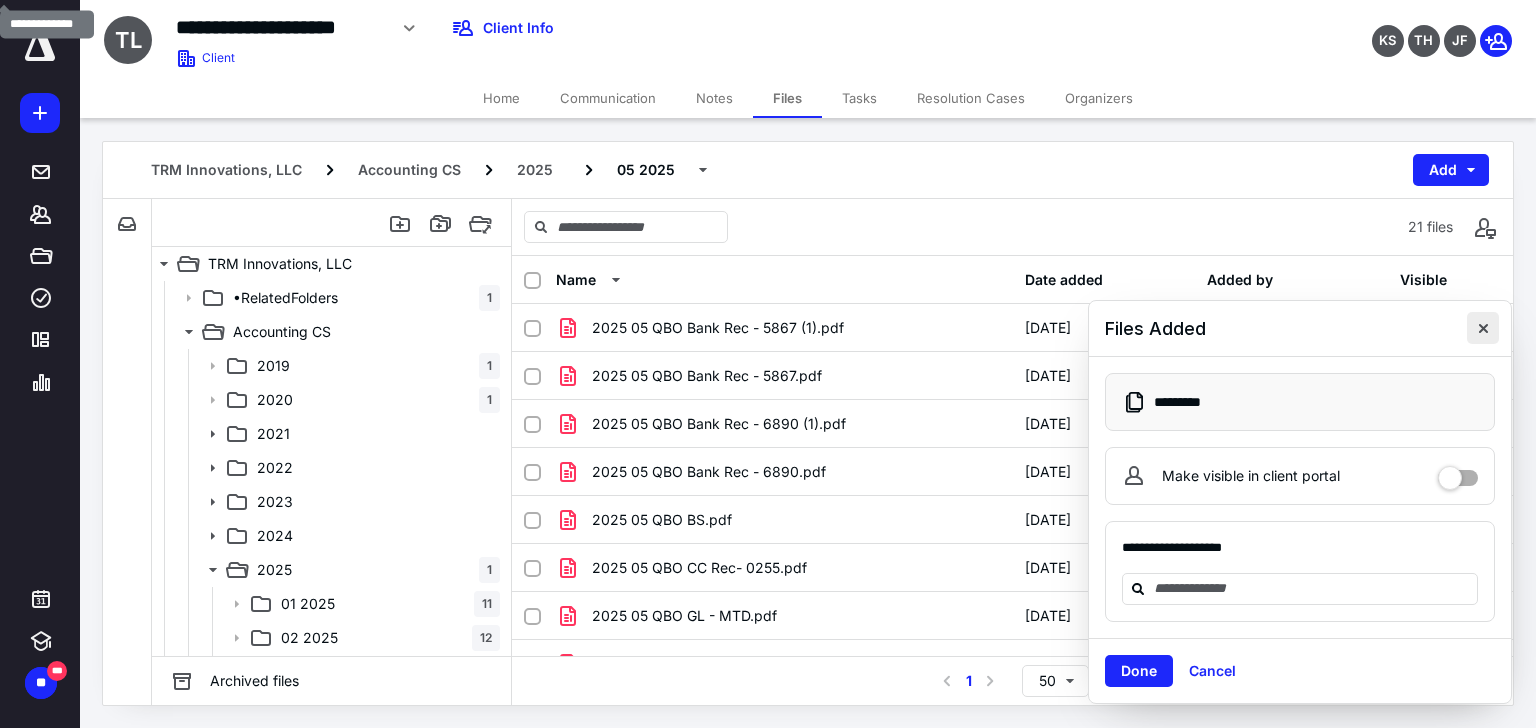 click at bounding box center [1483, 328] 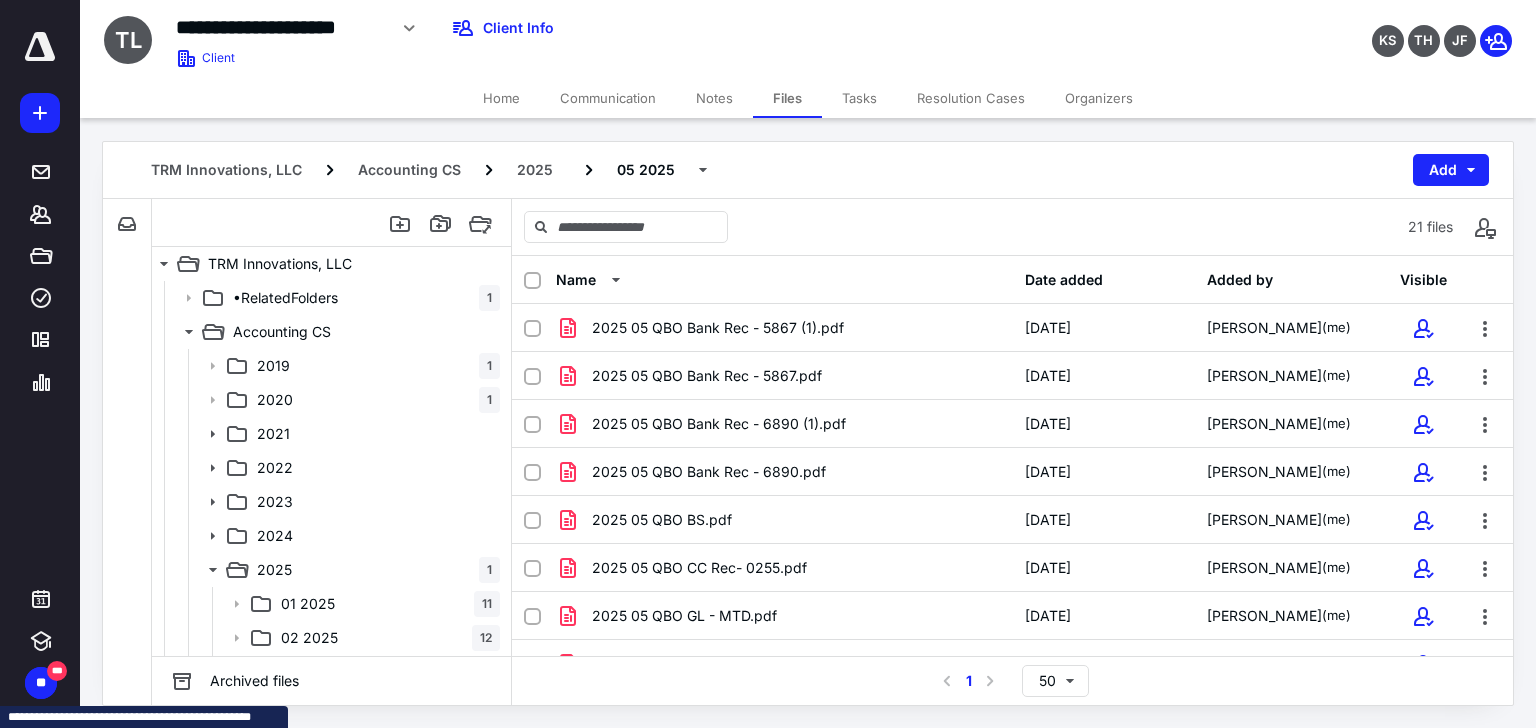 click on "Tasks" at bounding box center [859, 98] 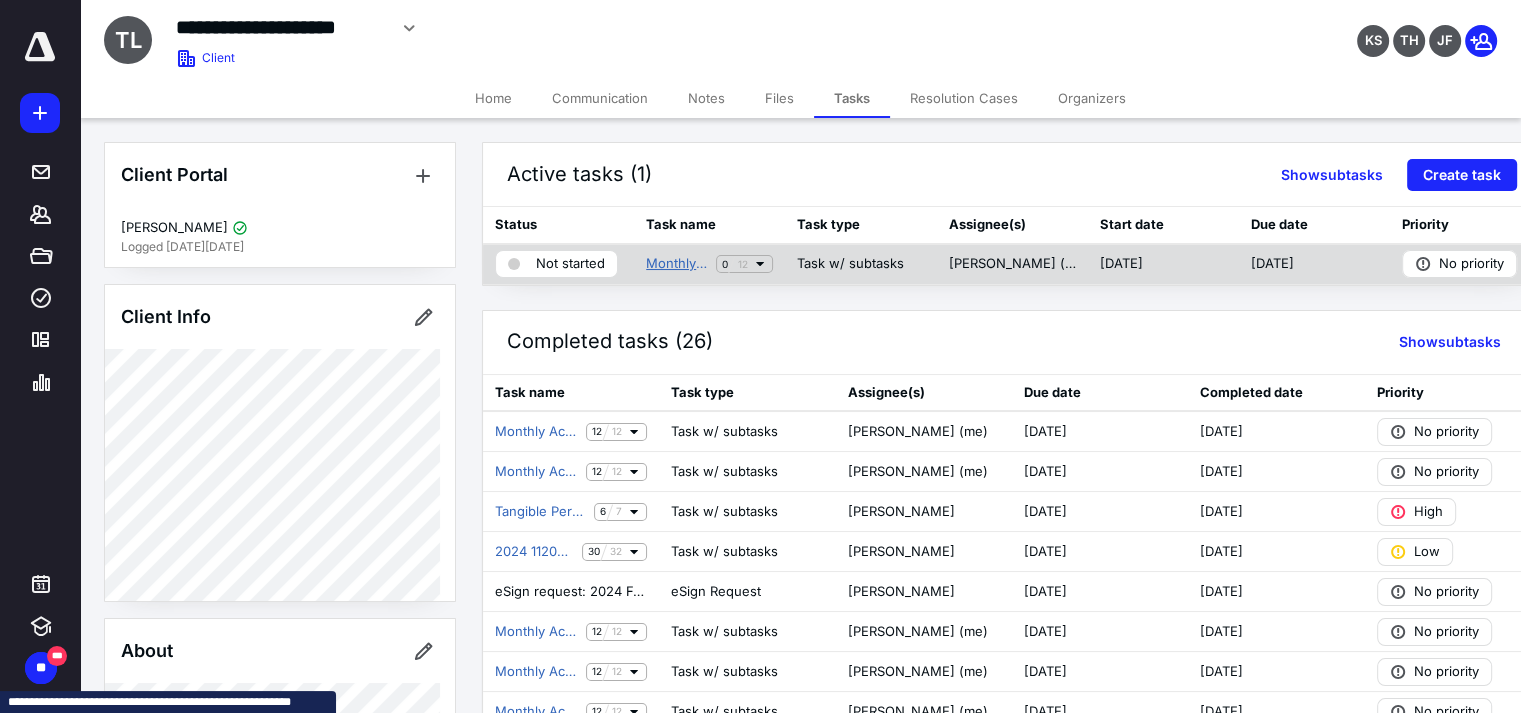 click on "Monthly Accounting - QBO TRM Innovations, LLC ([GEOGRAPHIC_DATA])" at bounding box center (677, 264) 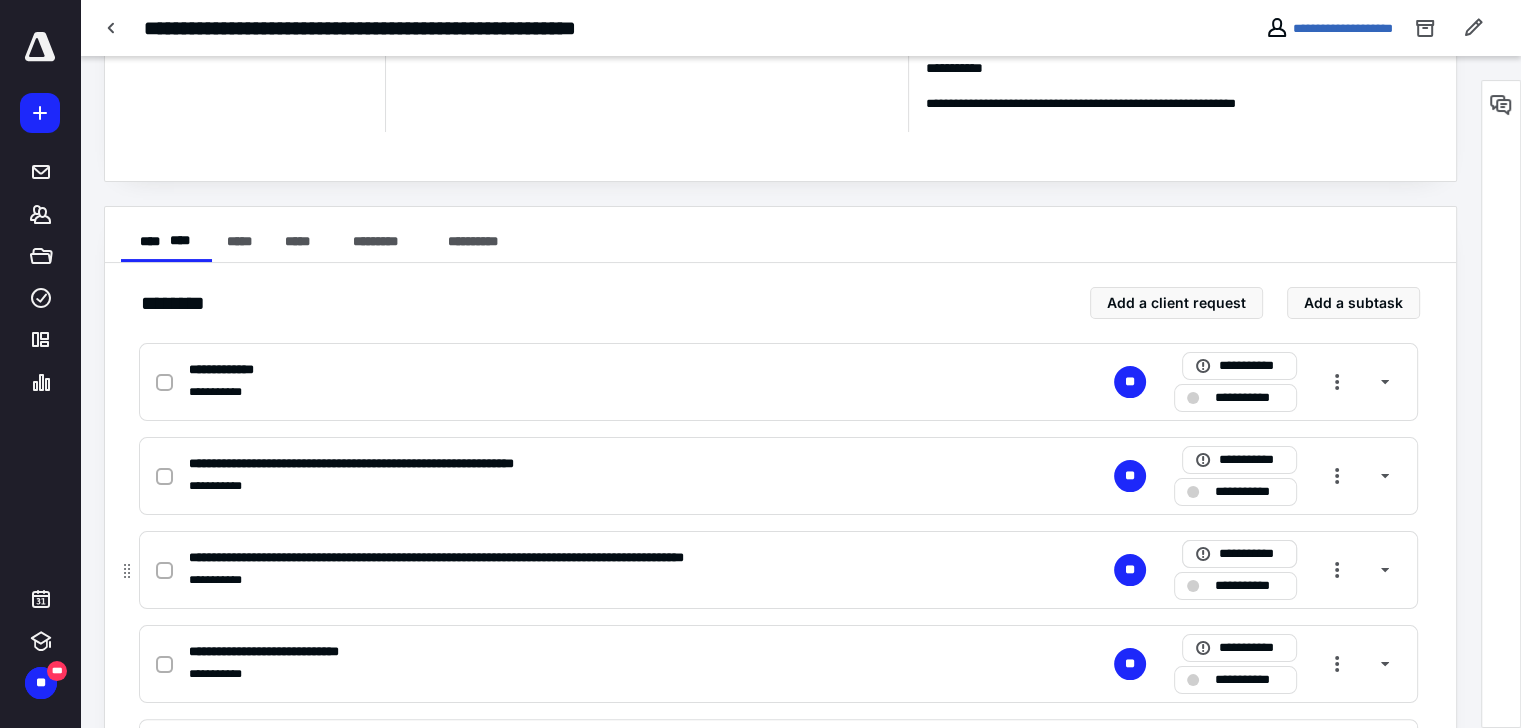 scroll, scrollTop: 400, scrollLeft: 0, axis: vertical 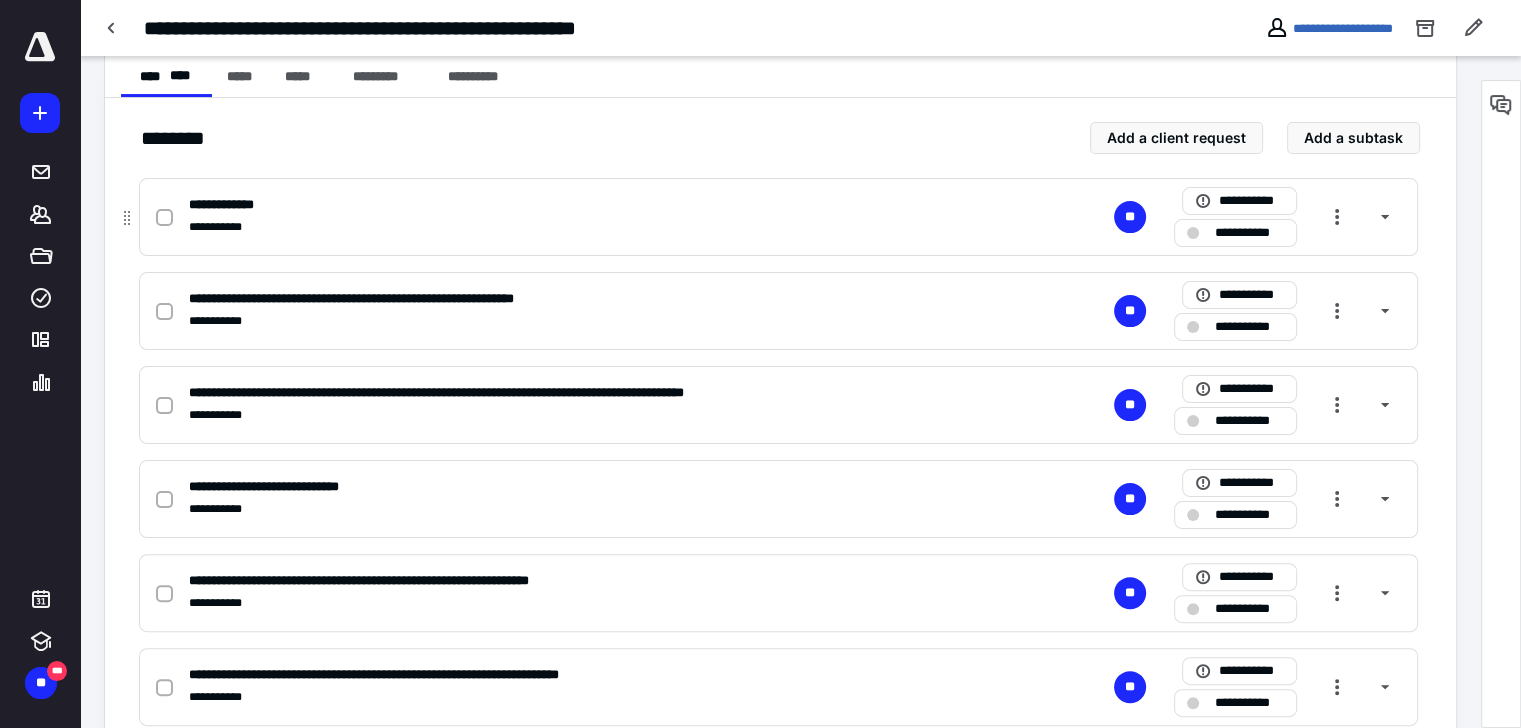 click on "**********" at bounding box center (1249, 233) 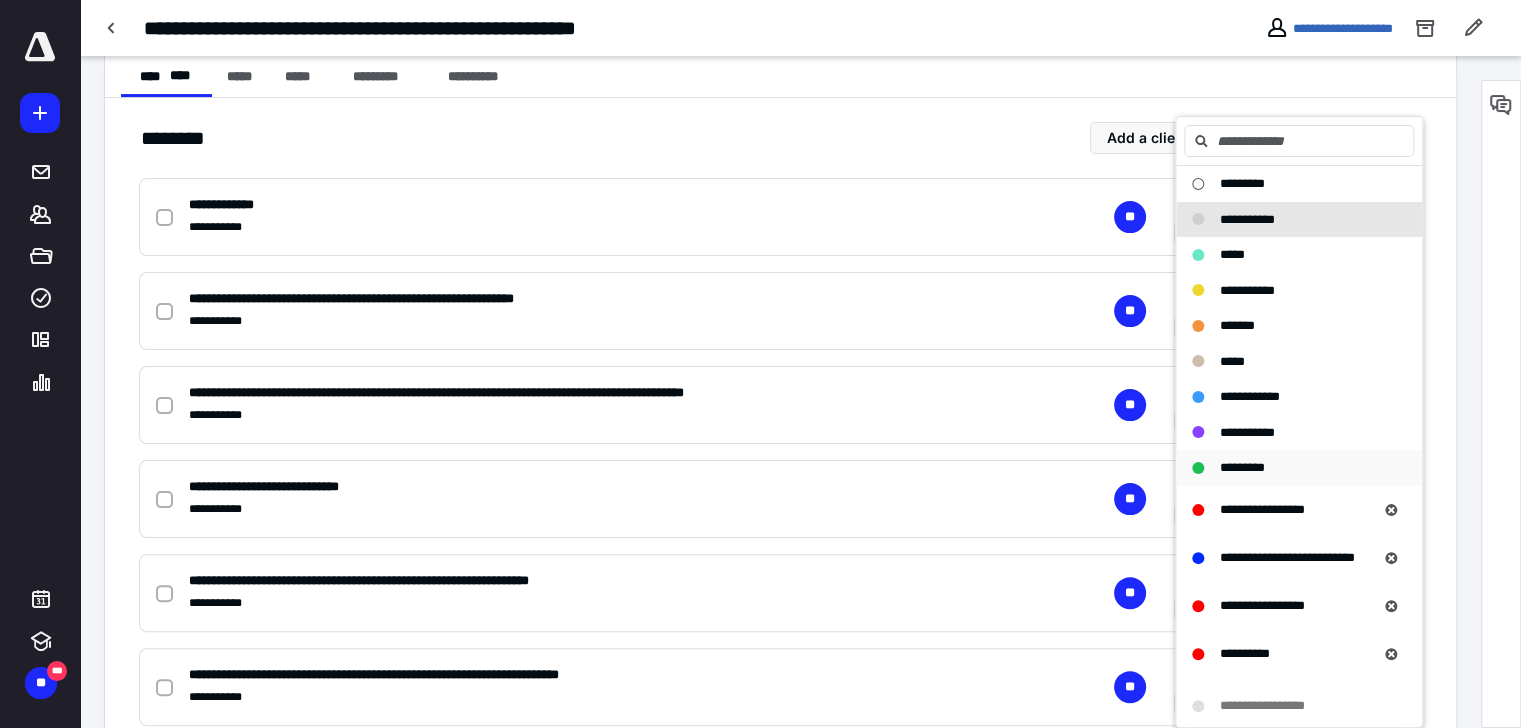 click on "*********" at bounding box center (1242, 467) 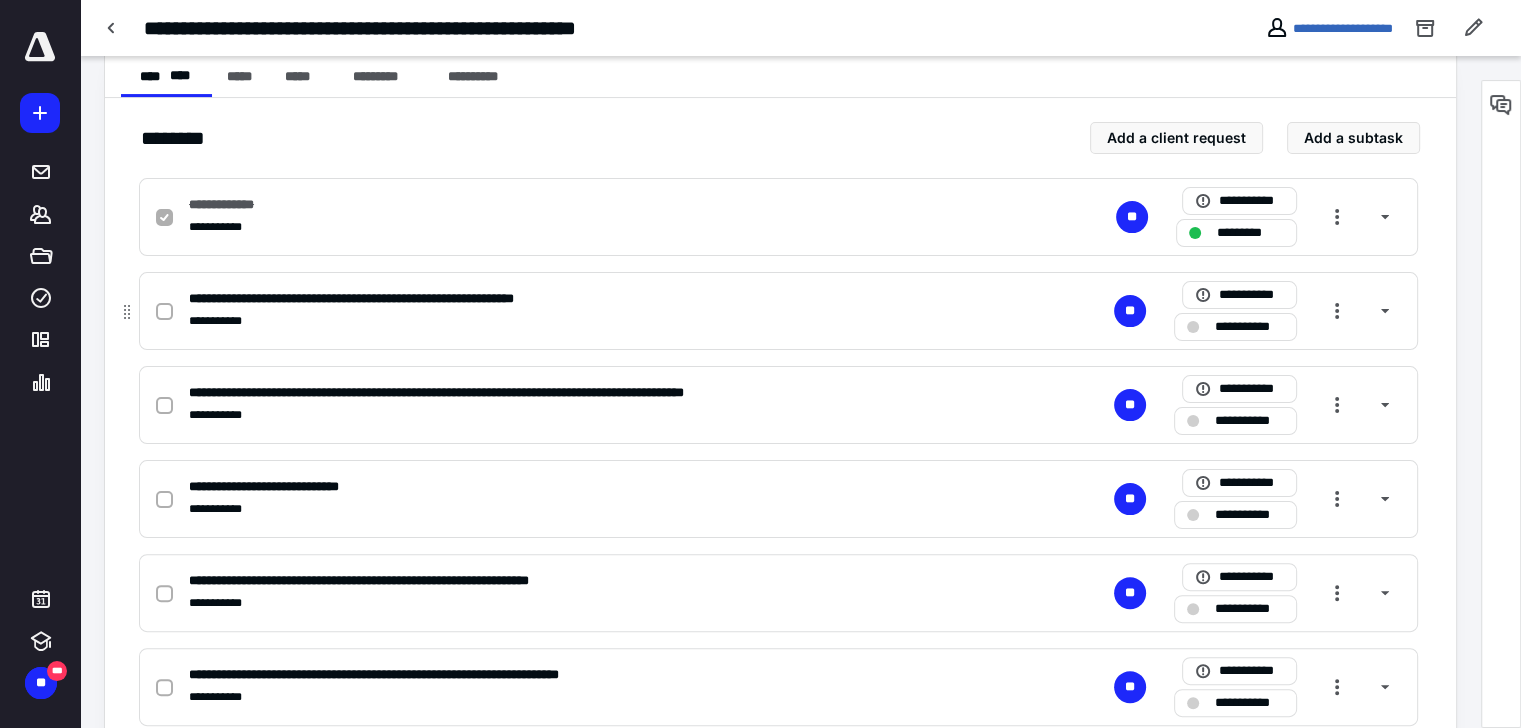 click on "**********" at bounding box center (778, 311) 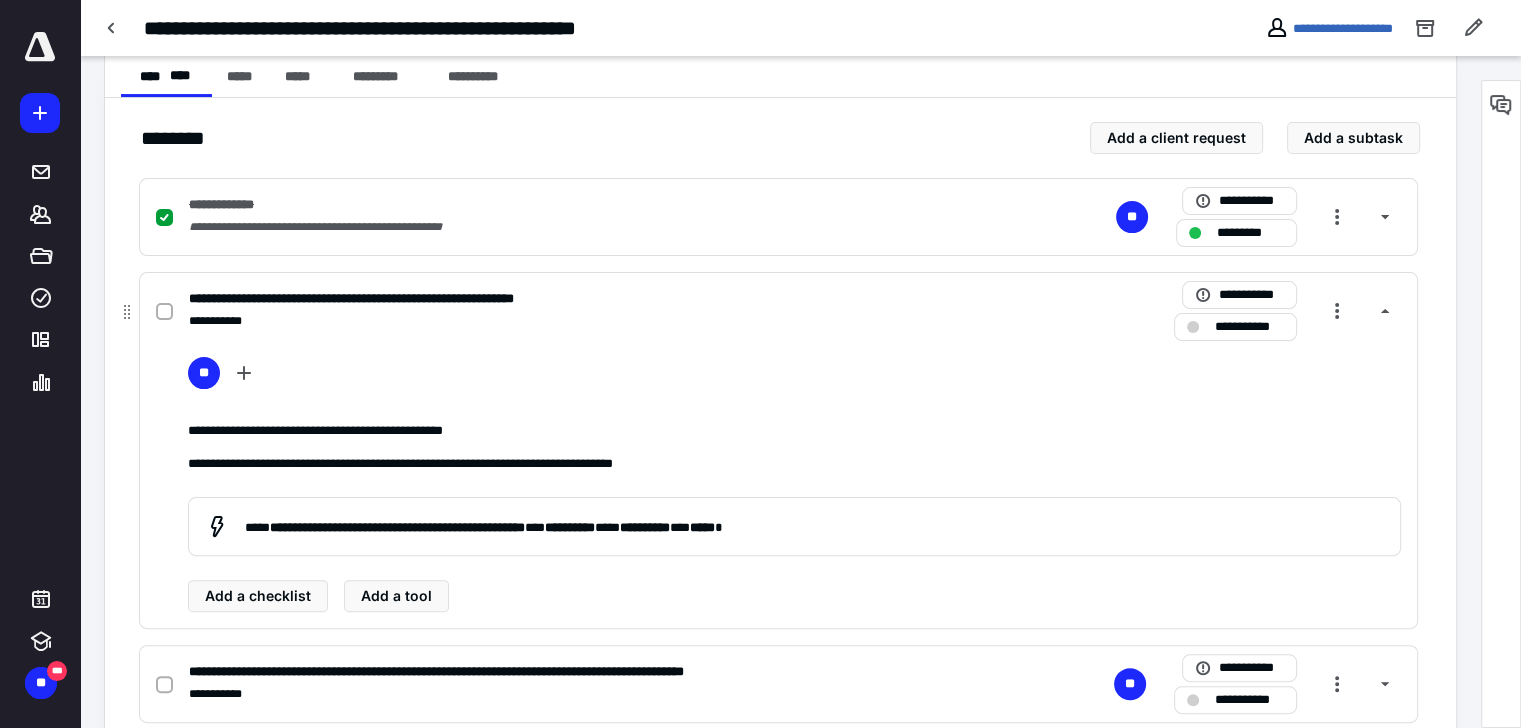 click on "**********" at bounding box center (1249, 327) 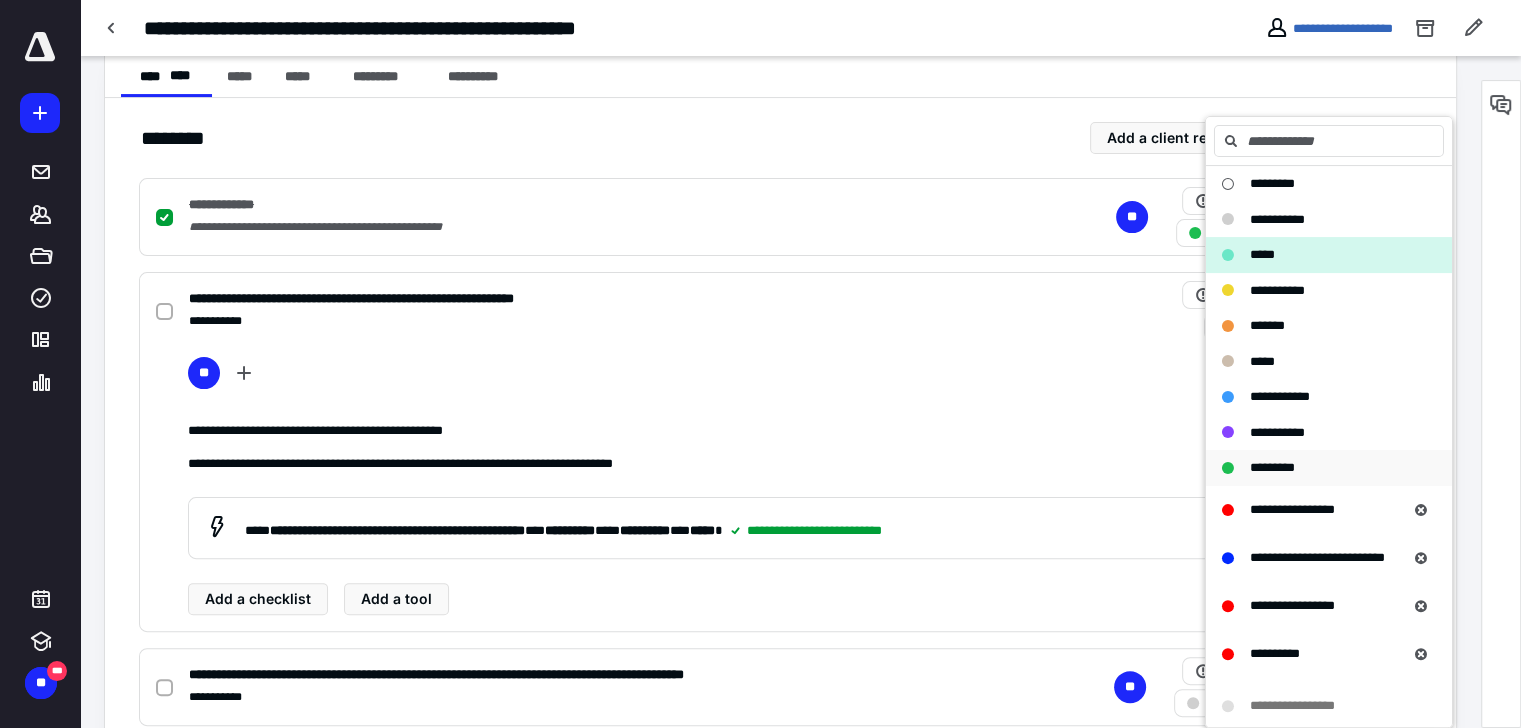 click on "*********" at bounding box center [1329, 468] 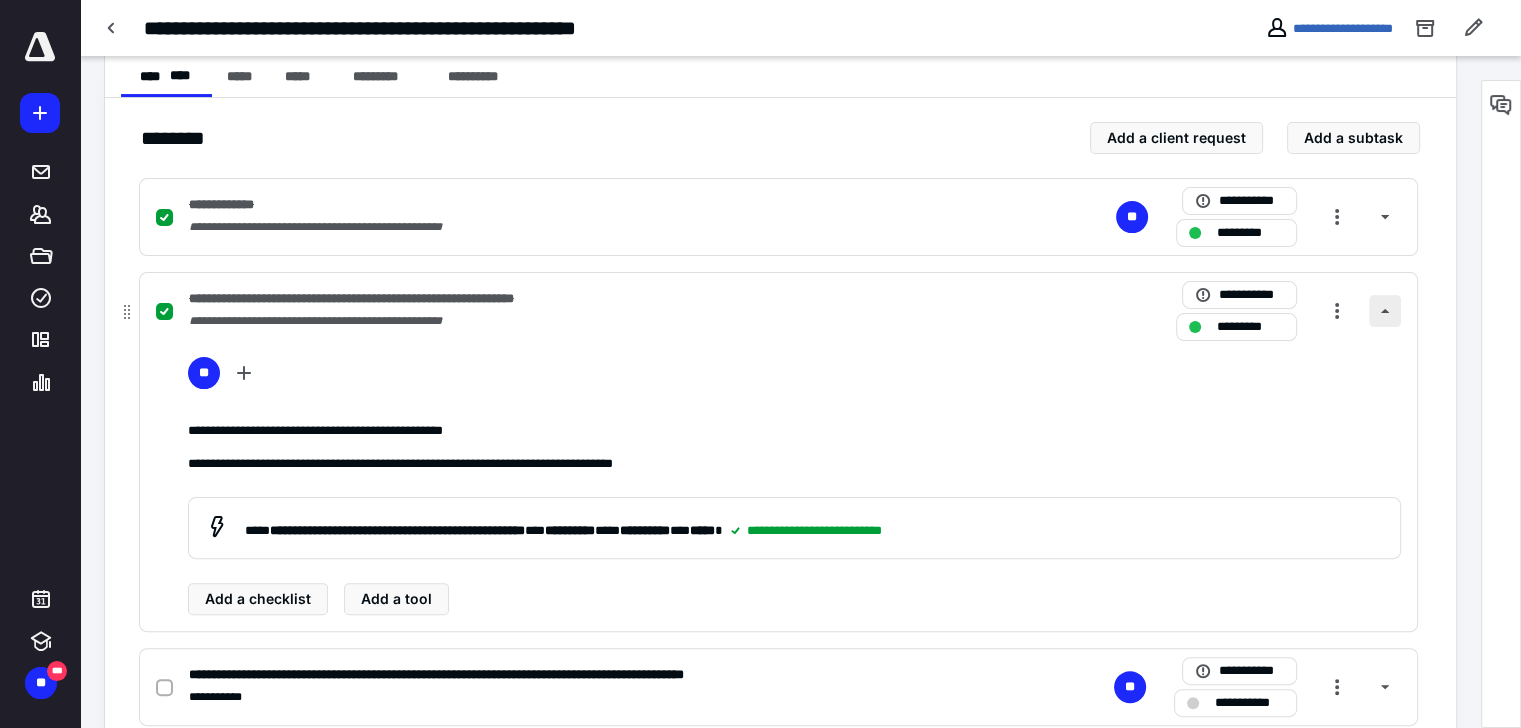 click at bounding box center [1385, 311] 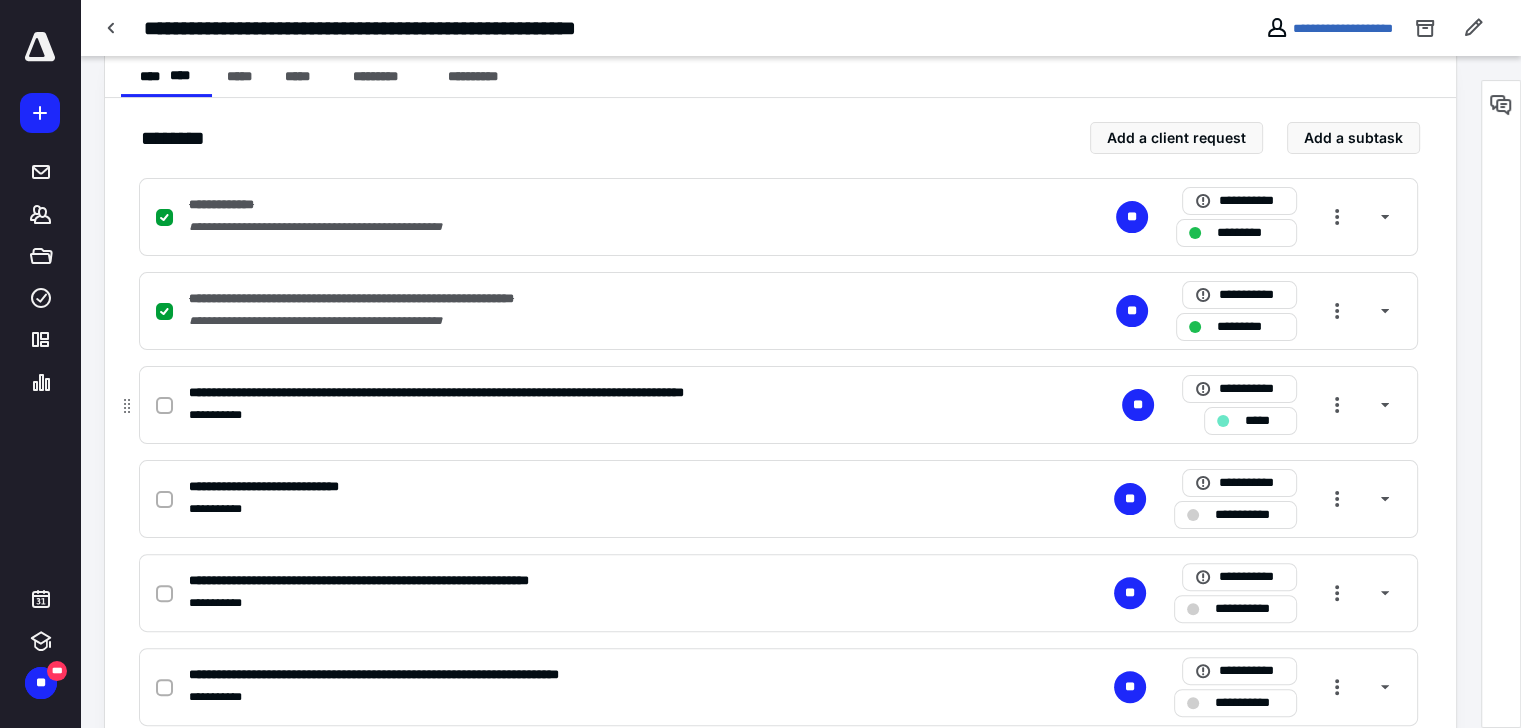 click on "*****" at bounding box center (1264, 421) 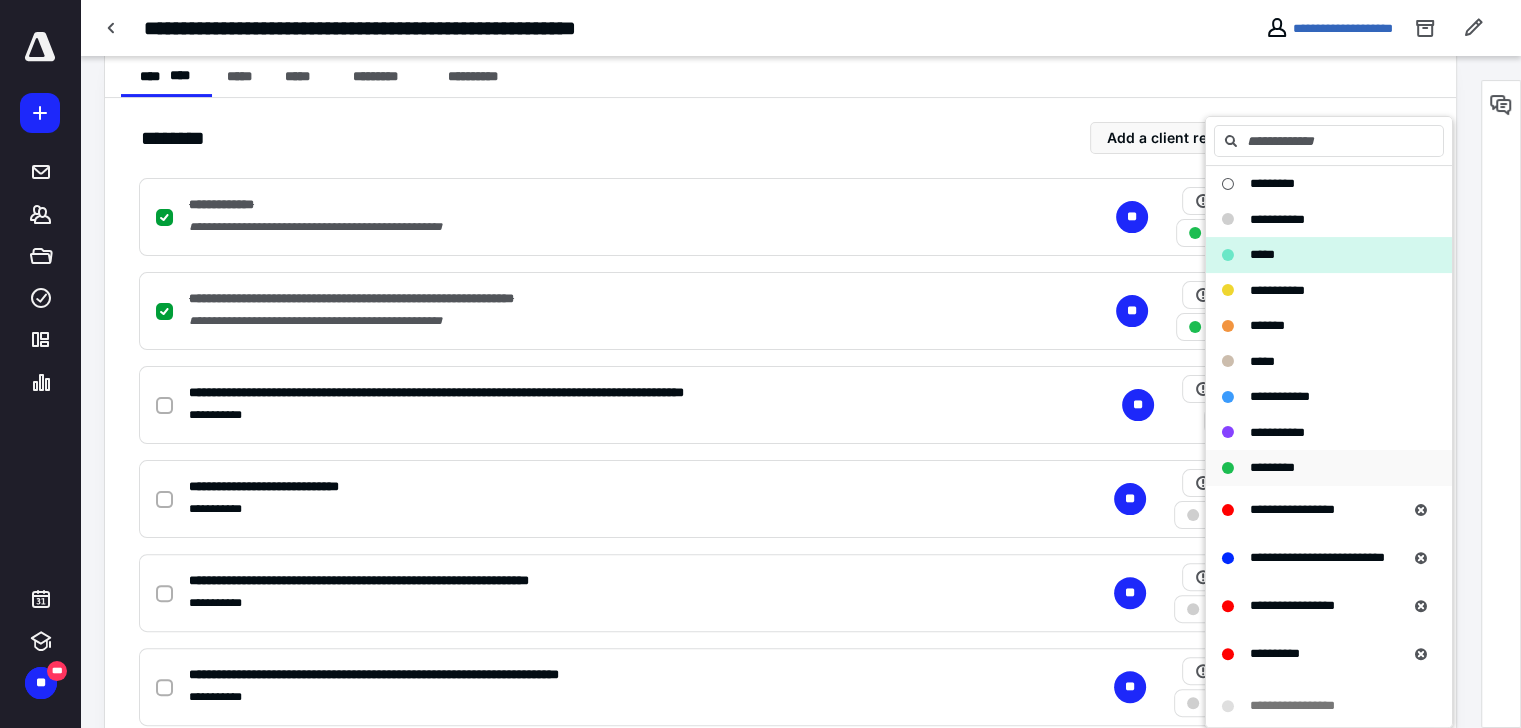 click on "*********" at bounding box center [1272, 467] 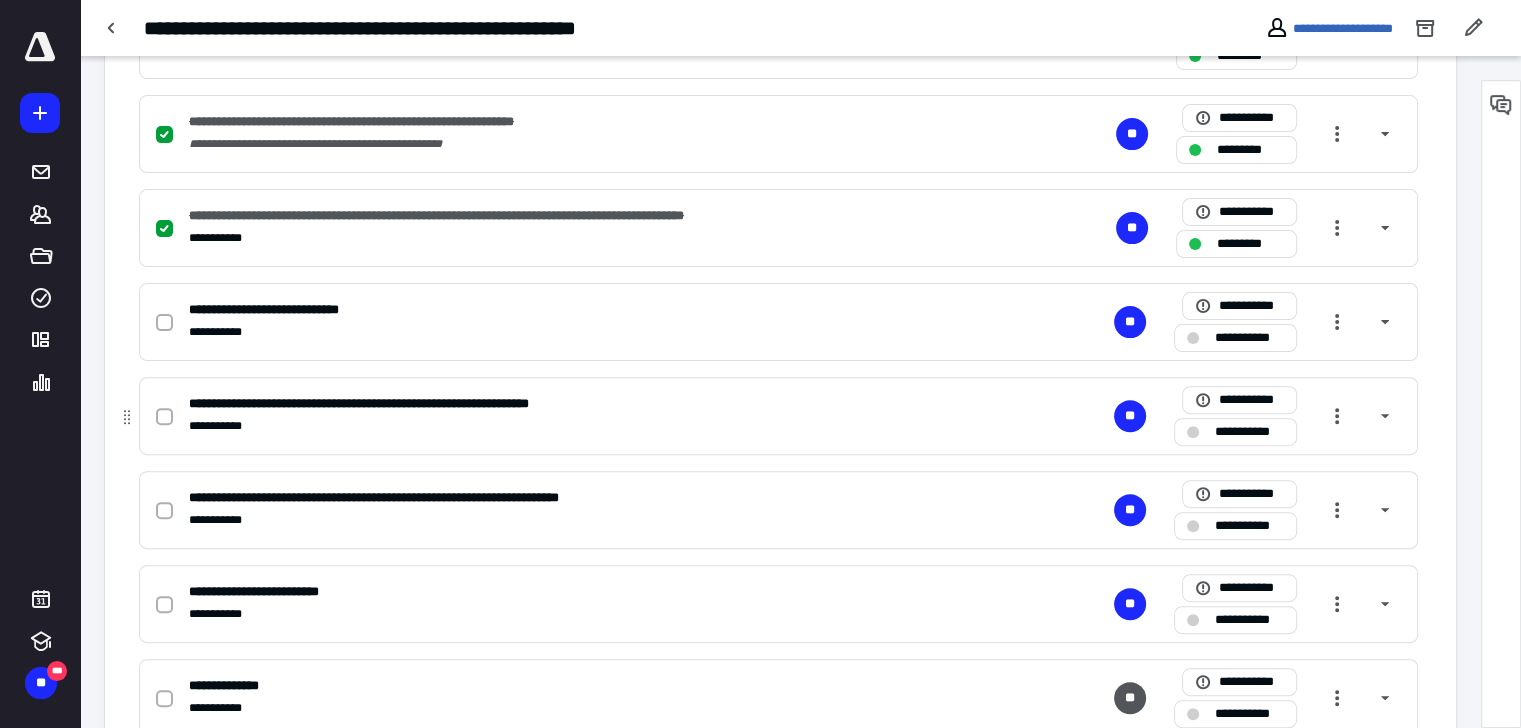 scroll, scrollTop: 600, scrollLeft: 0, axis: vertical 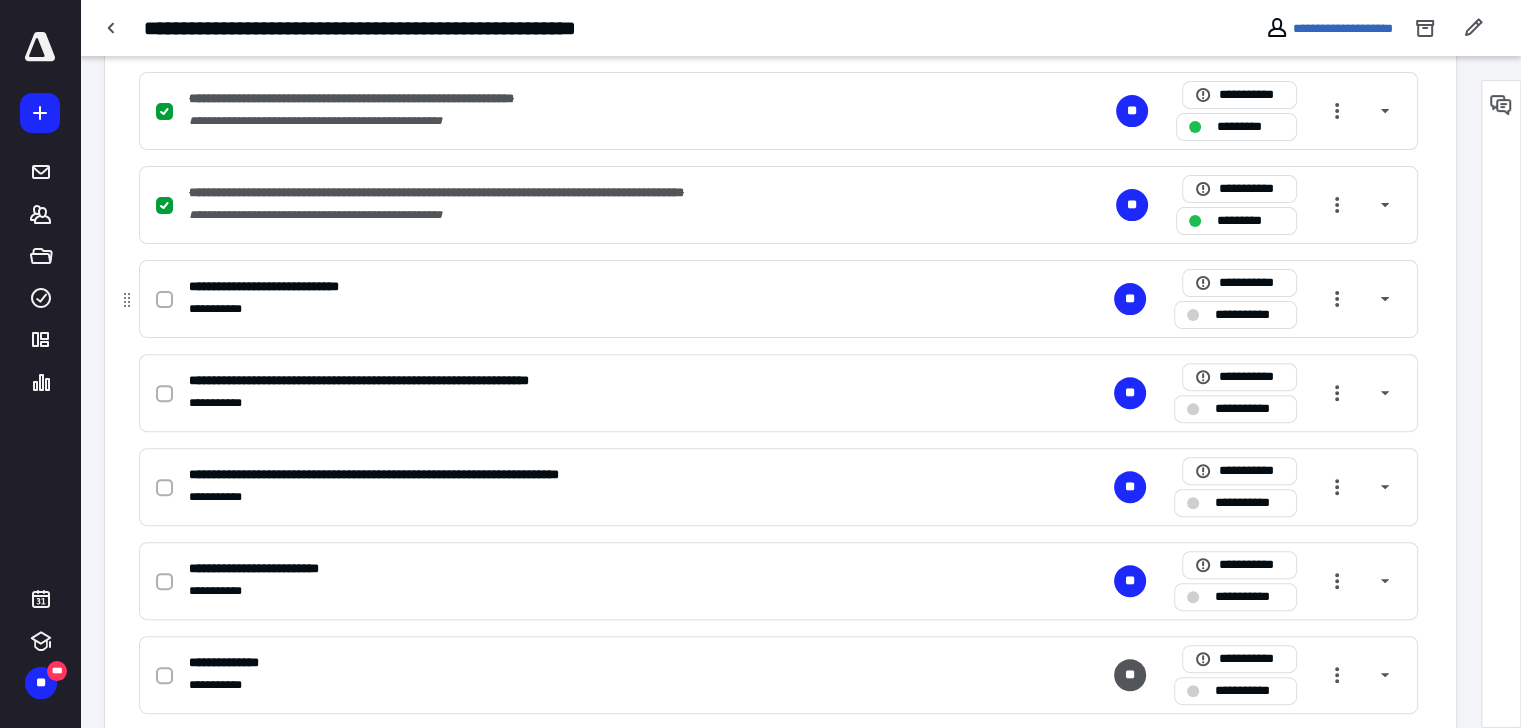 click on "**********" at bounding box center [1235, 315] 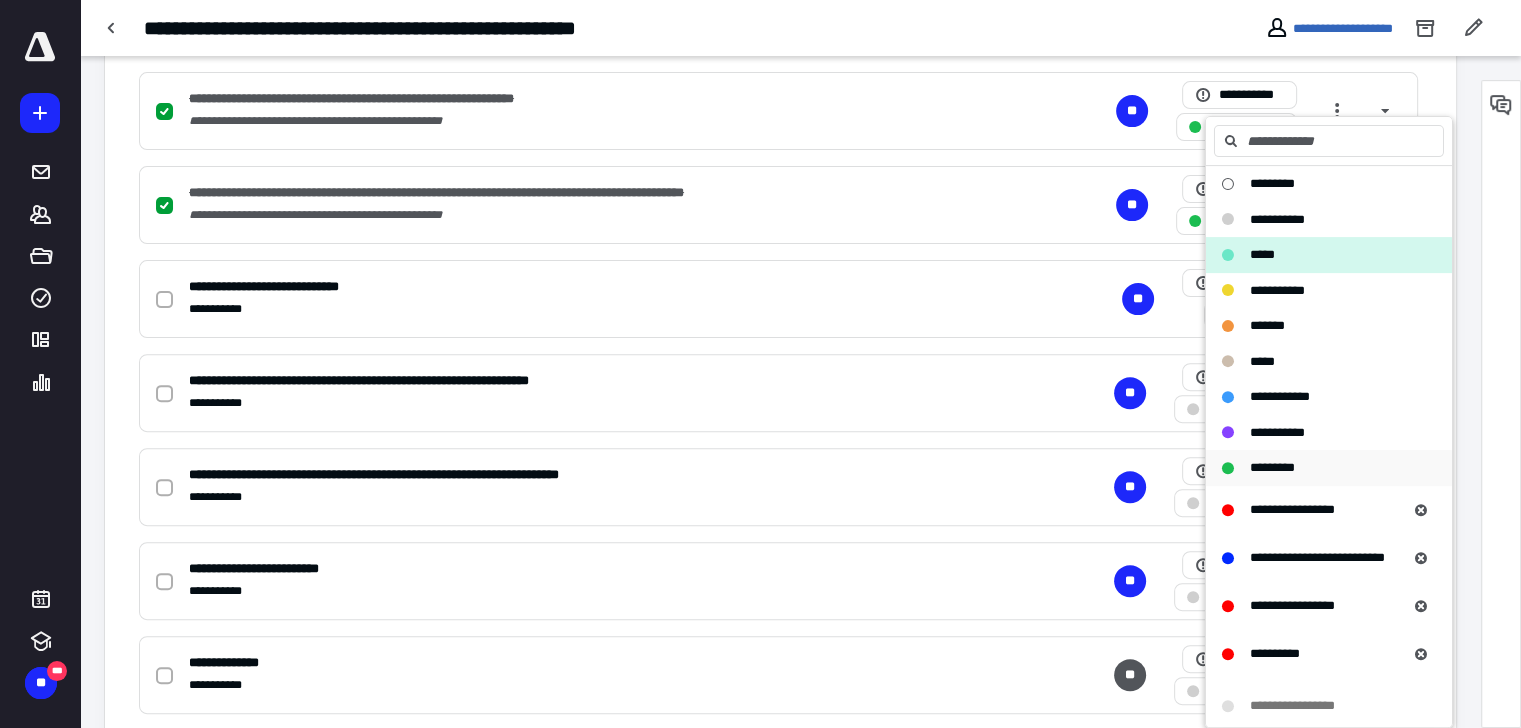 click on "*********" at bounding box center (1272, 467) 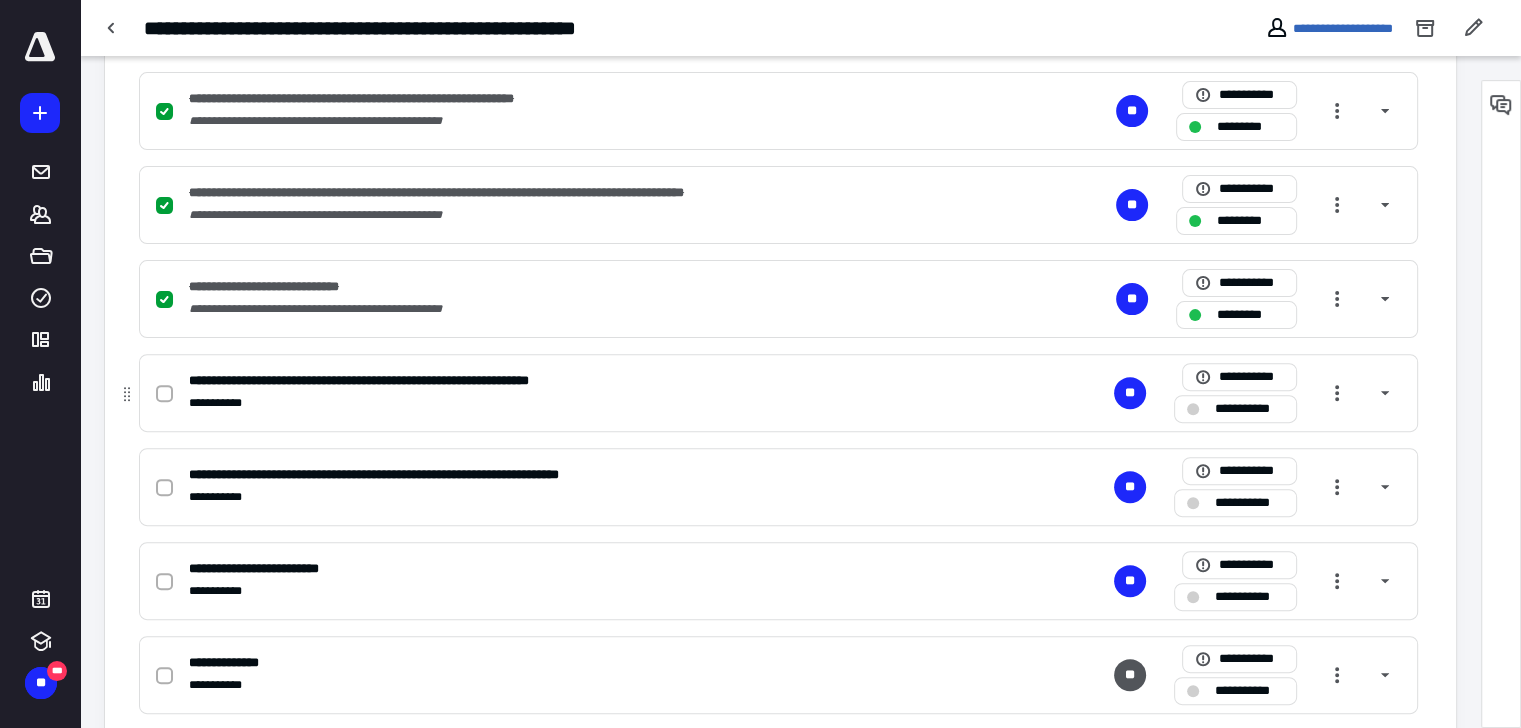 click on "**********" at bounding box center [1235, 409] 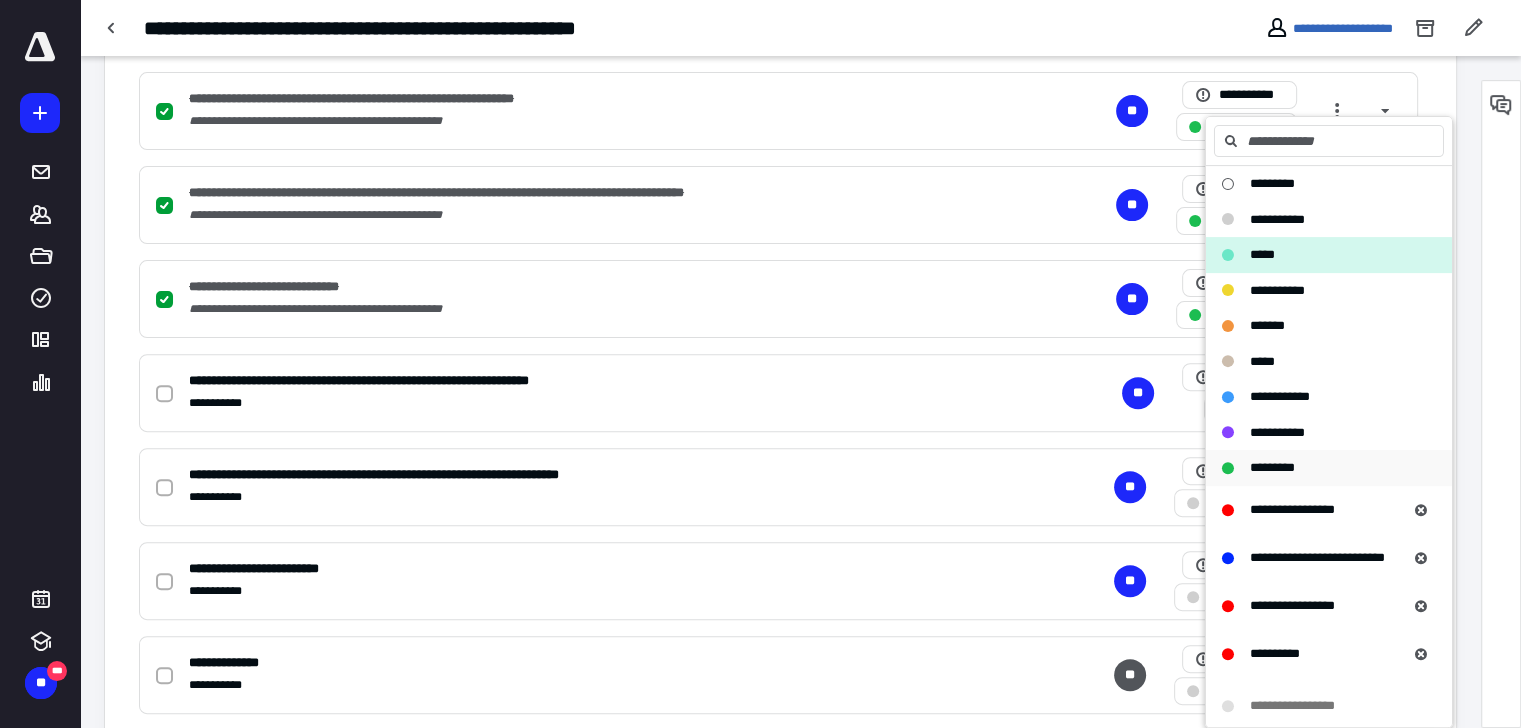 click on "*********" at bounding box center [1272, 467] 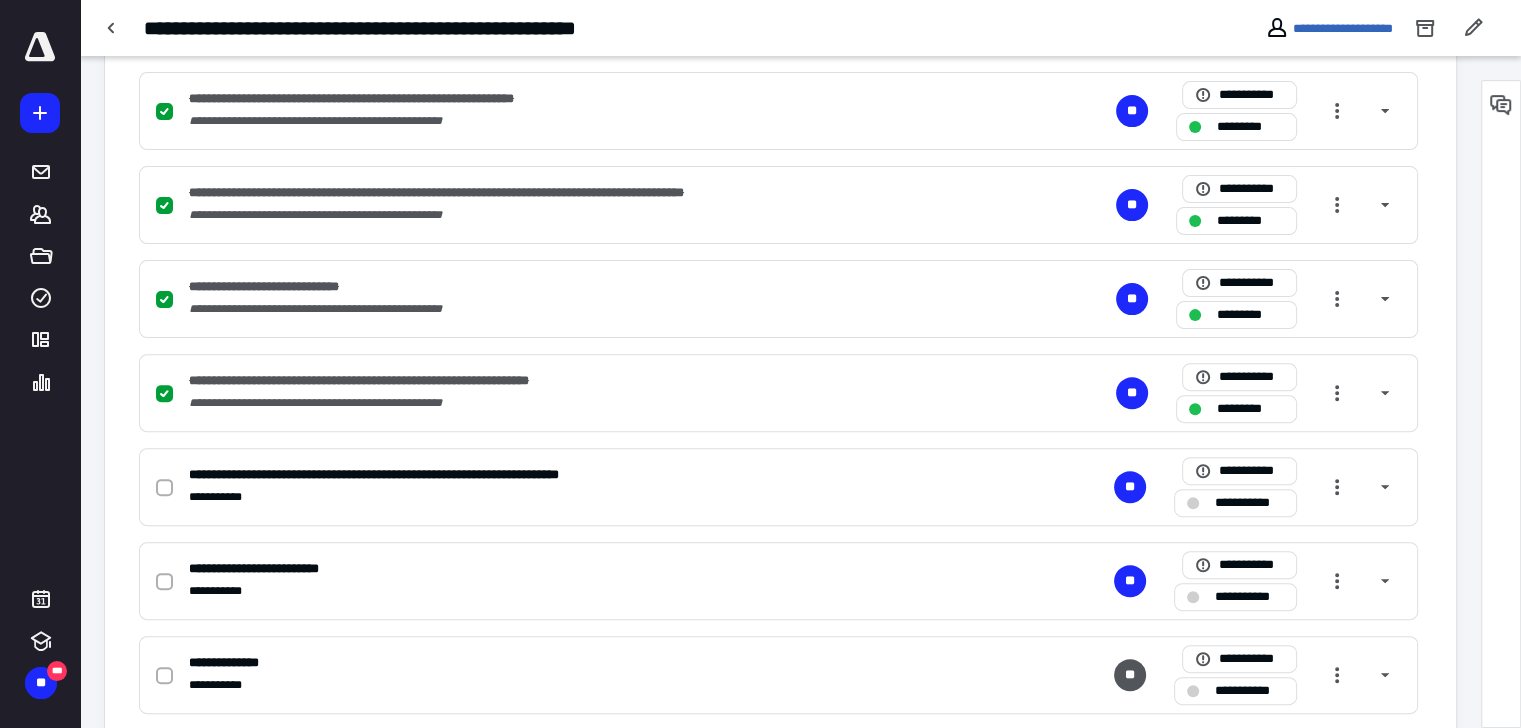 click on "**********" at bounding box center [1249, 503] 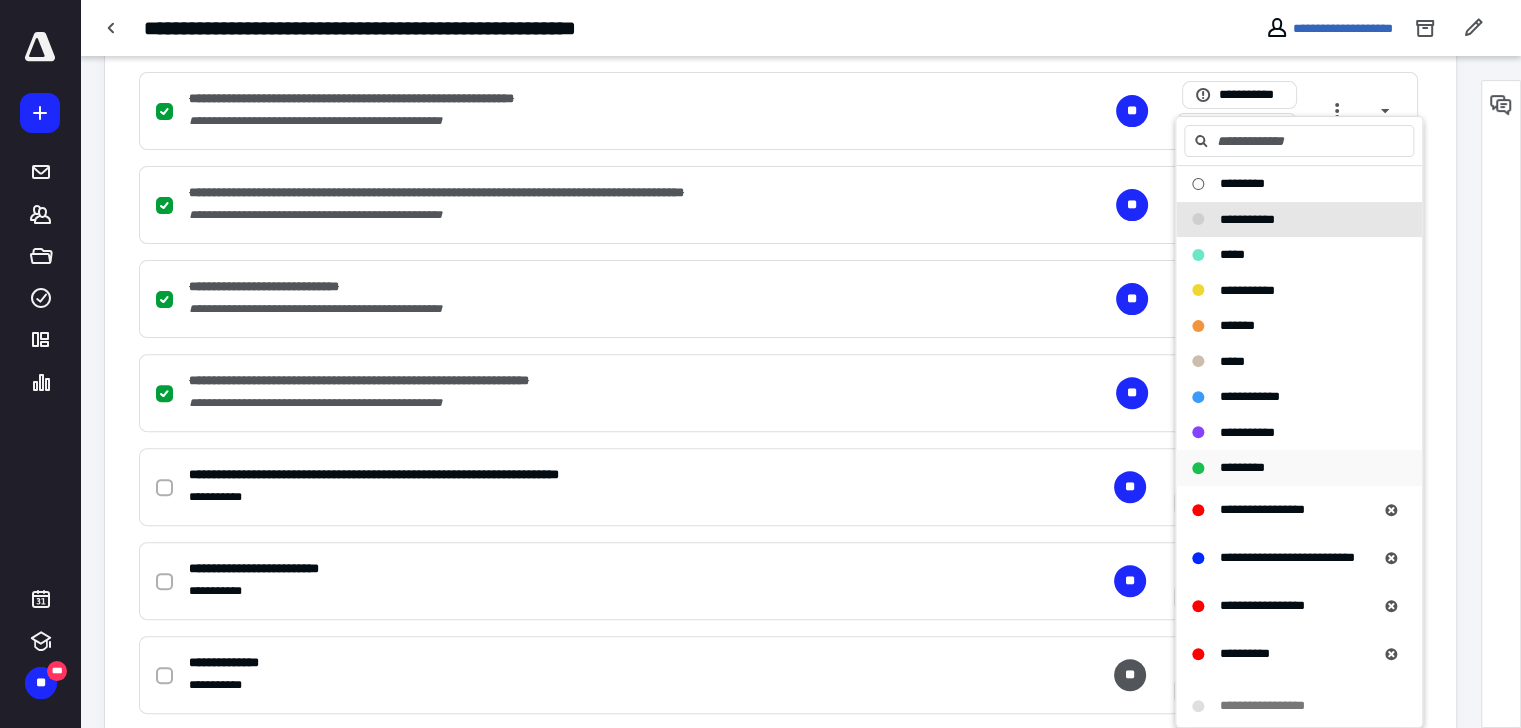 click on "*********" at bounding box center [1299, 468] 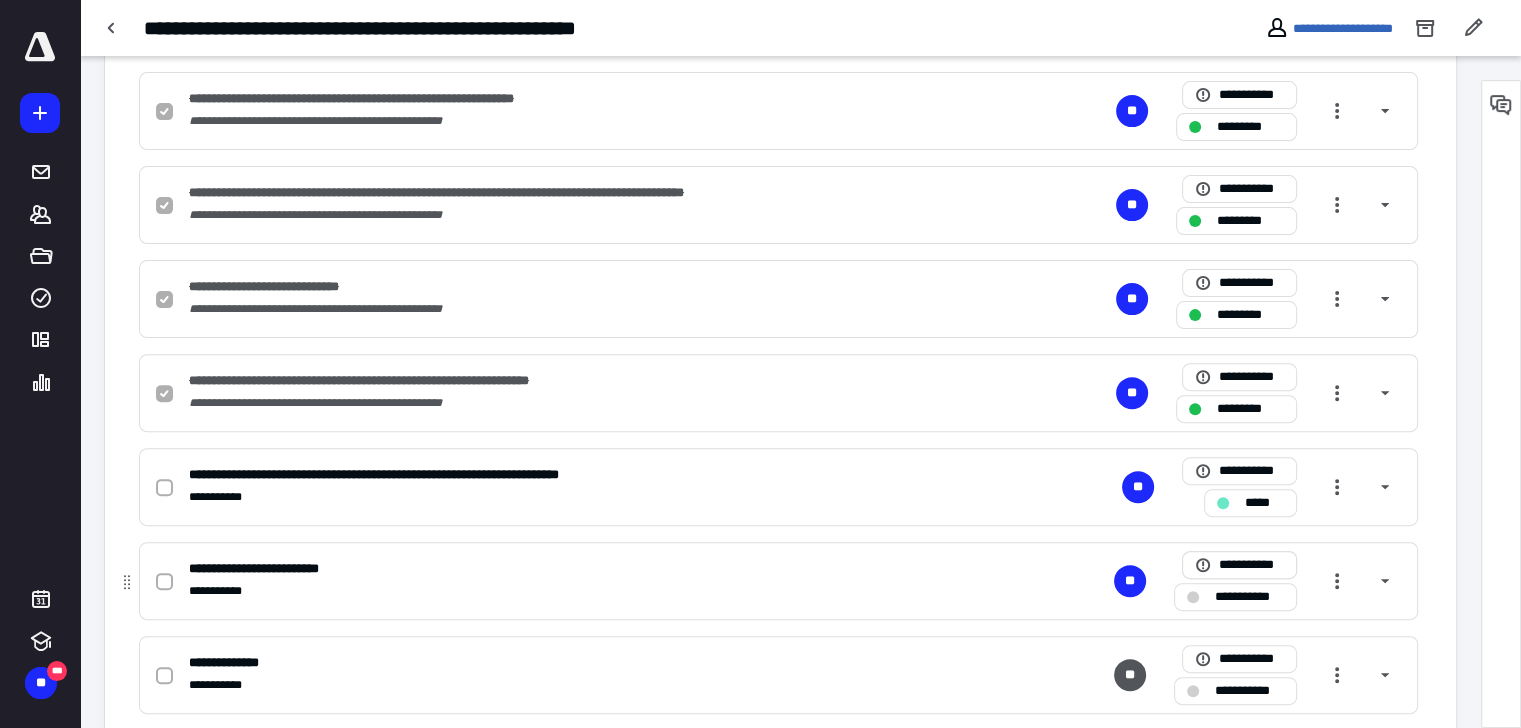 checkbox on "true" 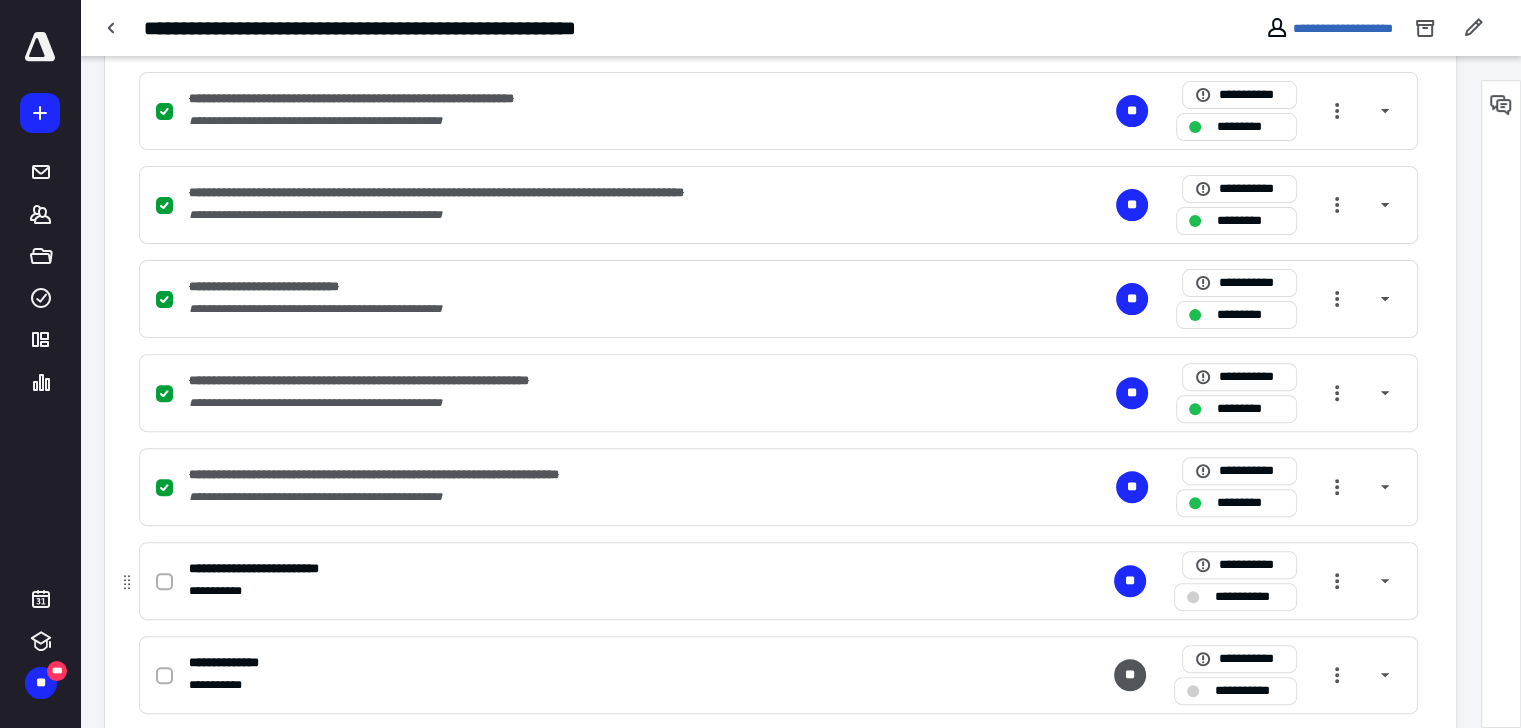 click on "**********" at bounding box center (1249, 597) 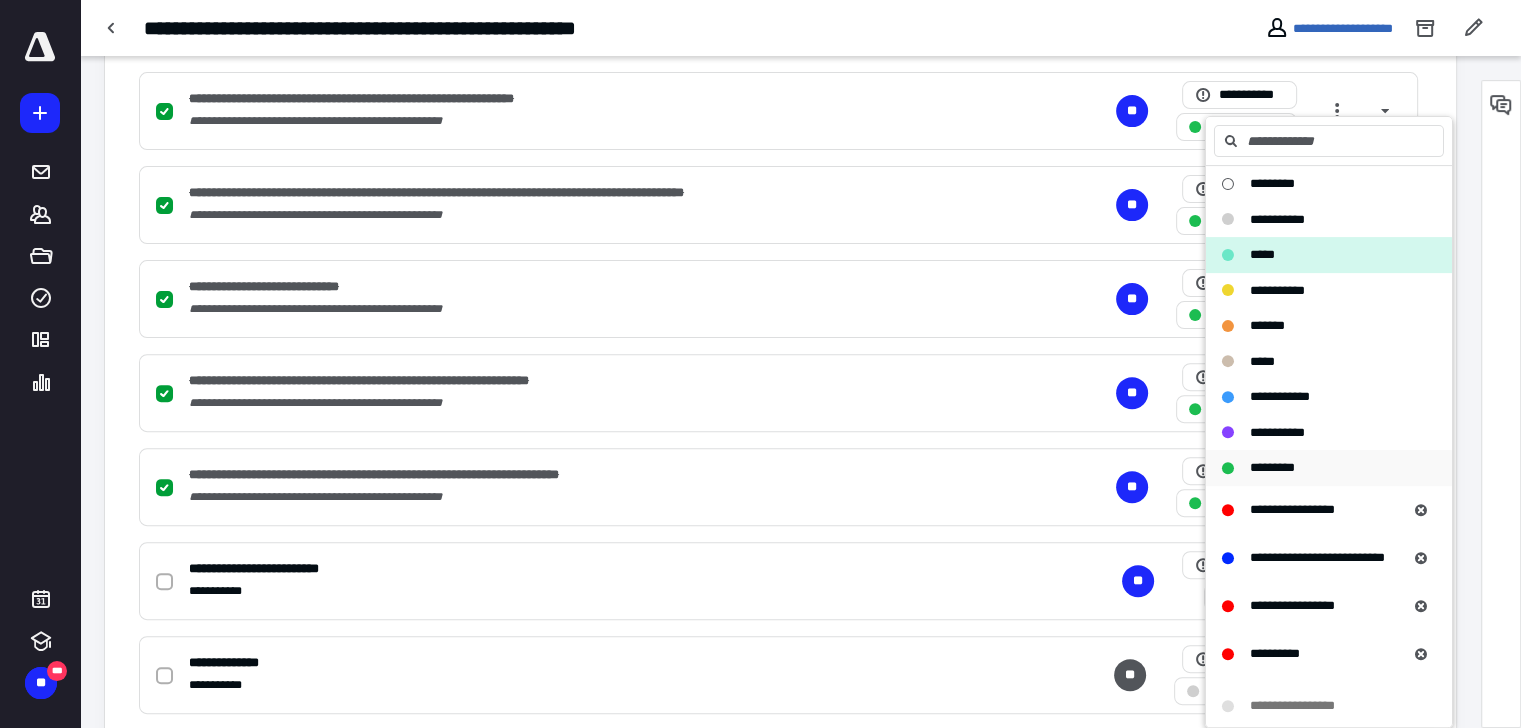 click on "*********" at bounding box center [1272, 467] 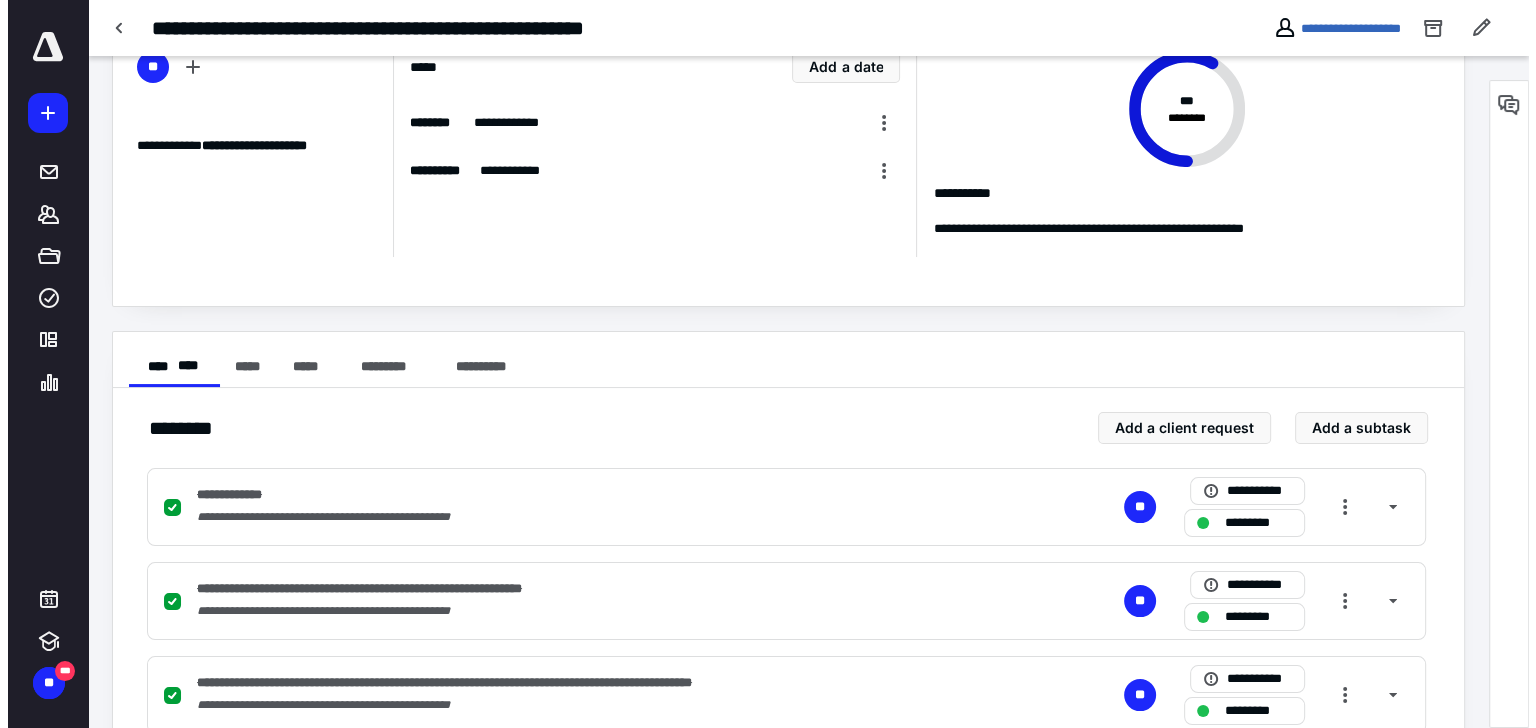 scroll, scrollTop: 0, scrollLeft: 0, axis: both 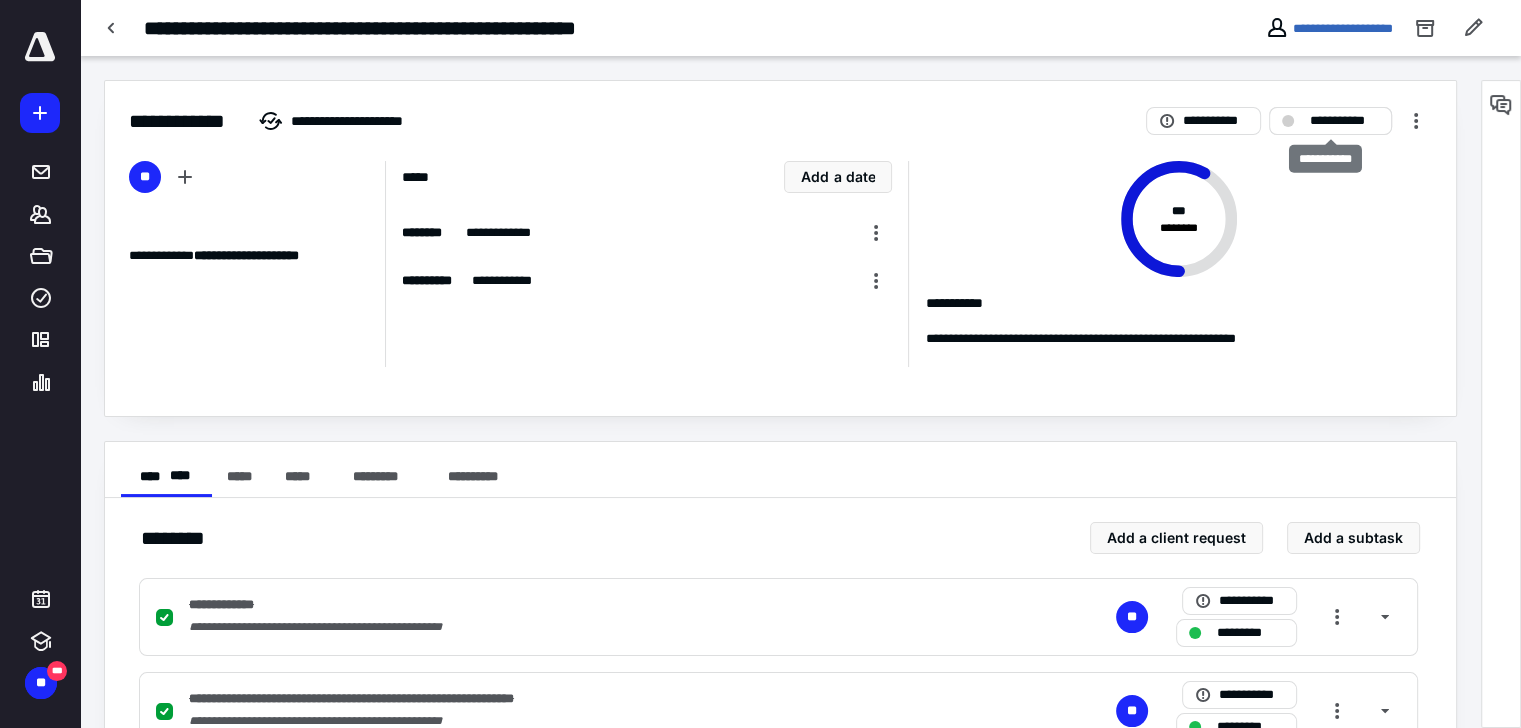 click on "**********" at bounding box center (1344, 121) 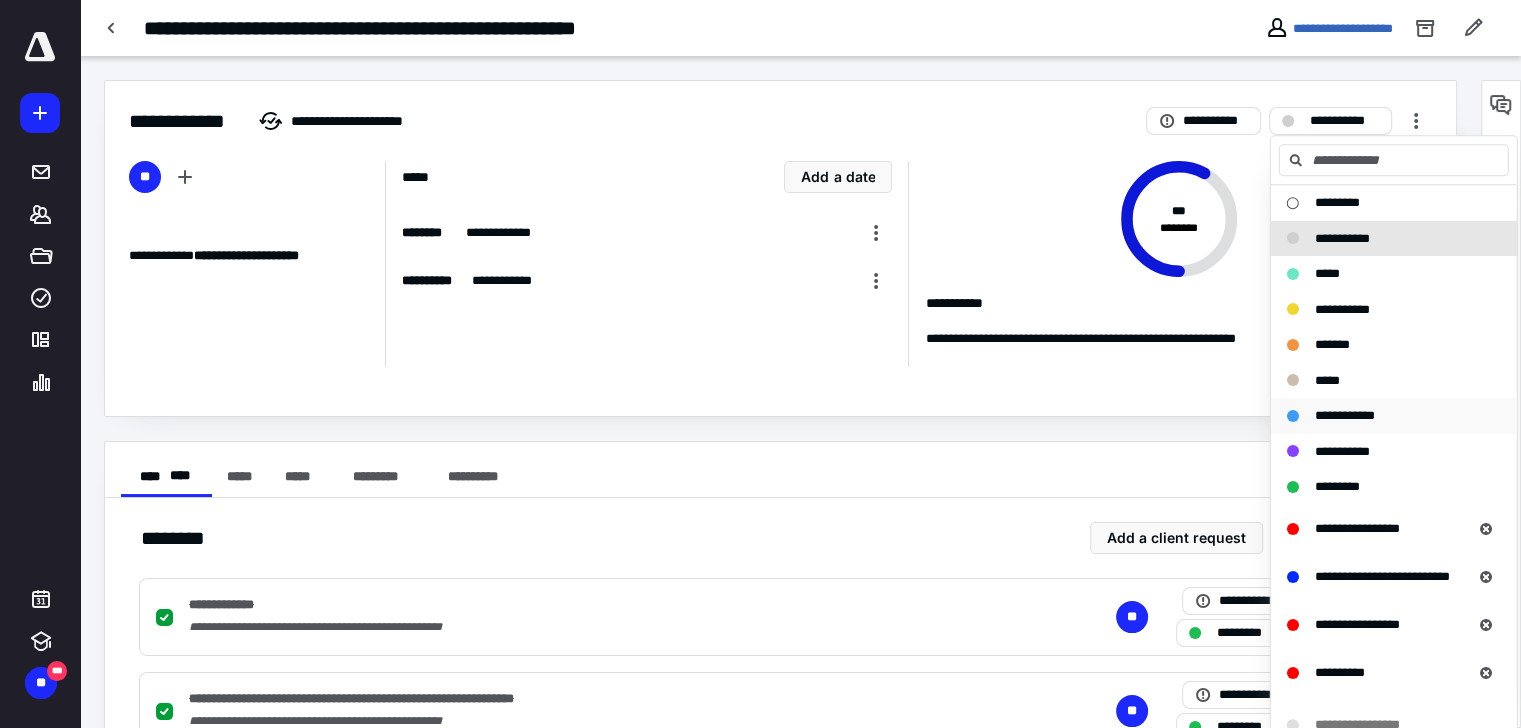 click on "**********" at bounding box center [1345, 415] 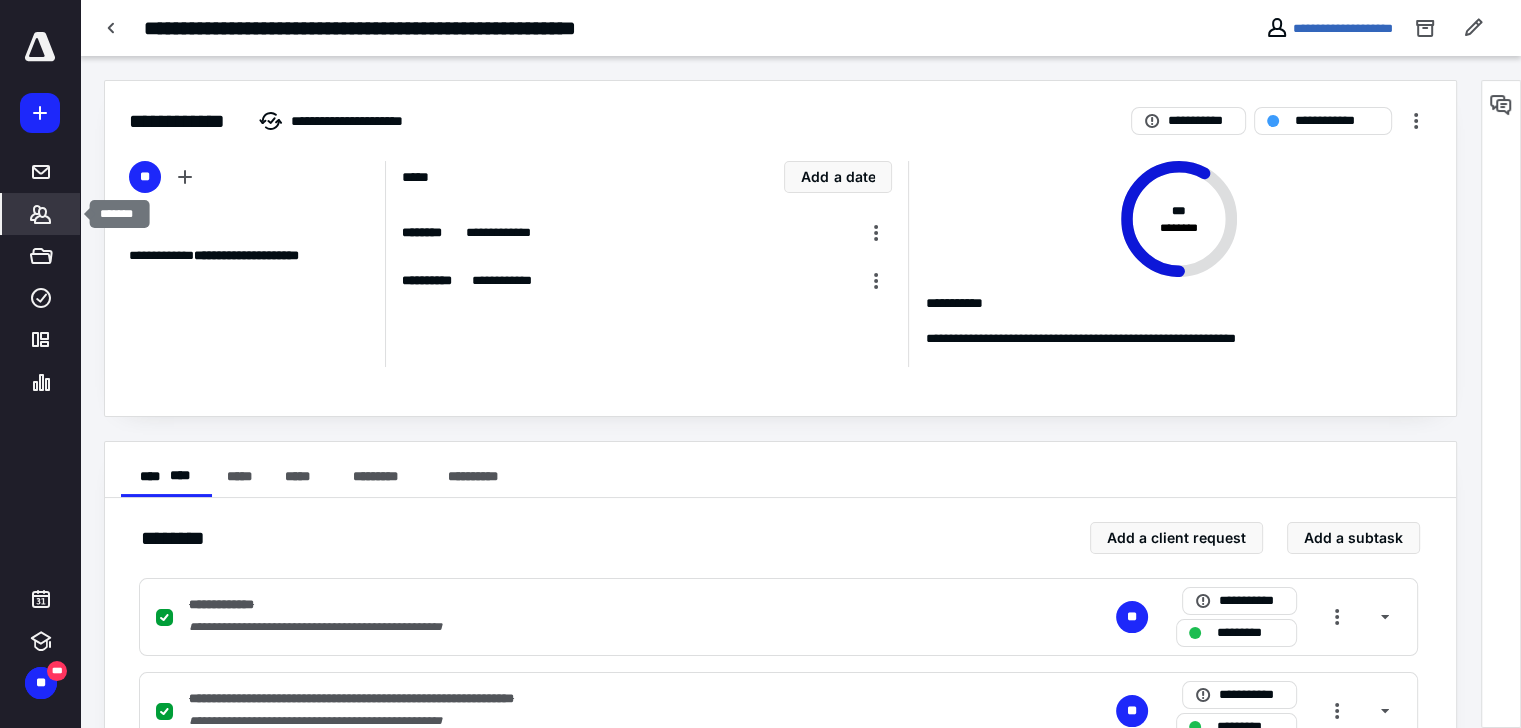 click 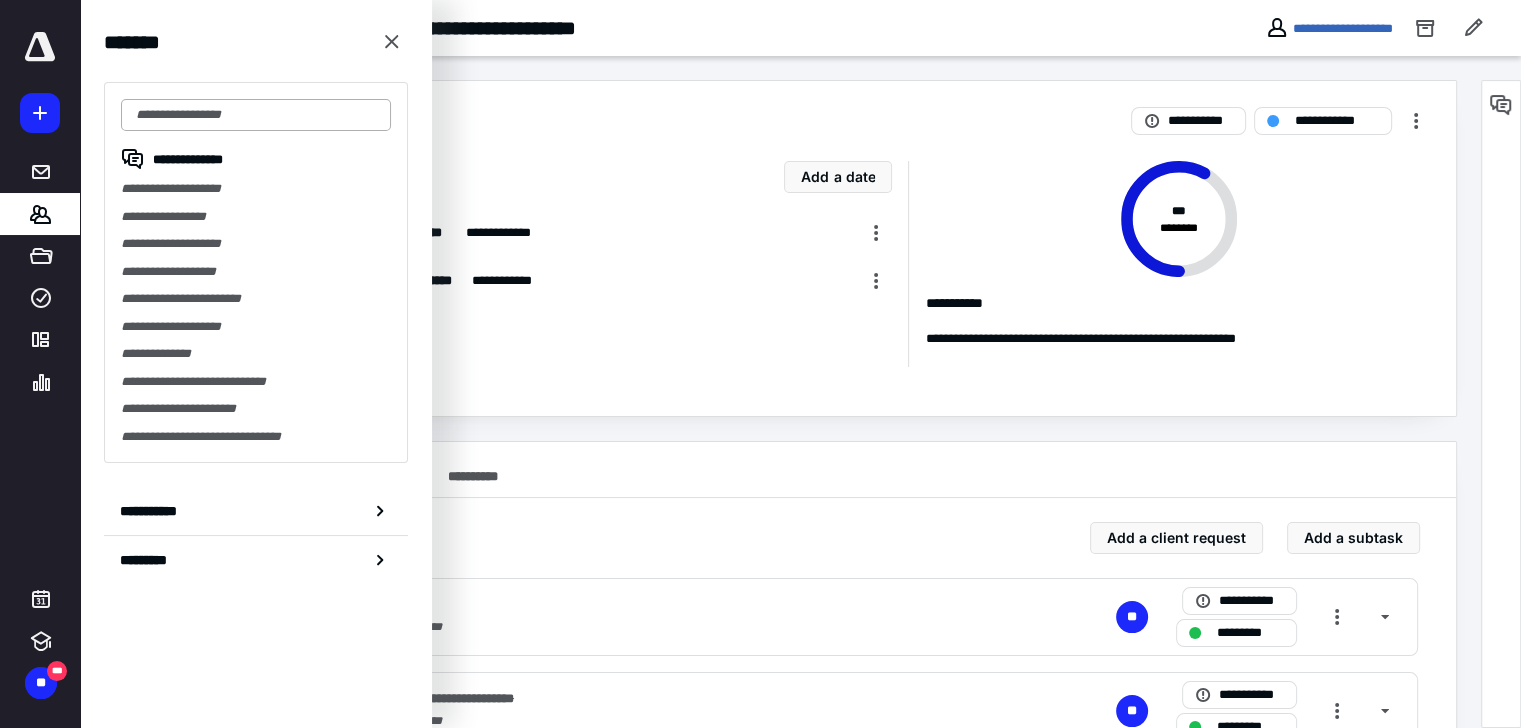 click at bounding box center (256, 115) 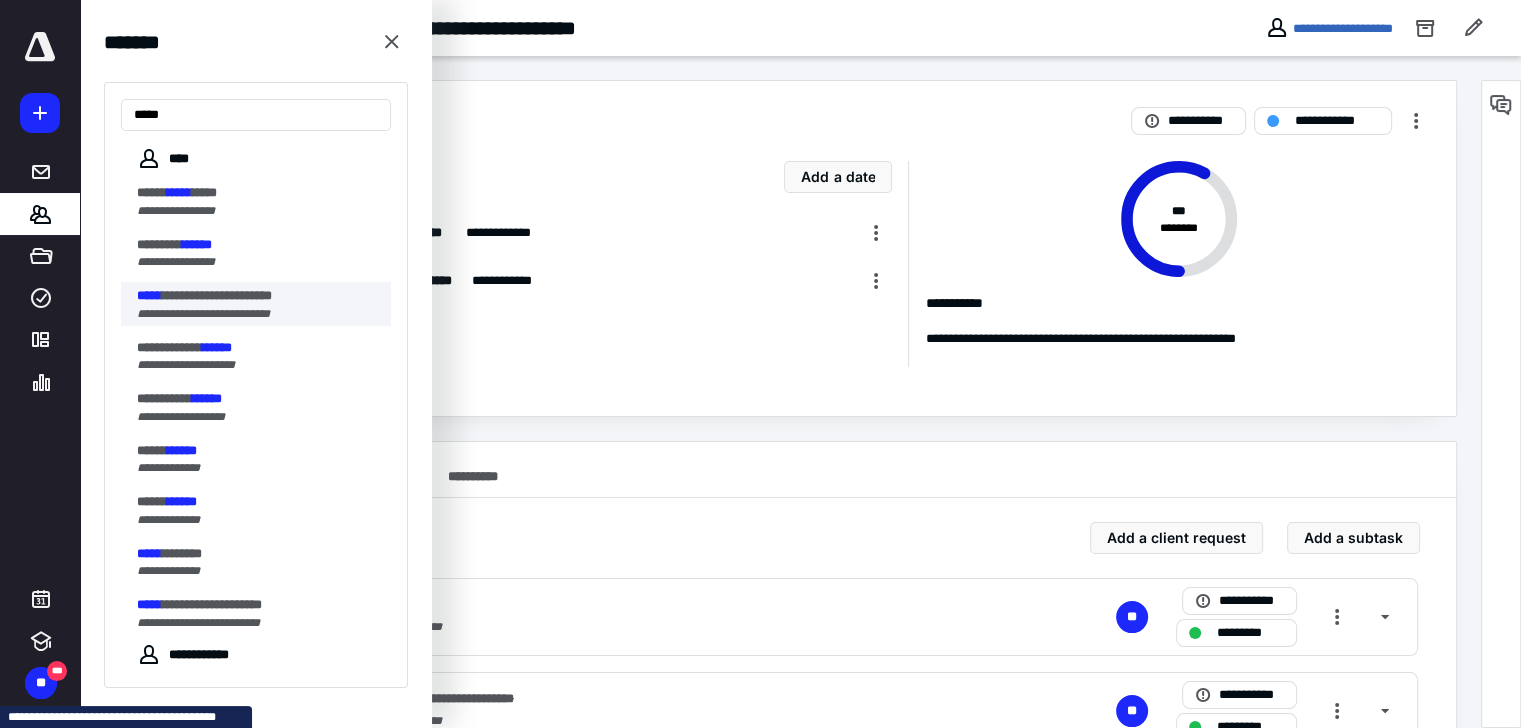 type on "*****" 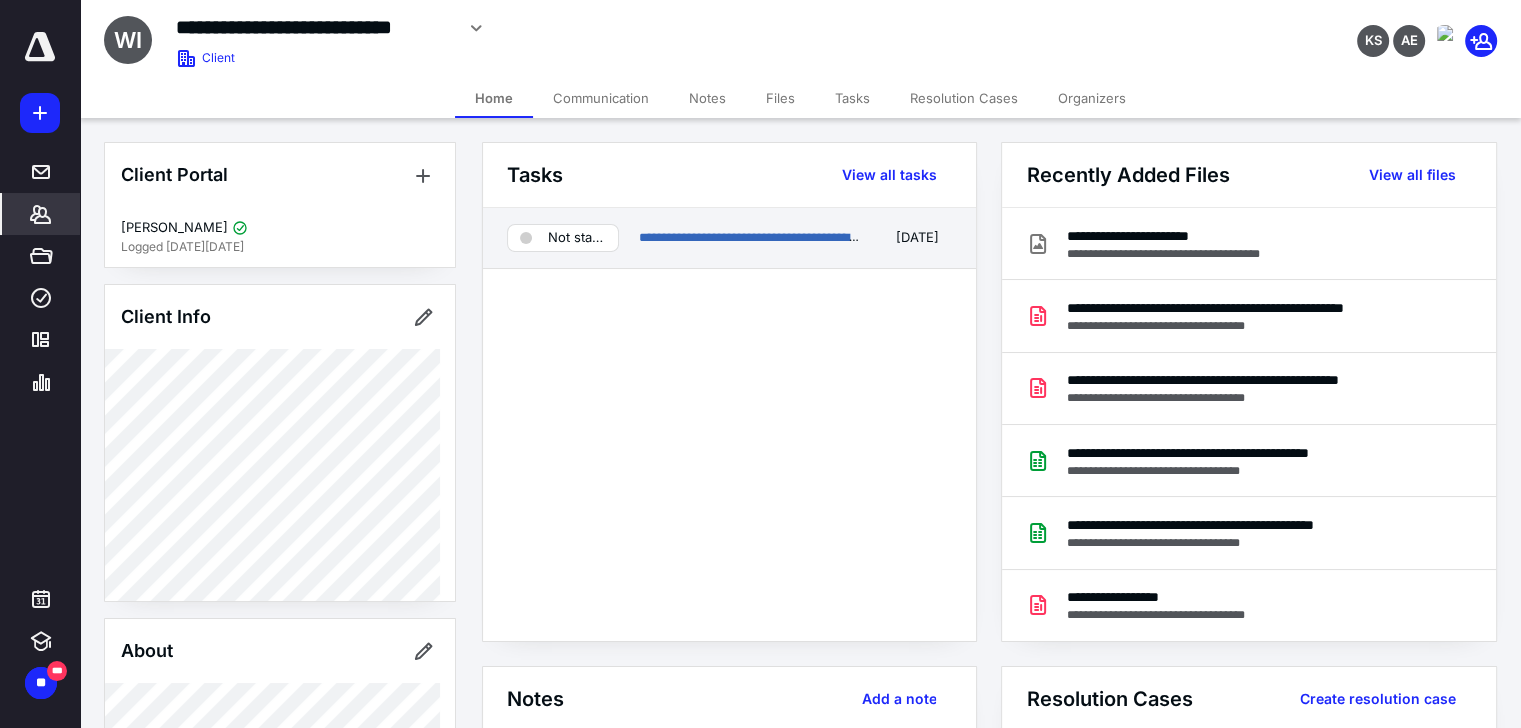 click on "Not started" at bounding box center [577, 238] 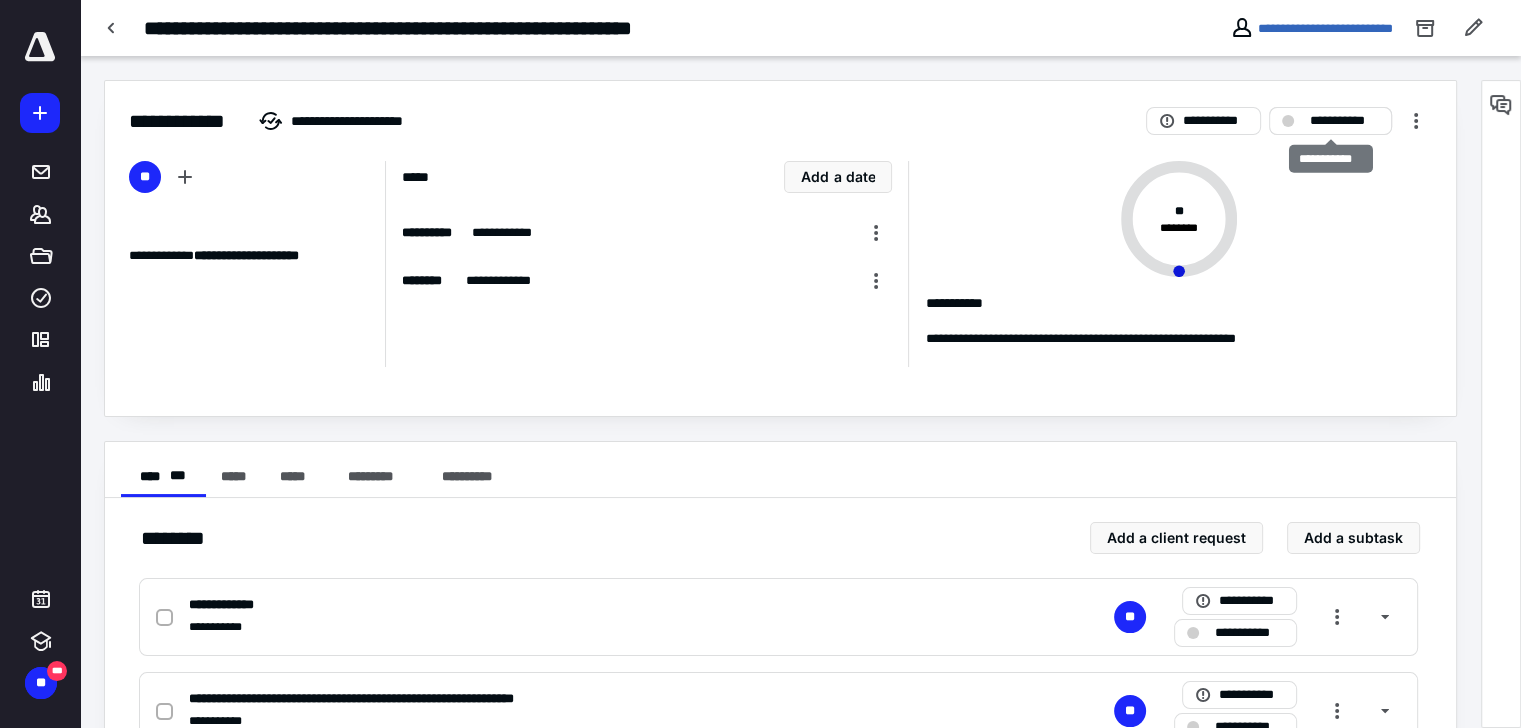 click on "**********" at bounding box center (1344, 121) 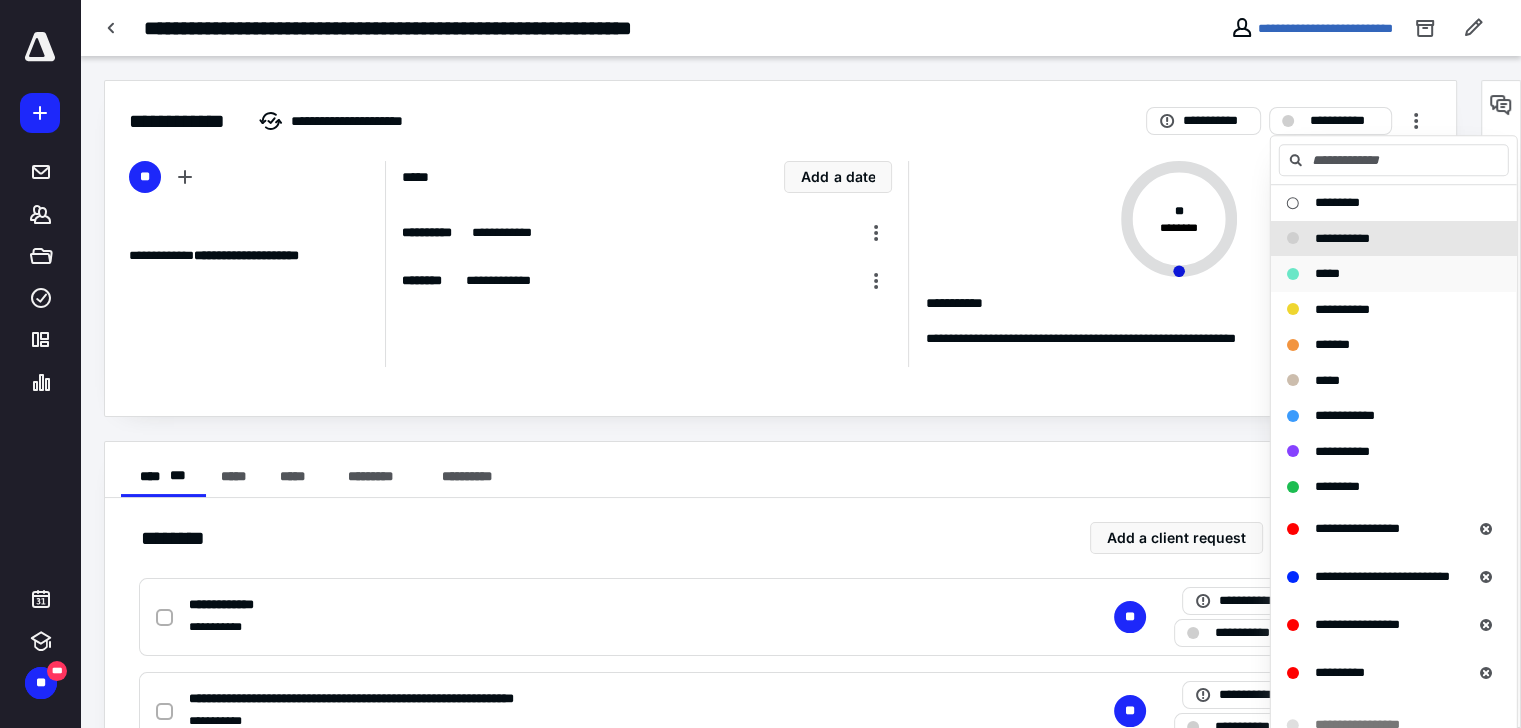click on "*****" at bounding box center (1327, 273) 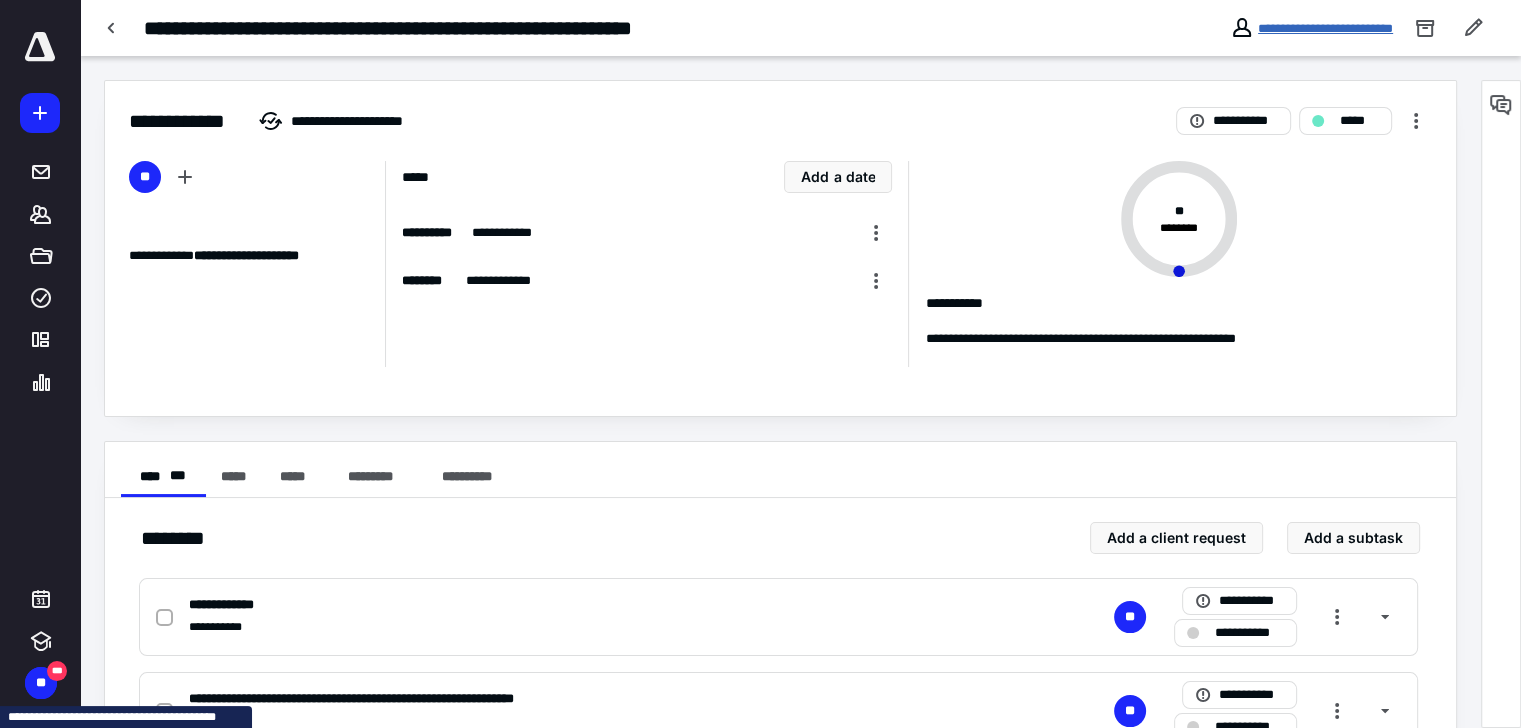 click on "**********" at bounding box center [1325, 28] 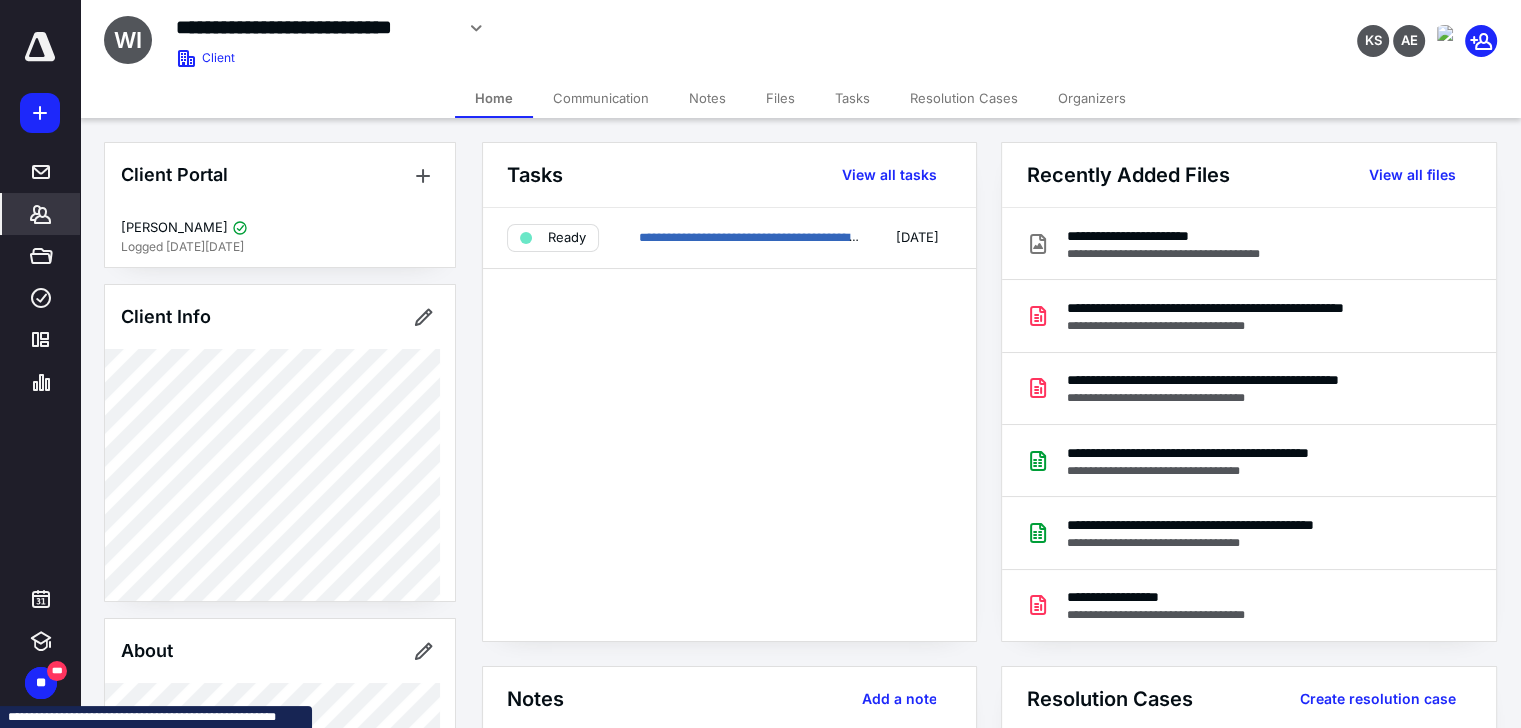 click on "Files" at bounding box center [780, 98] 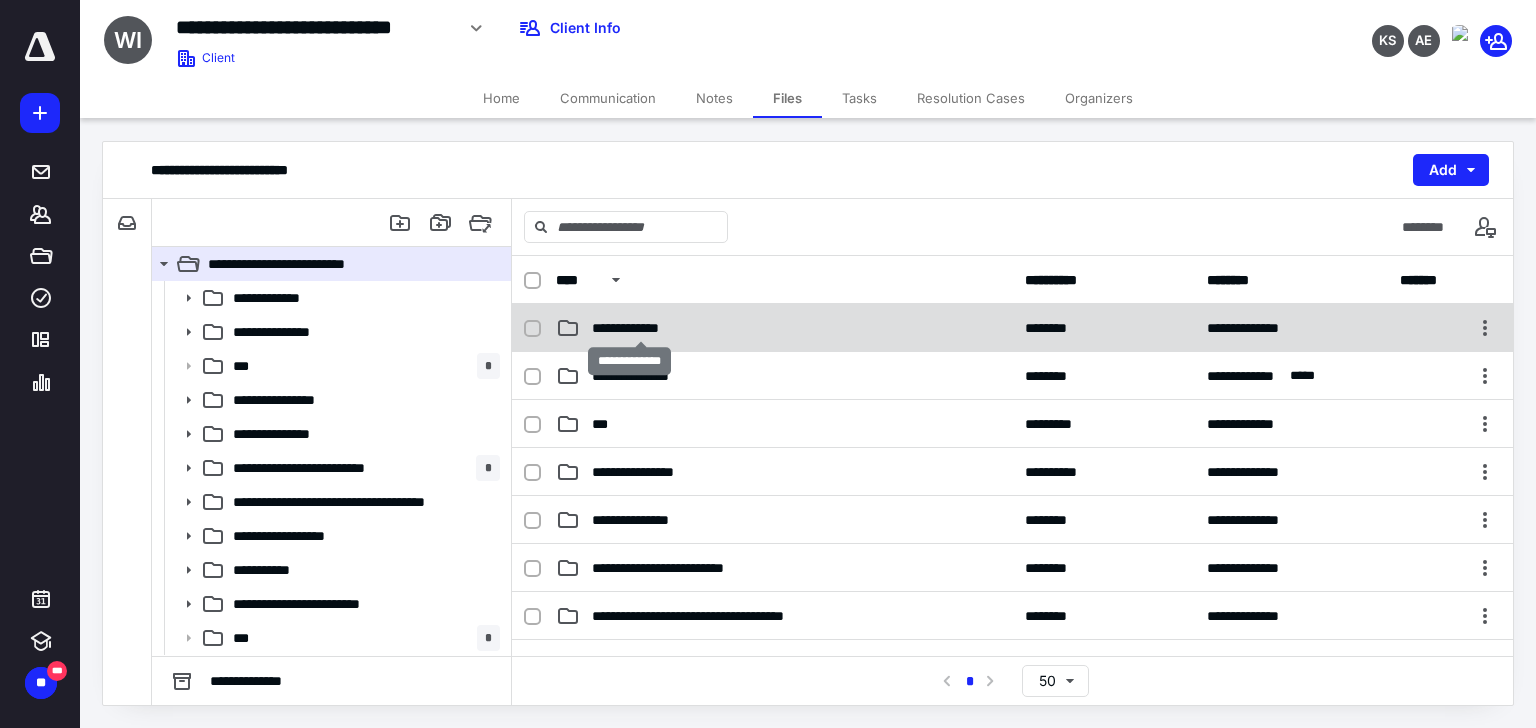 click on "**********" at bounding box center (641, 328) 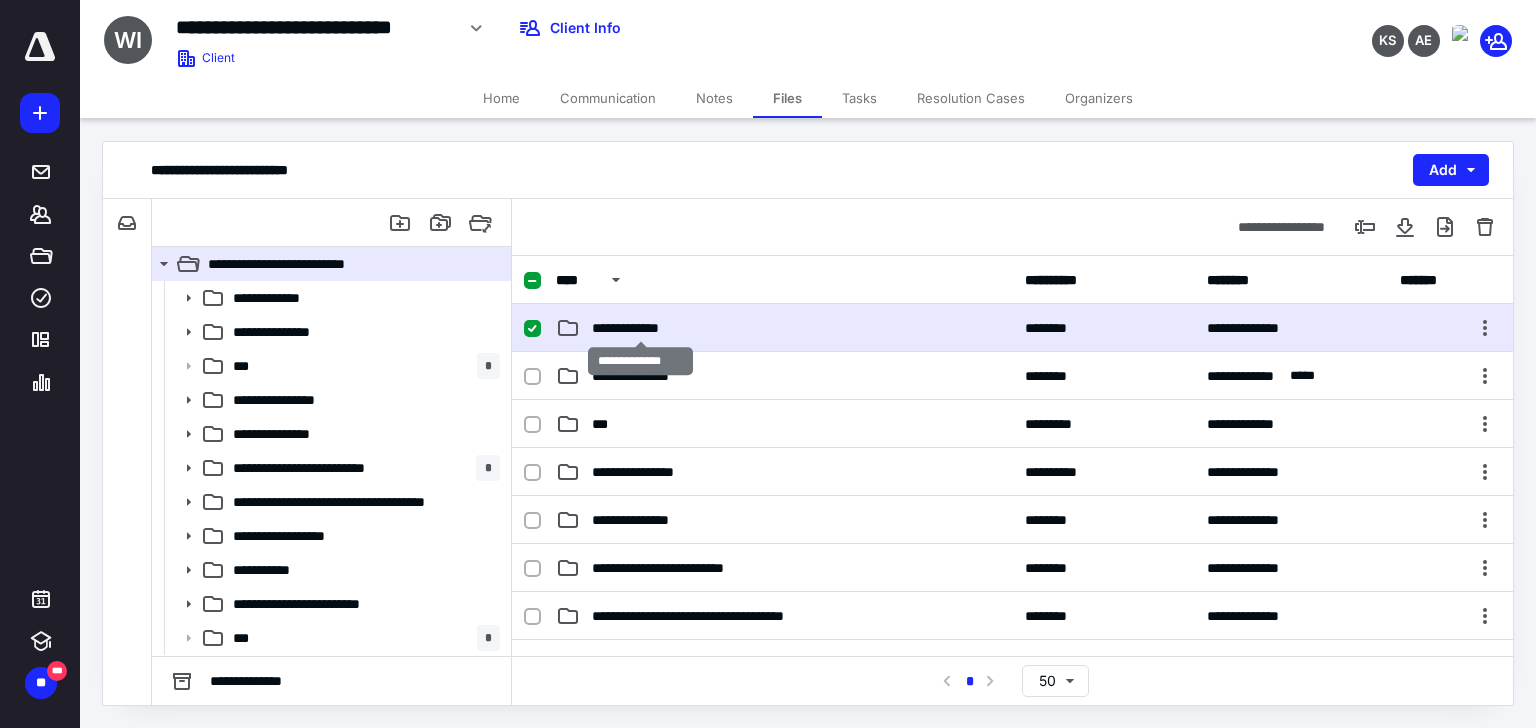 click on "**********" at bounding box center (641, 328) 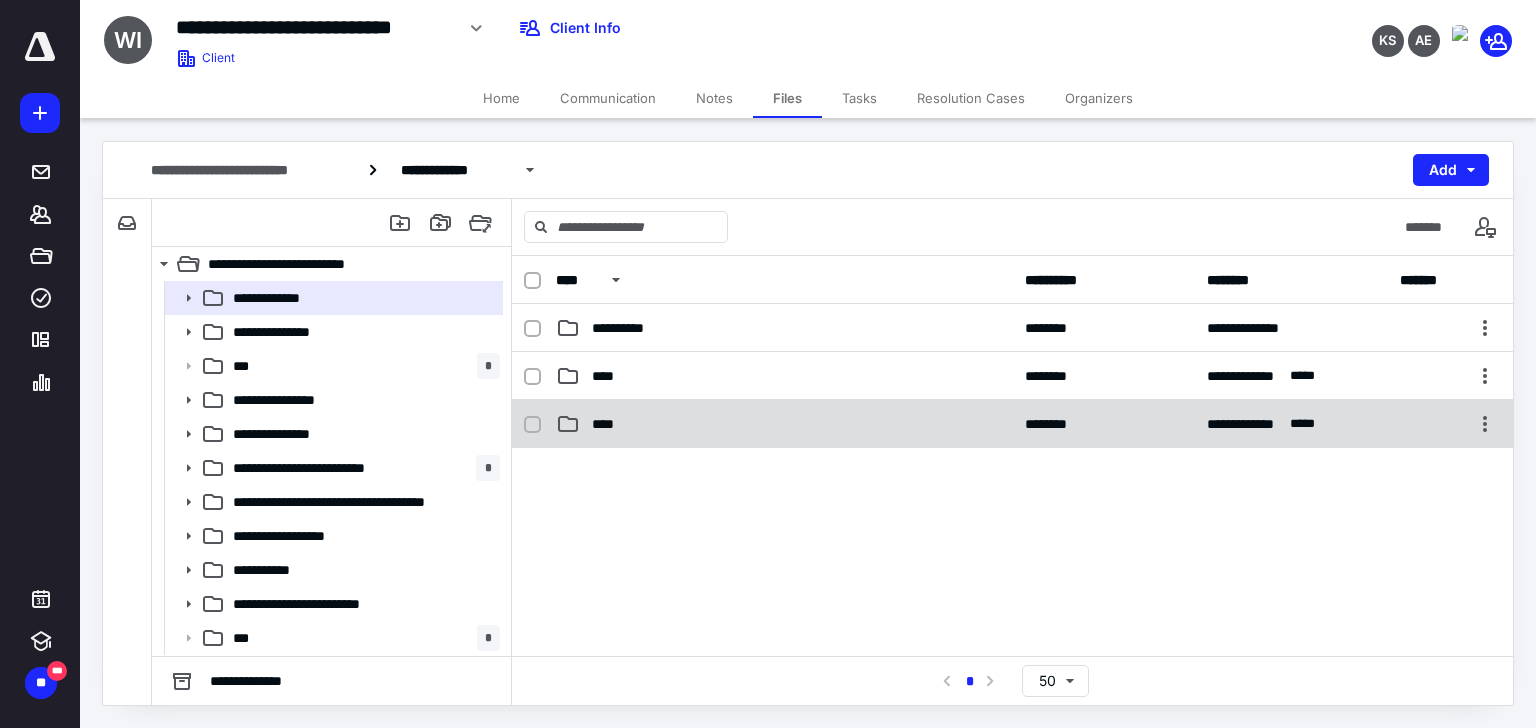 click on "****" at bounding box center [609, 424] 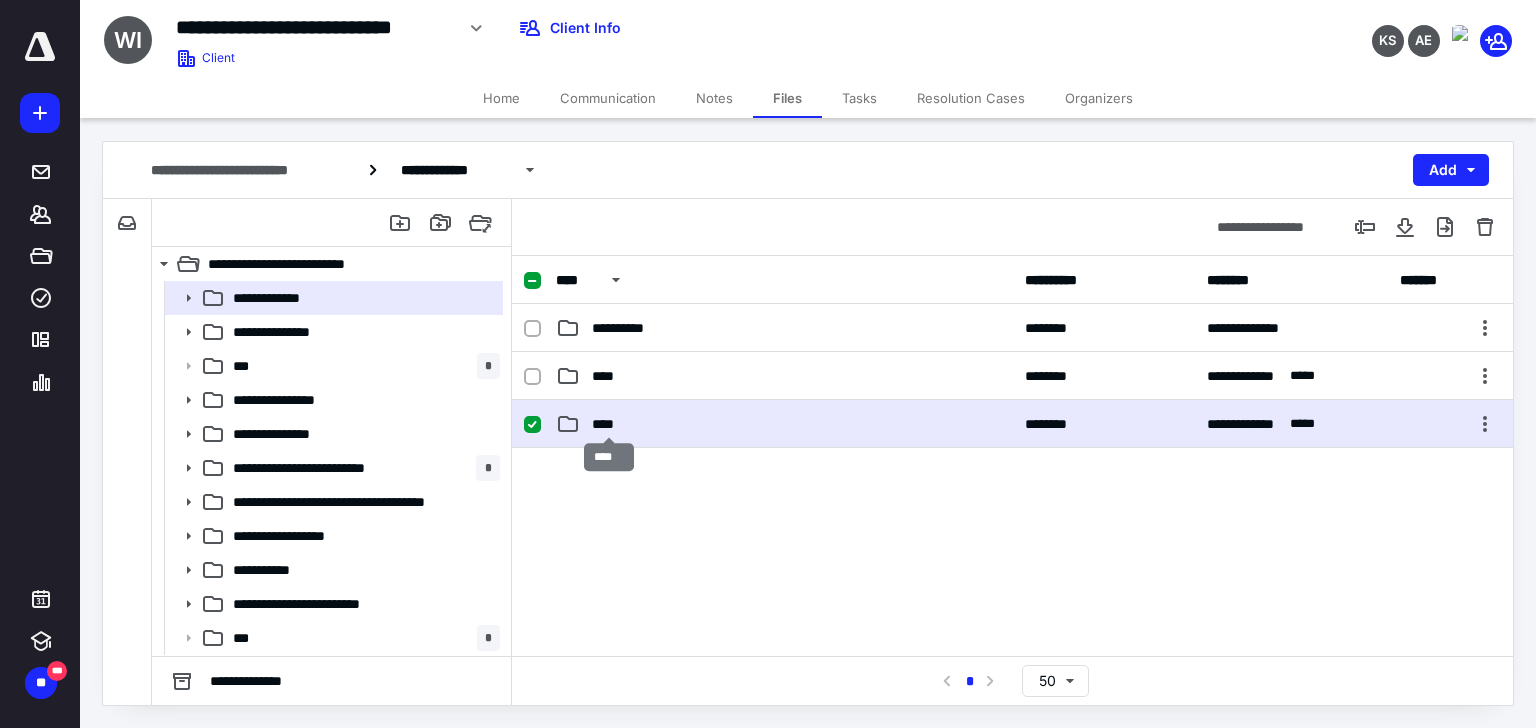 click on "****" at bounding box center (609, 424) 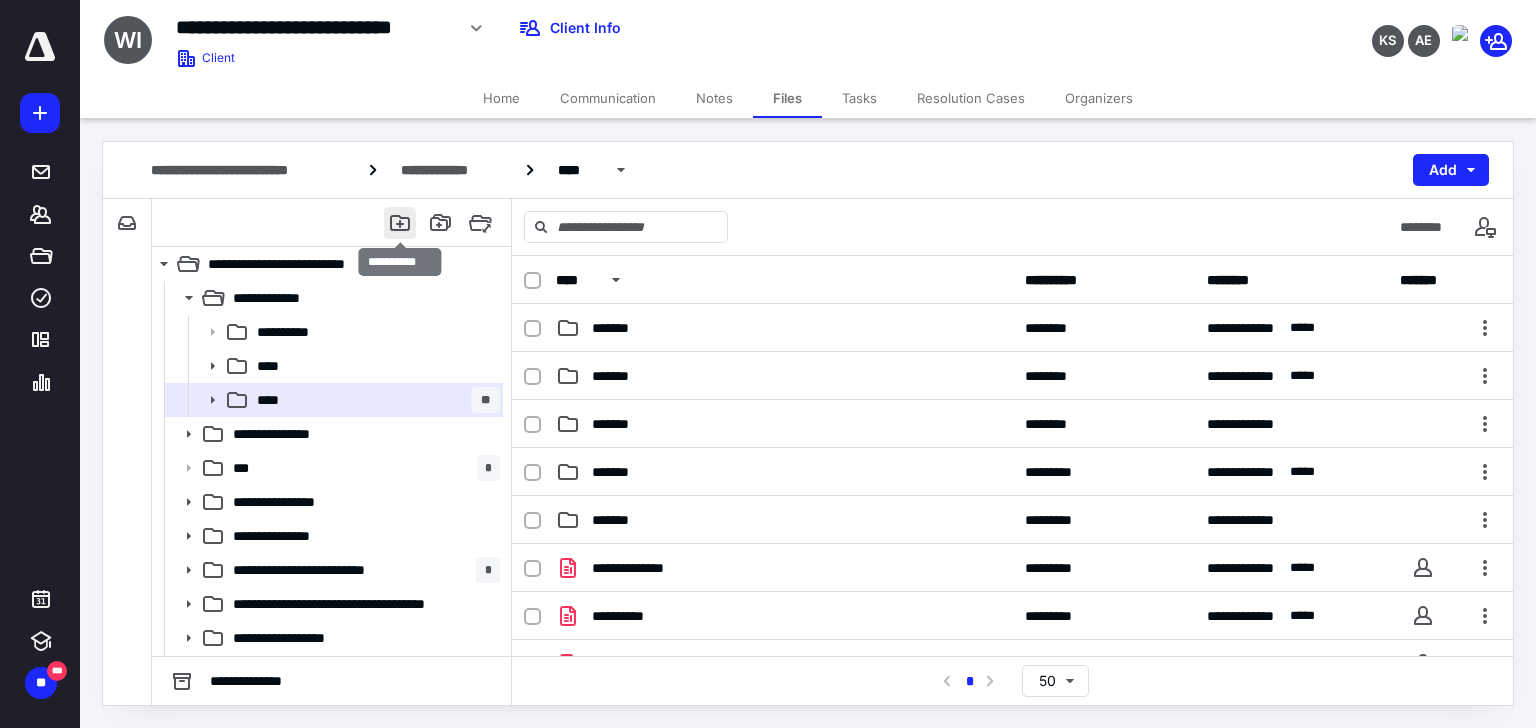 click at bounding box center (400, 223) 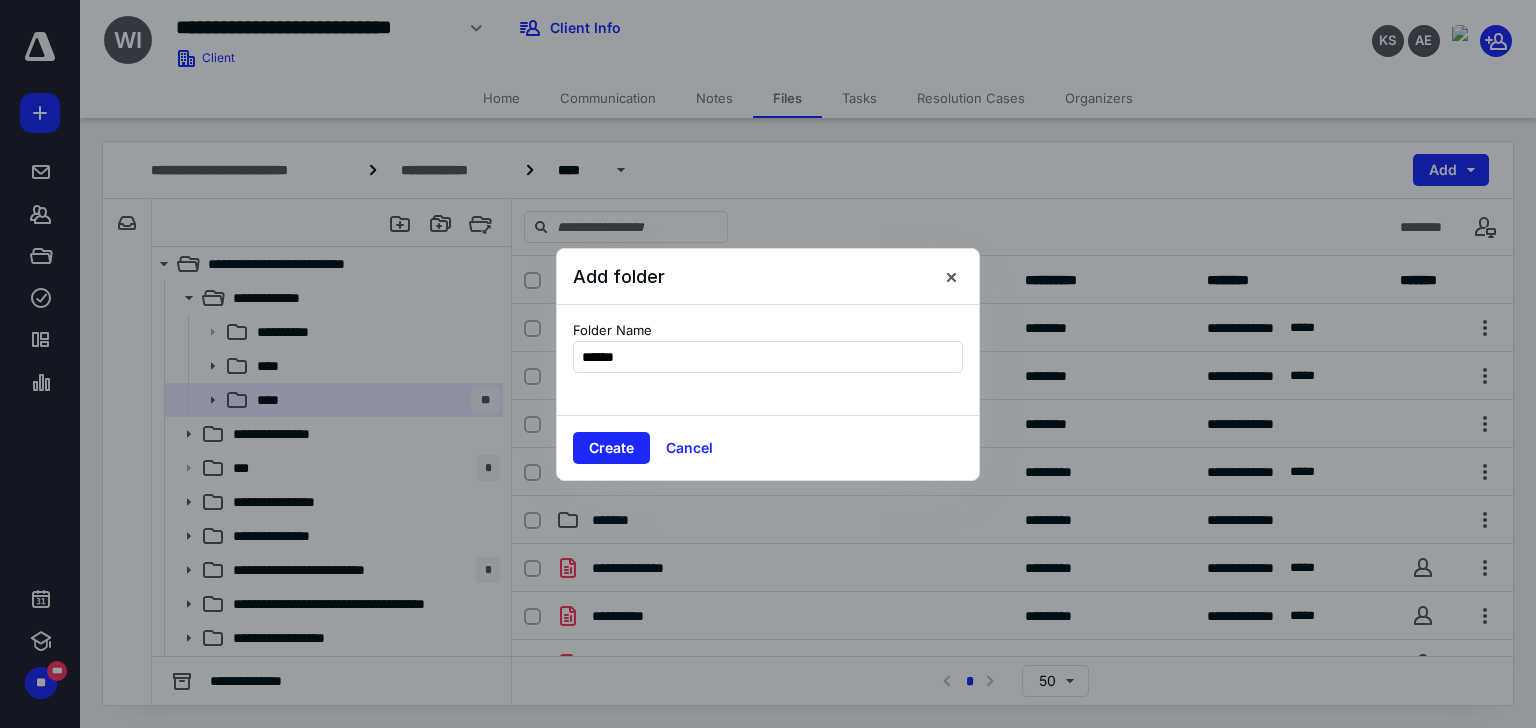 type on "*******" 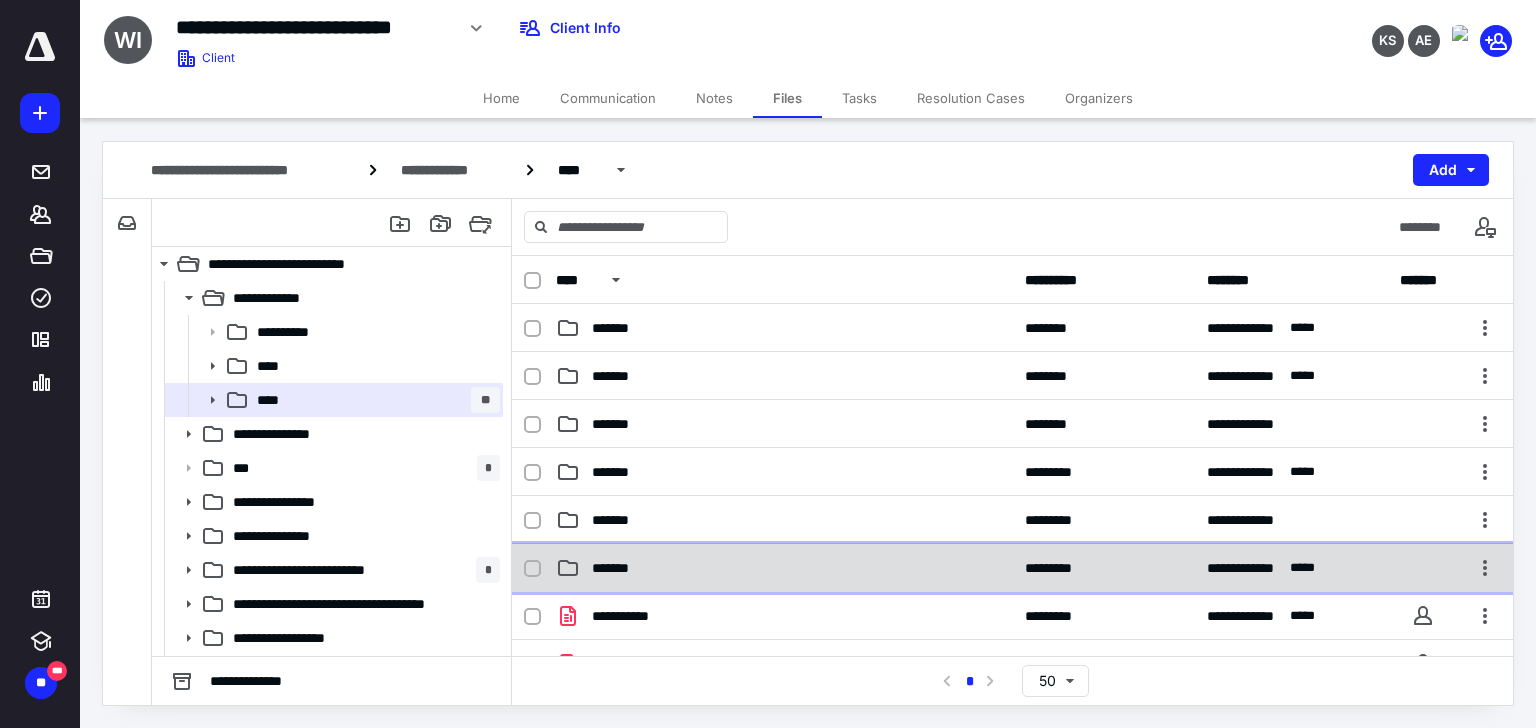 click on "*******" at bounding box center [620, 568] 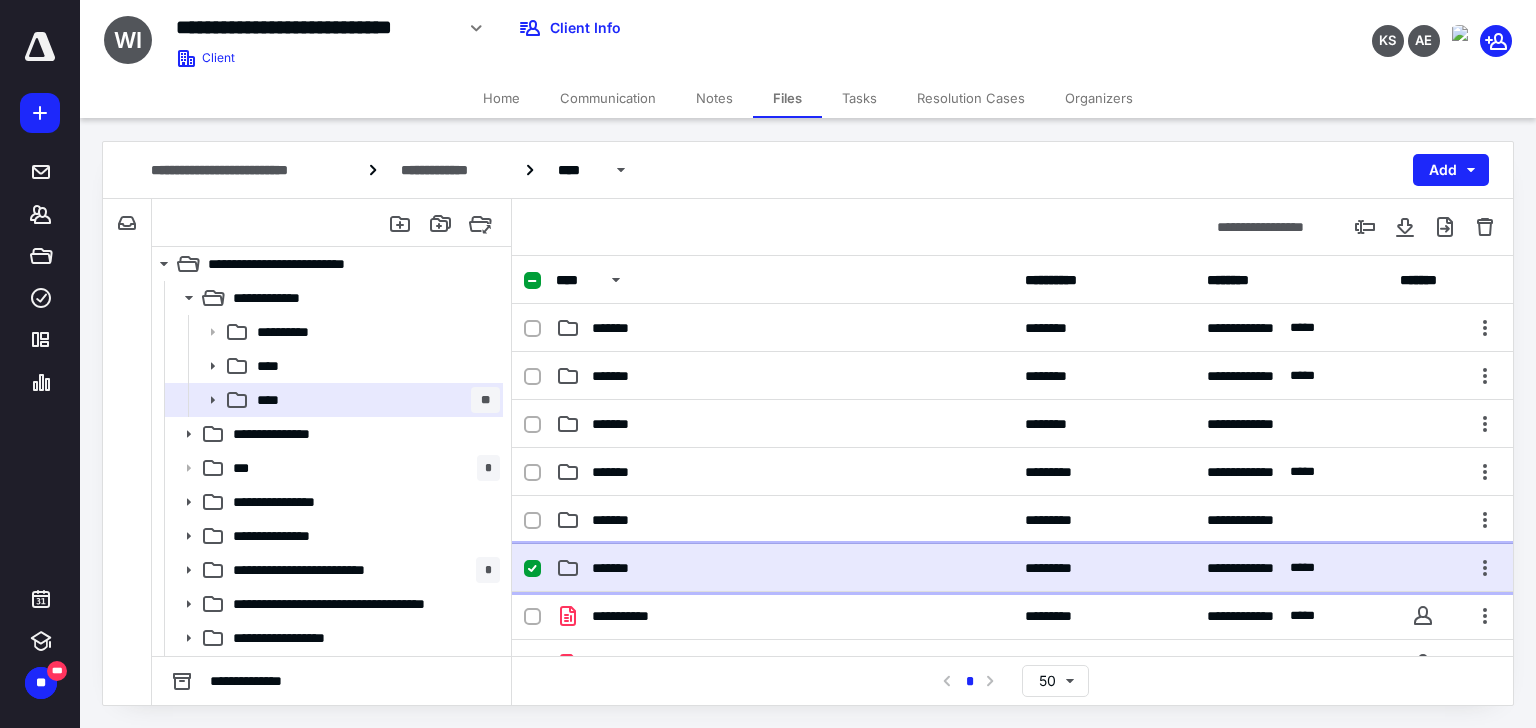 click on "*******" at bounding box center [620, 568] 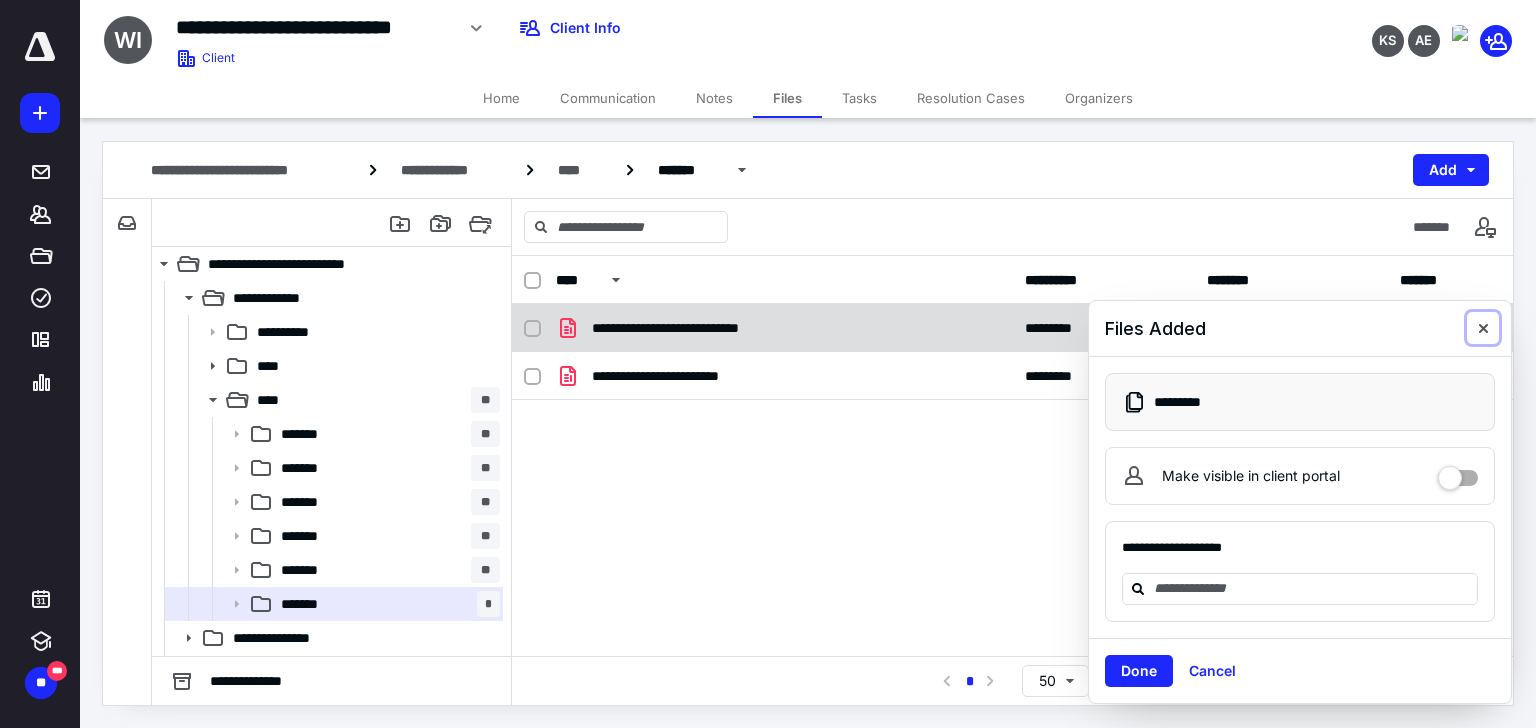 click at bounding box center [1483, 328] 